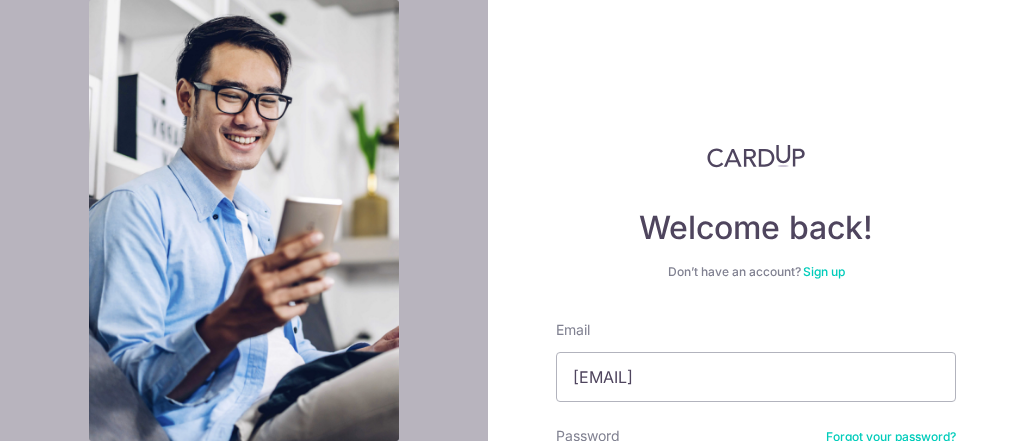 scroll, scrollTop: 0, scrollLeft: 0, axis: both 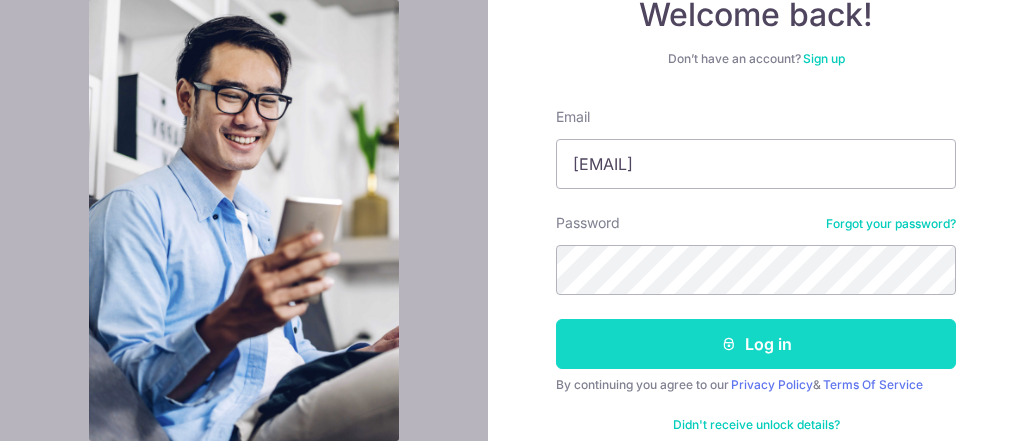 click on "Log in" at bounding box center [756, 344] 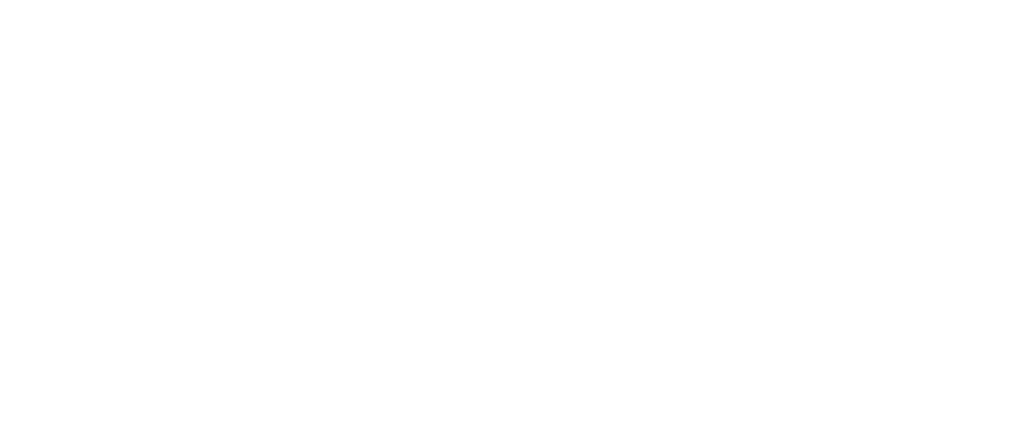 scroll, scrollTop: 0, scrollLeft: 0, axis: both 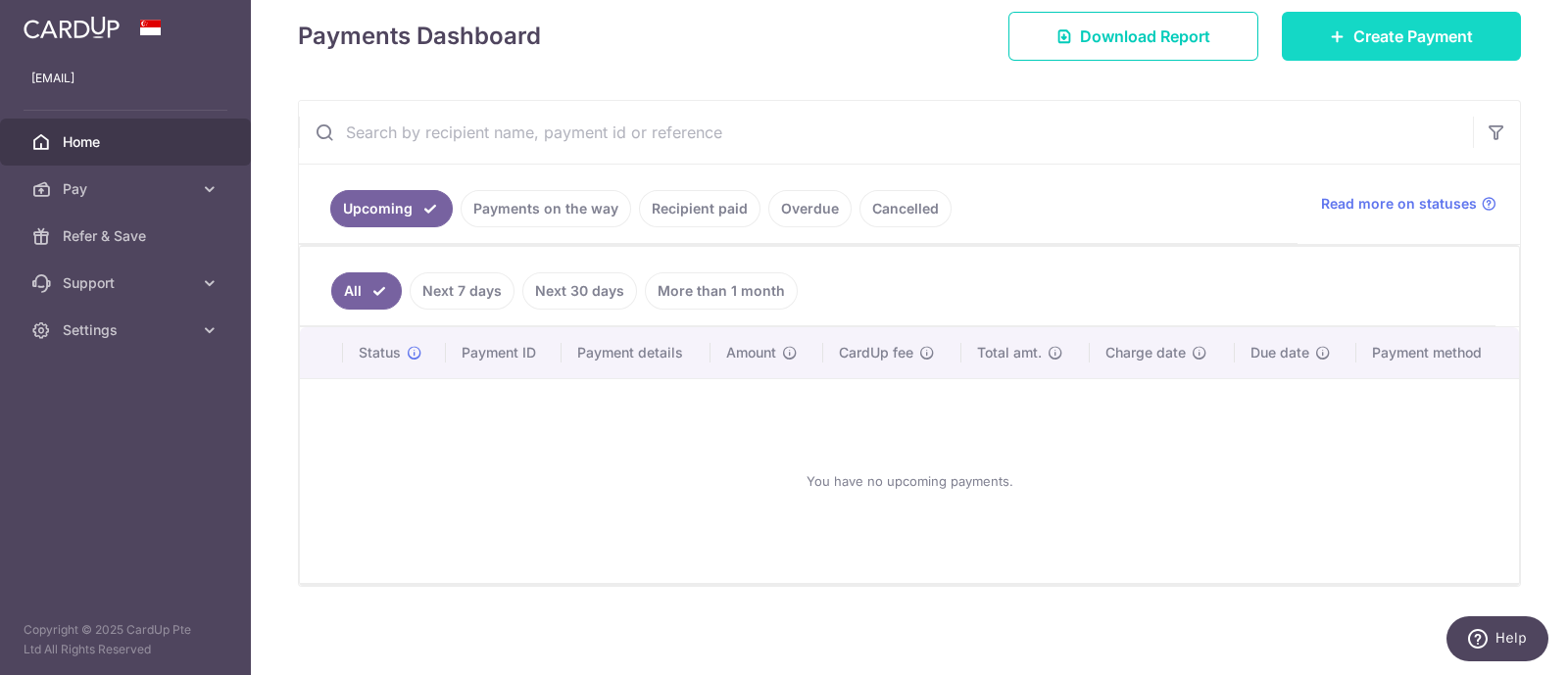 click on "Create Payment" at bounding box center (1413, 36) 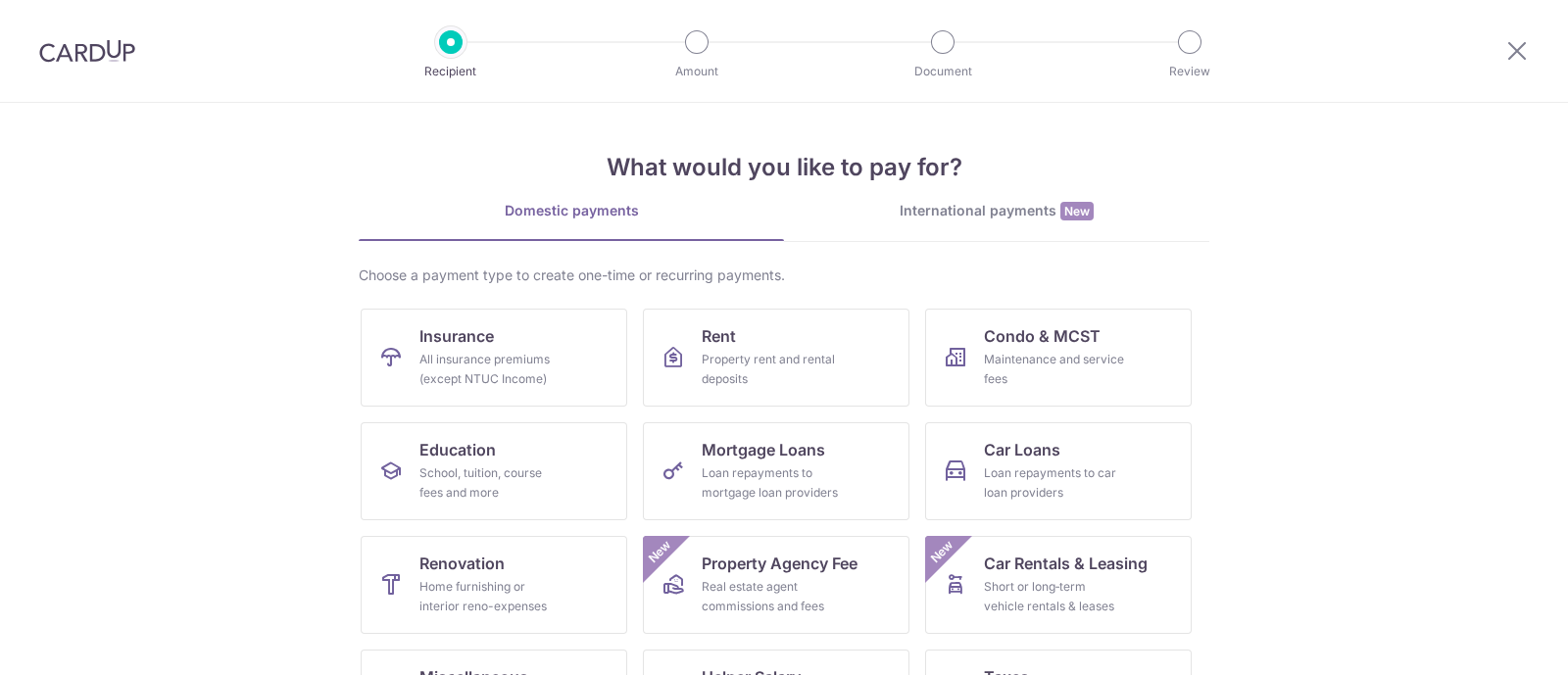 scroll, scrollTop: 0, scrollLeft: 0, axis: both 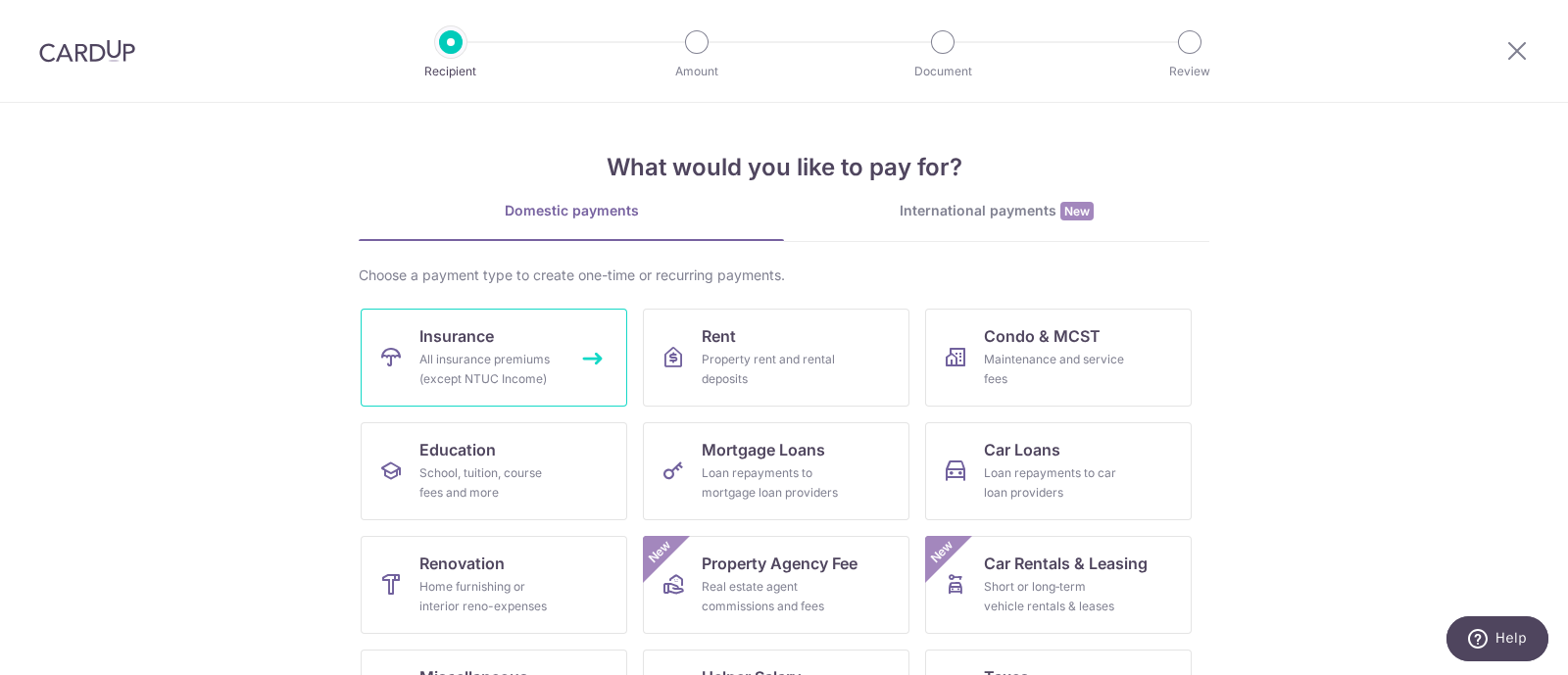 click on "All insurance premiums (except NTUC Income)" at bounding box center [490, 369] 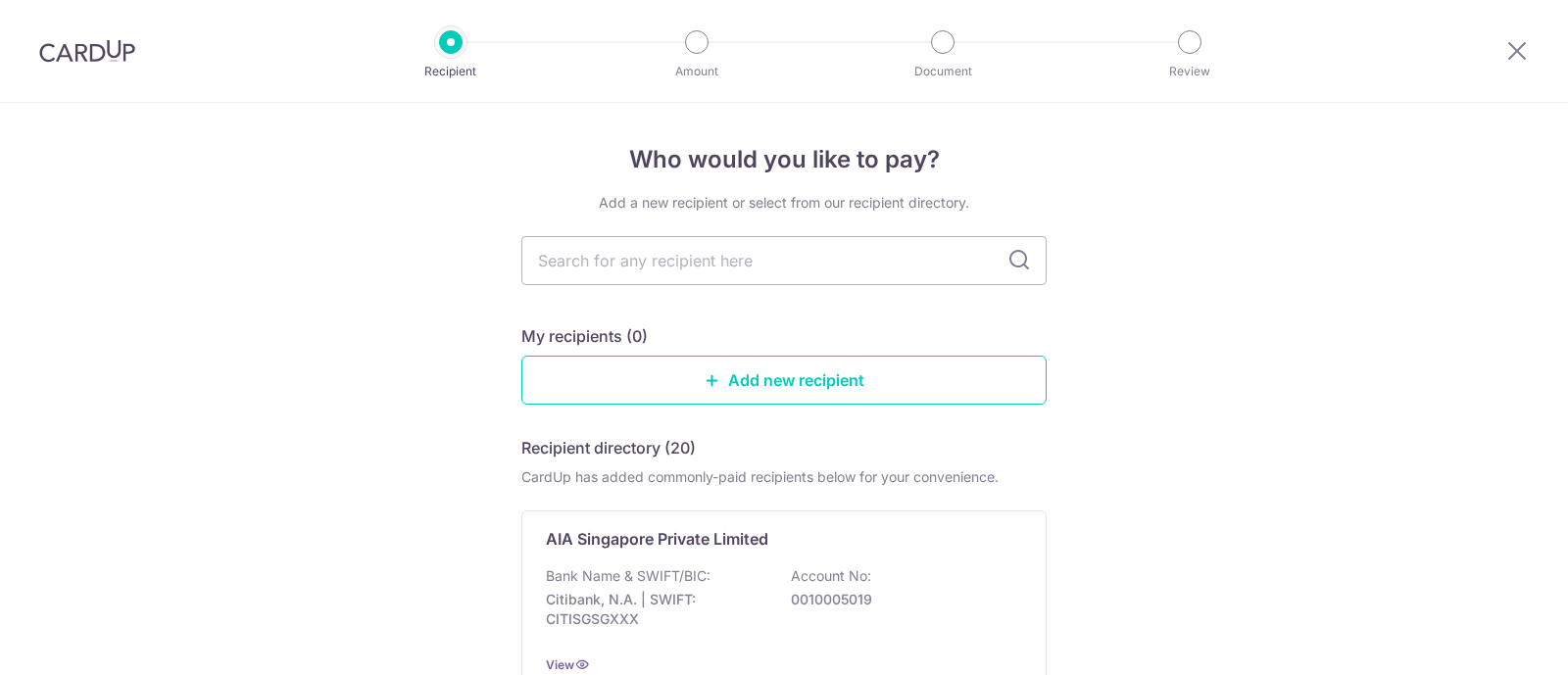 scroll, scrollTop: 0, scrollLeft: 0, axis: both 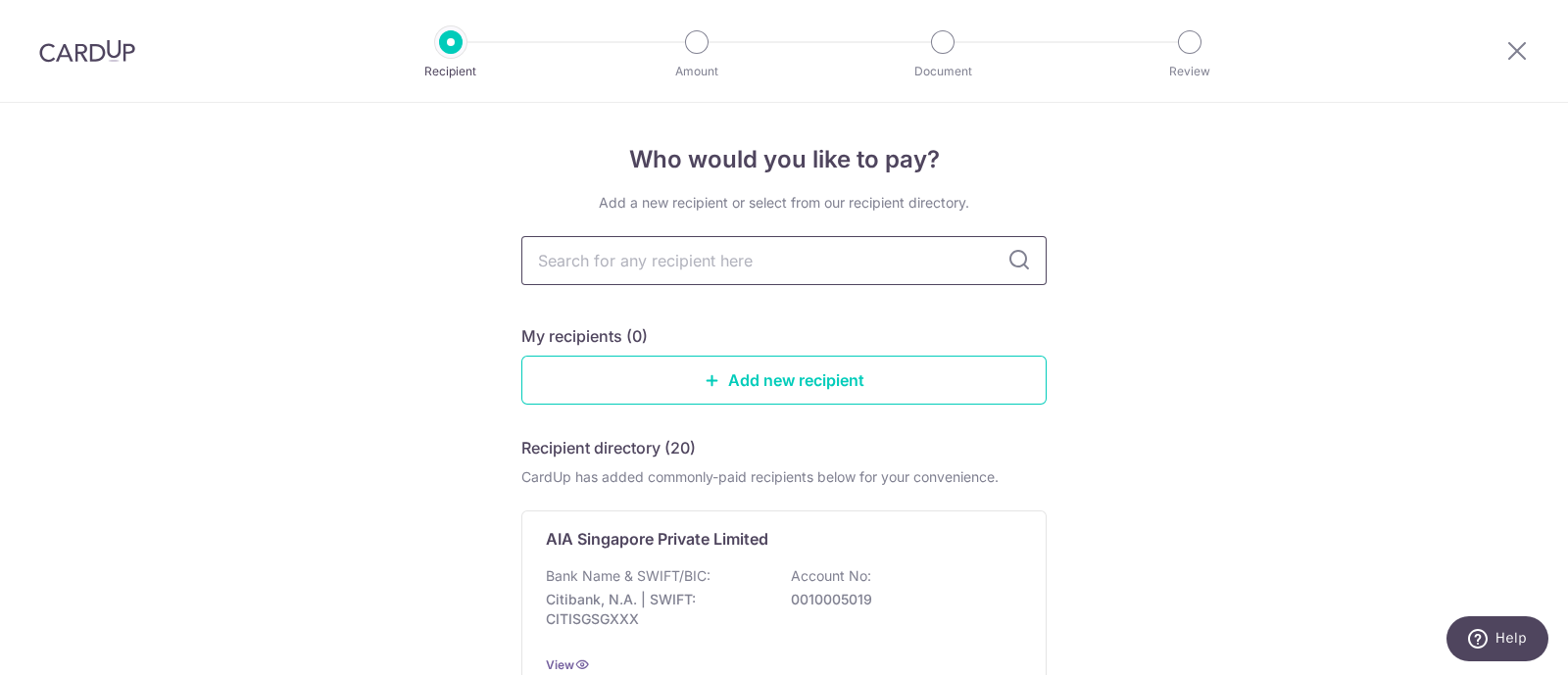 type on "a" 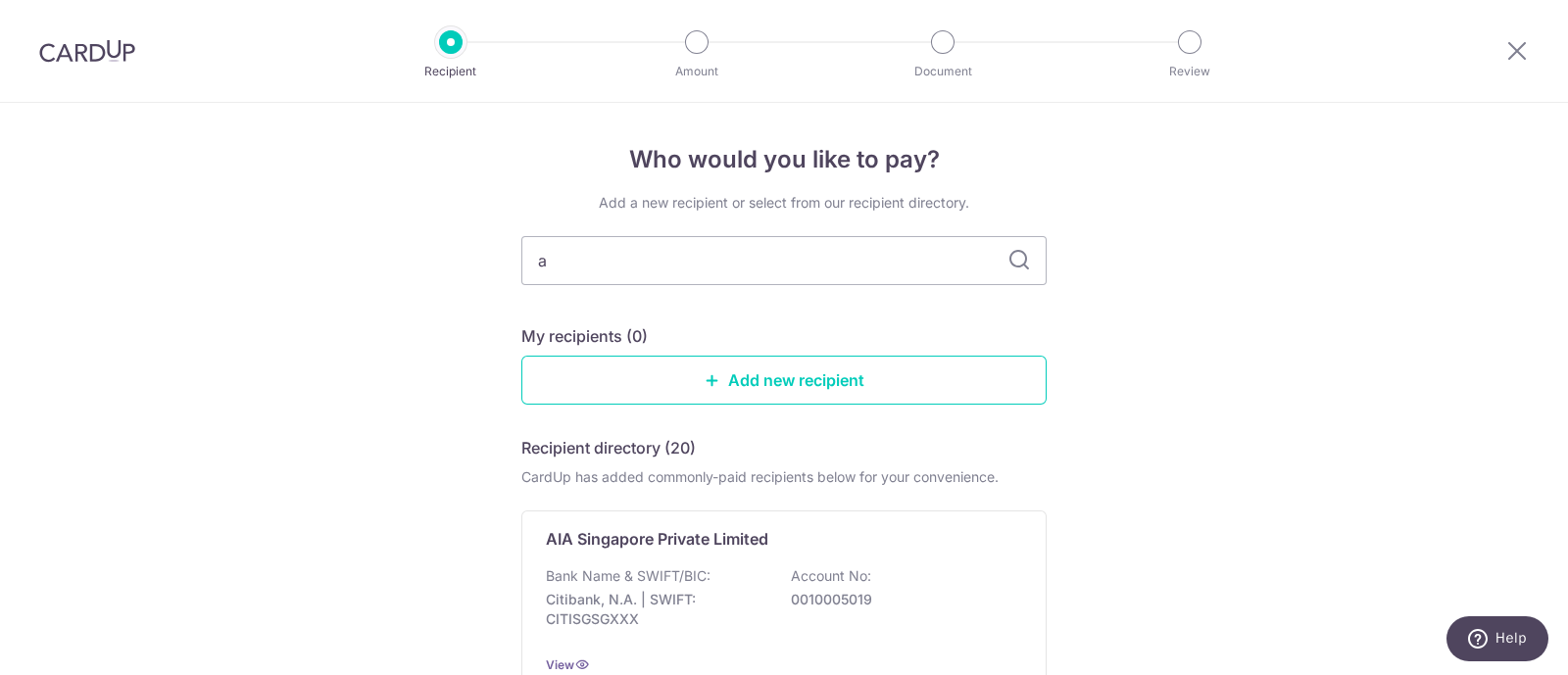scroll, scrollTop: 326, scrollLeft: 0, axis: vertical 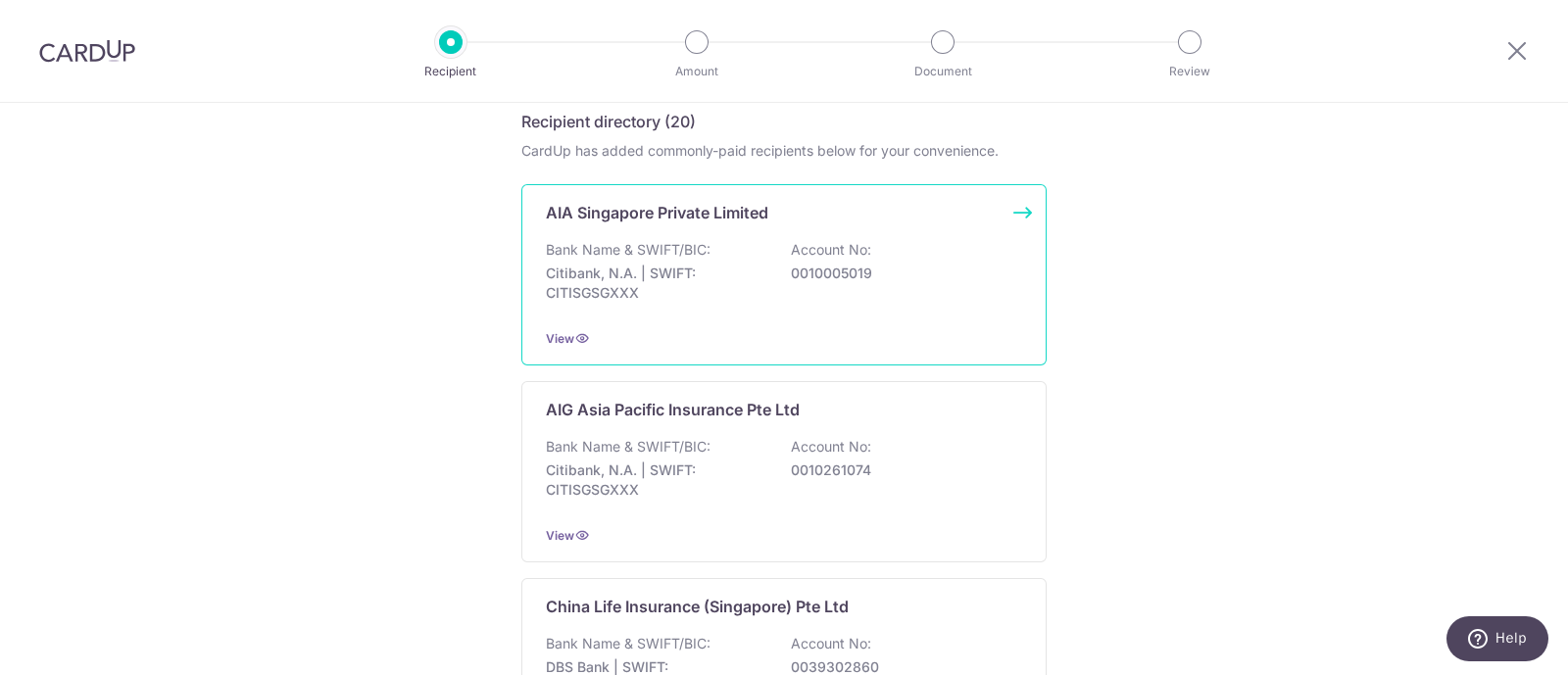 click on "Bank Name & SWIFT/BIC:
Citibank, N.A. | SWIFT: CITISGSGXXX
Account No:
0010005019" at bounding box center (784, 276) 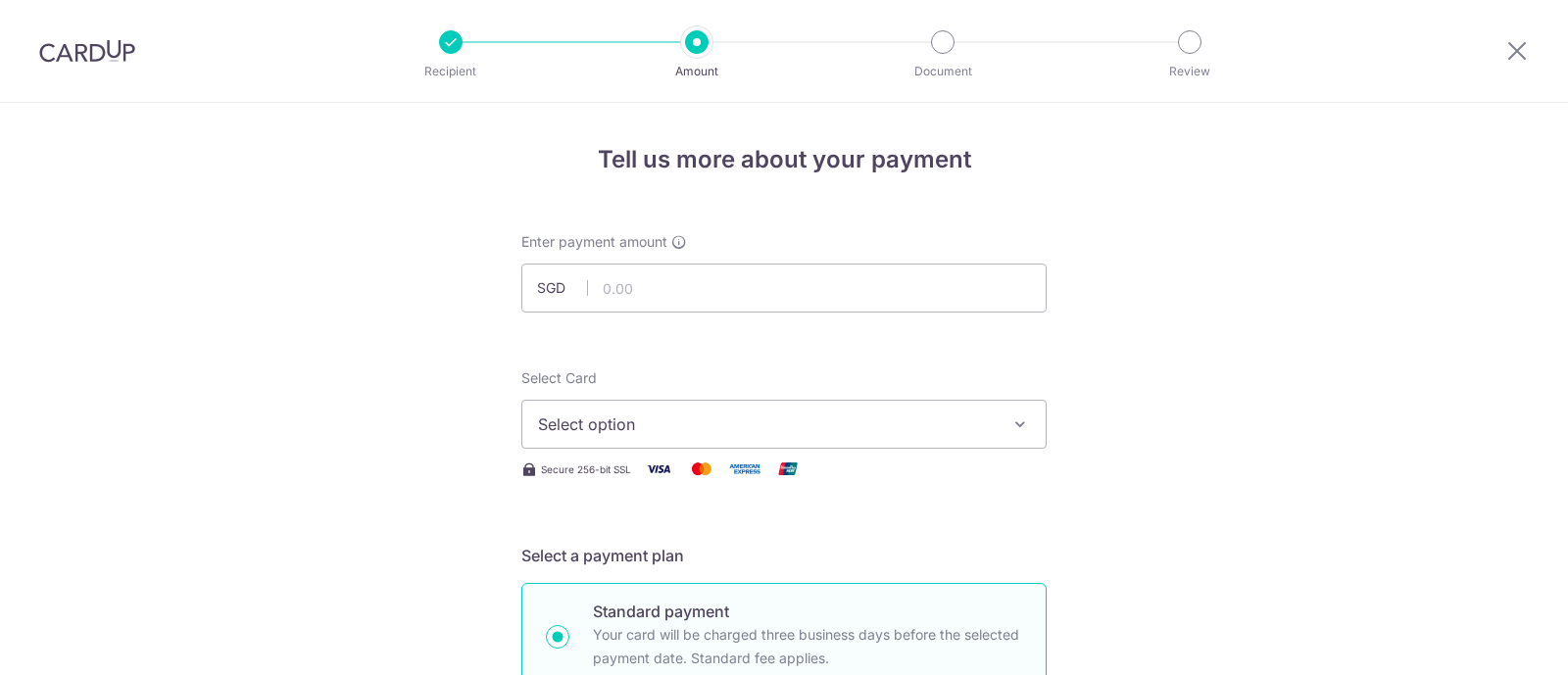 scroll, scrollTop: 0, scrollLeft: 0, axis: both 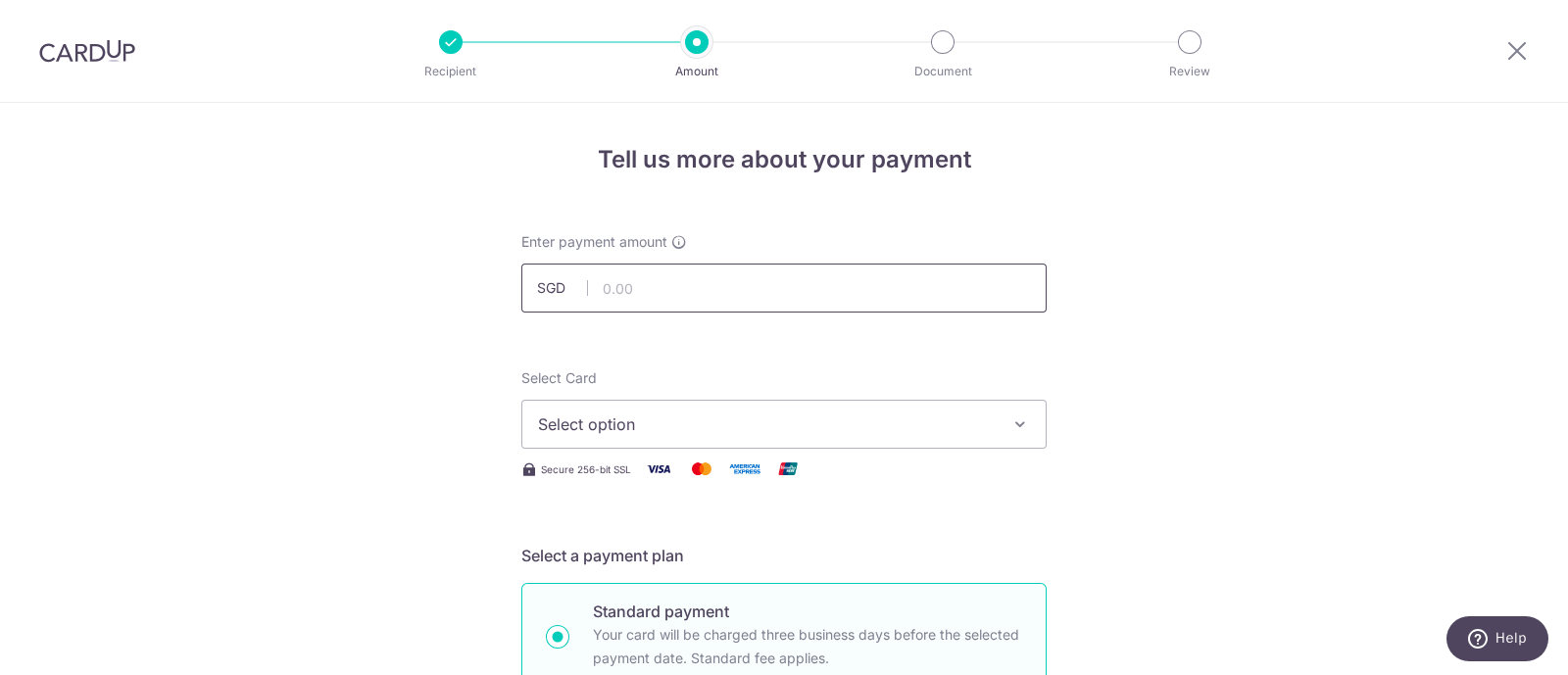click at bounding box center [784, 288] 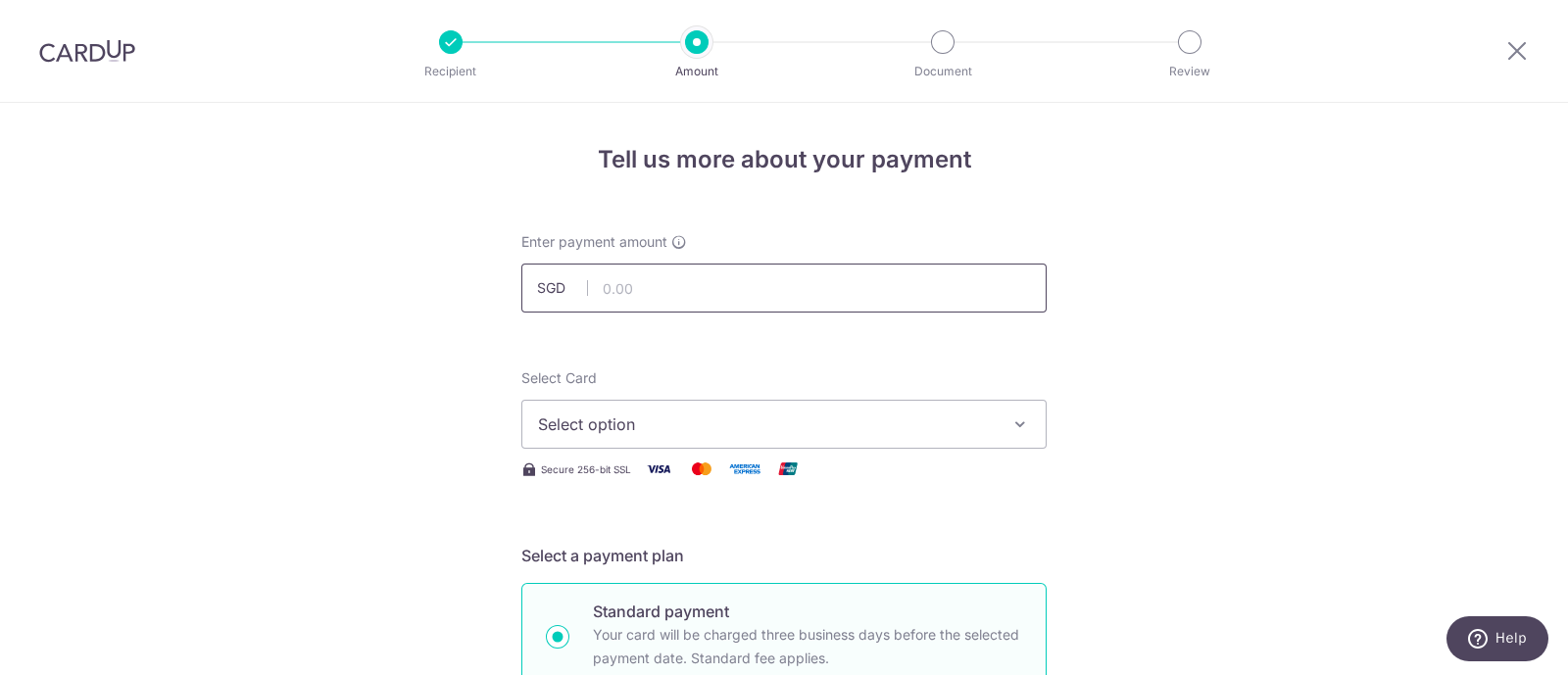 type on "222.50" 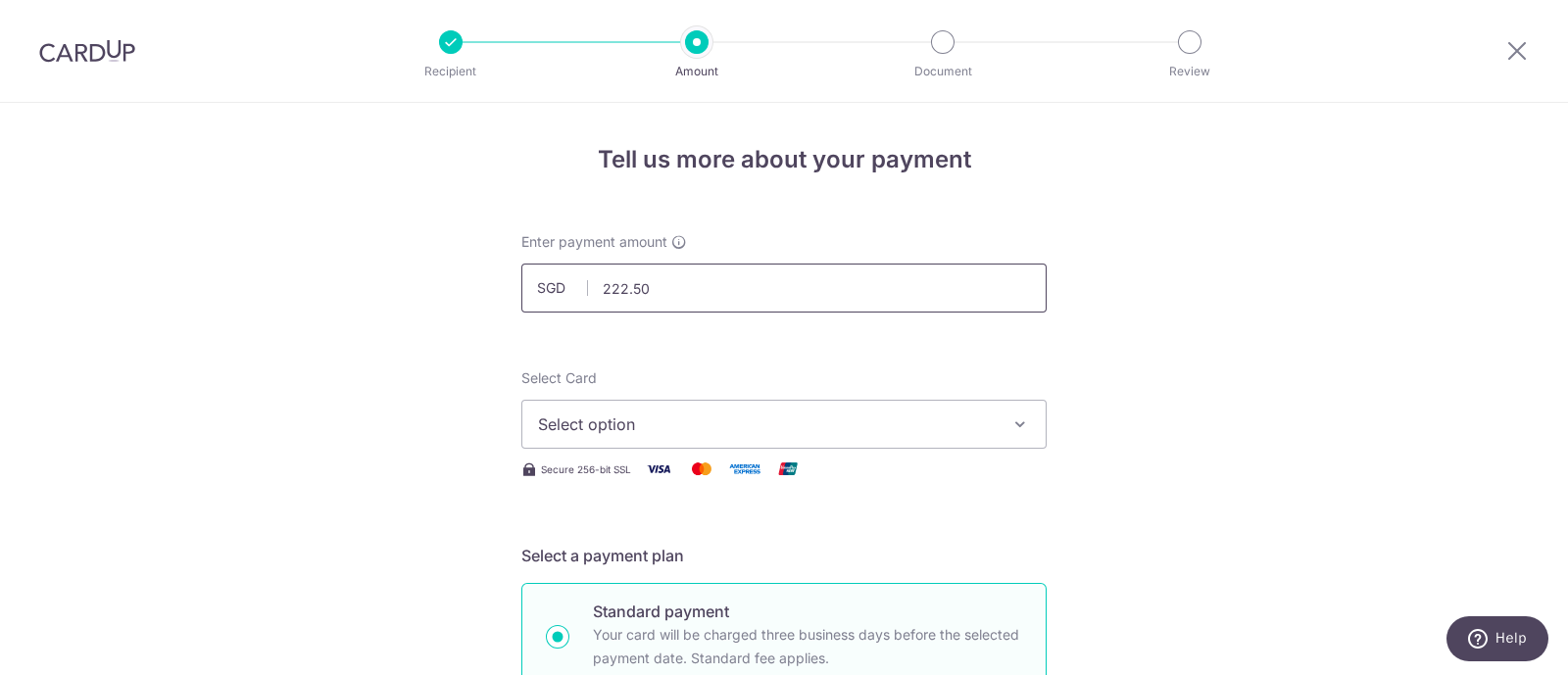 click on "222.50" at bounding box center (784, 288) 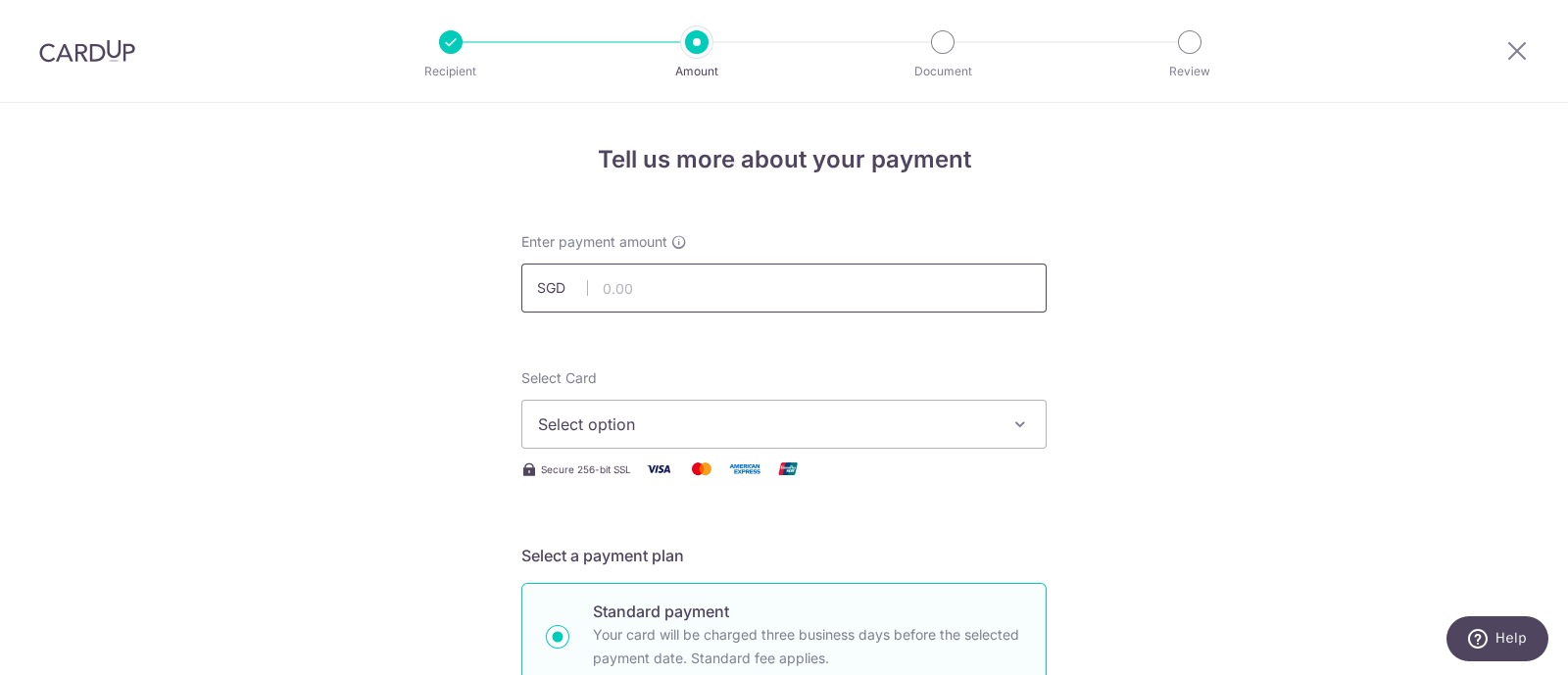 click at bounding box center [784, 288] 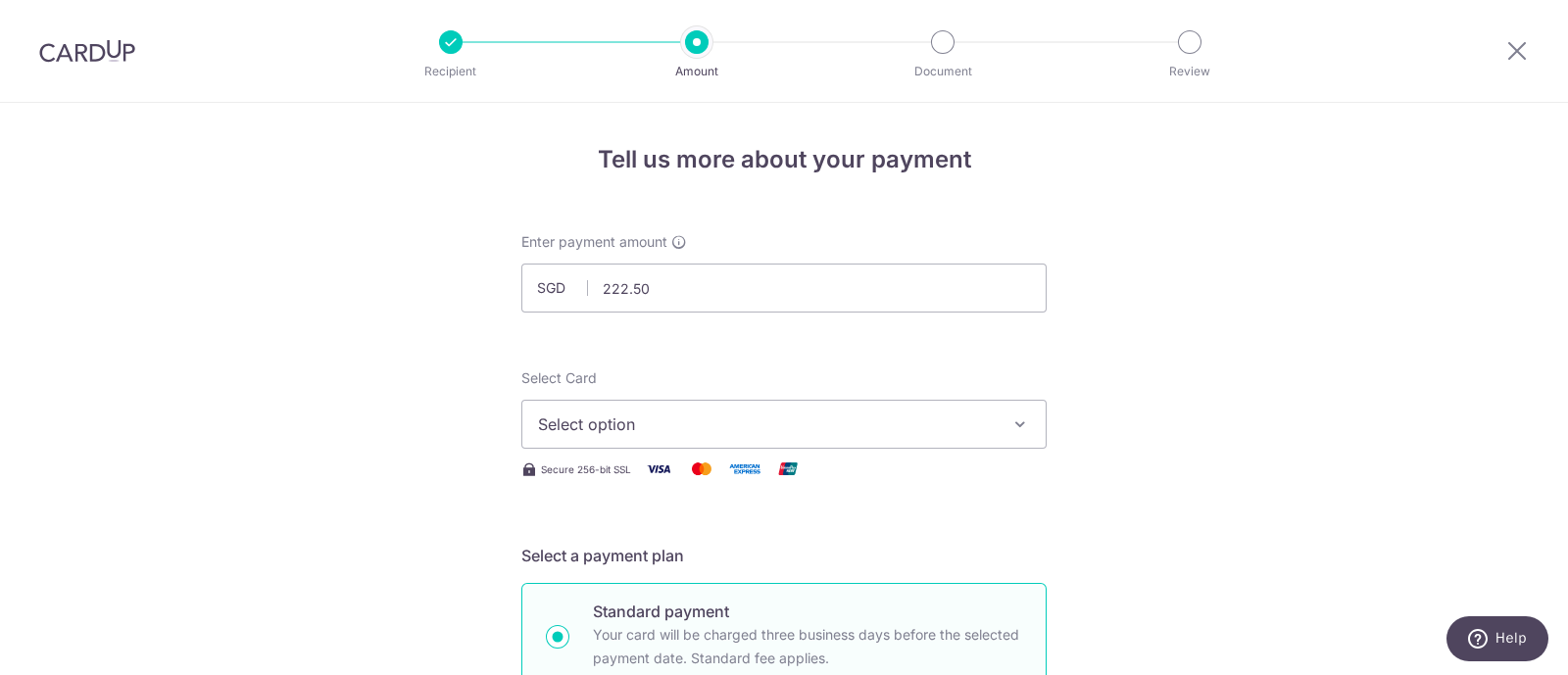 click on "Select option" at bounding box center (766, 424) 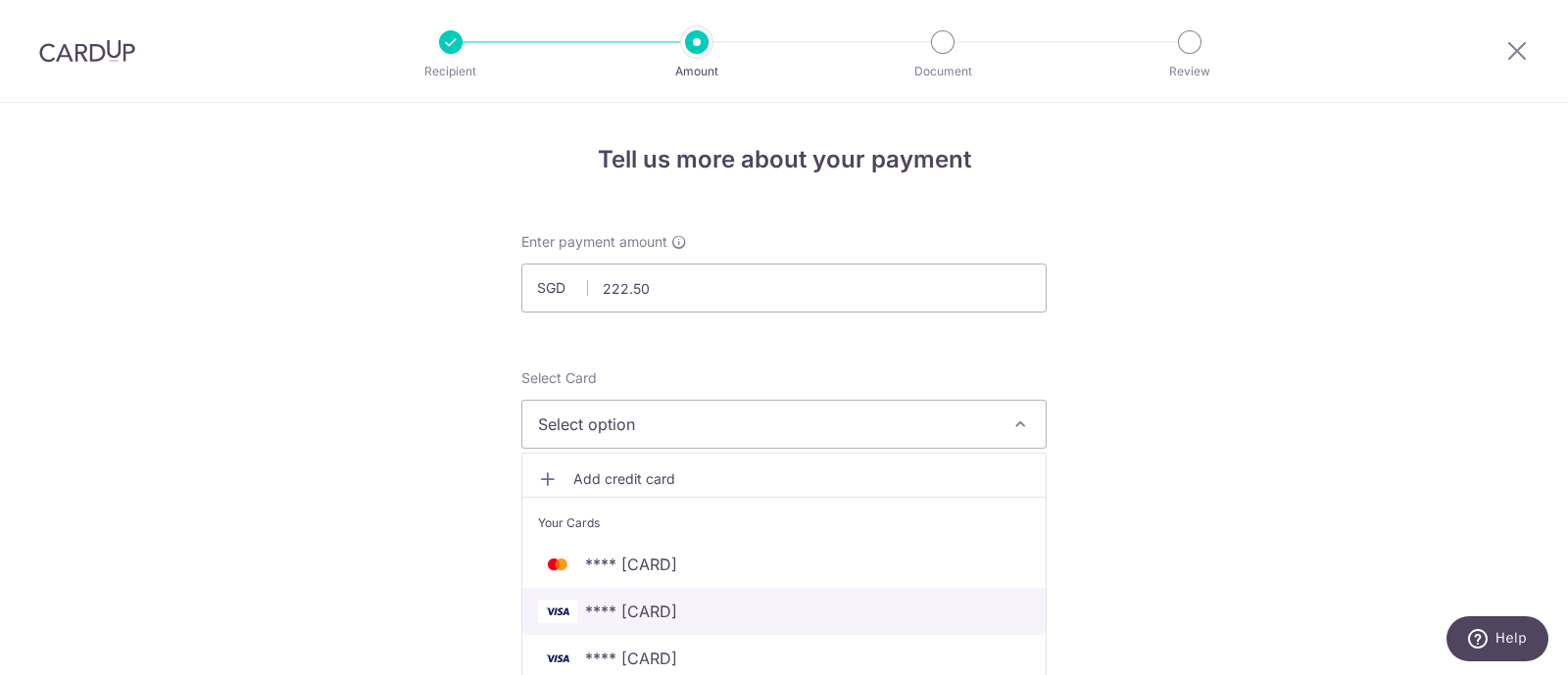 click on "**** 2146" at bounding box center (784, 611) 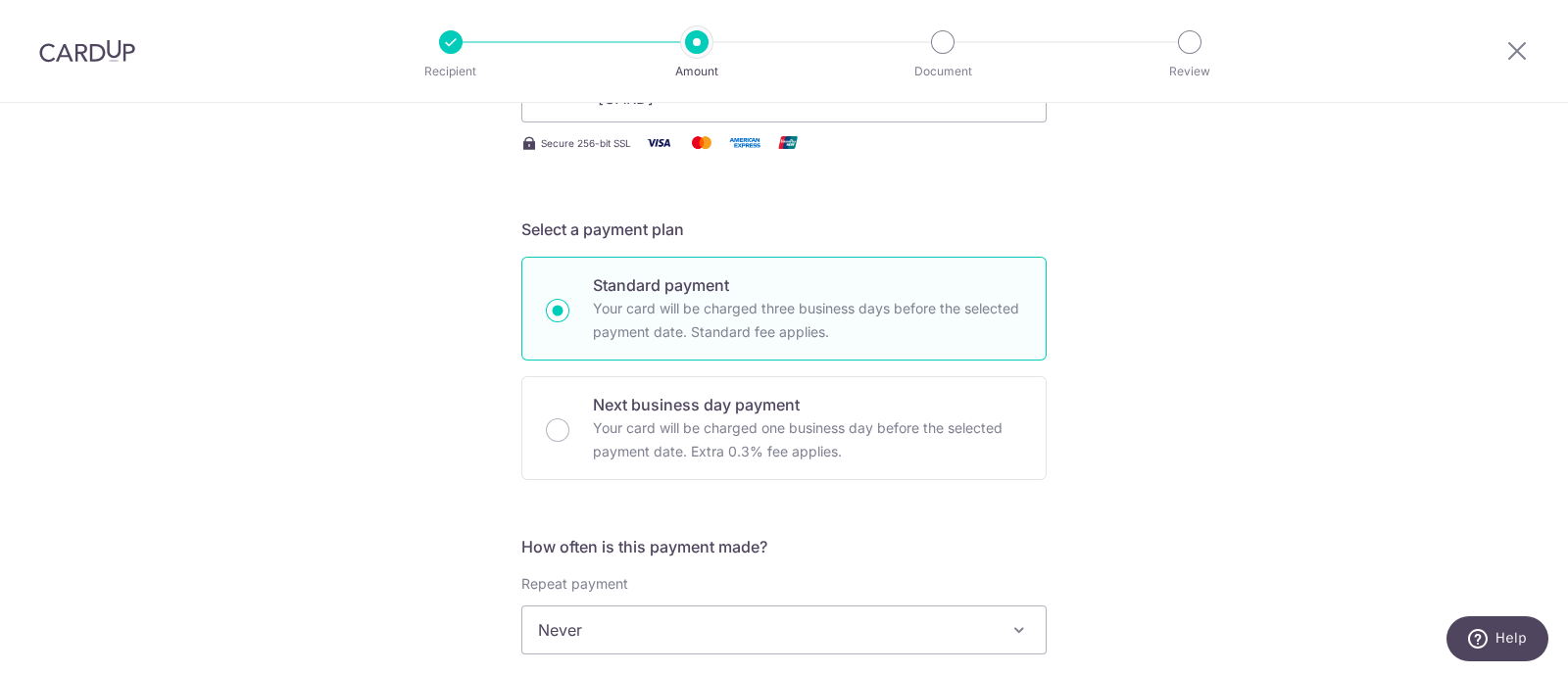 scroll, scrollTop: 652, scrollLeft: 0, axis: vertical 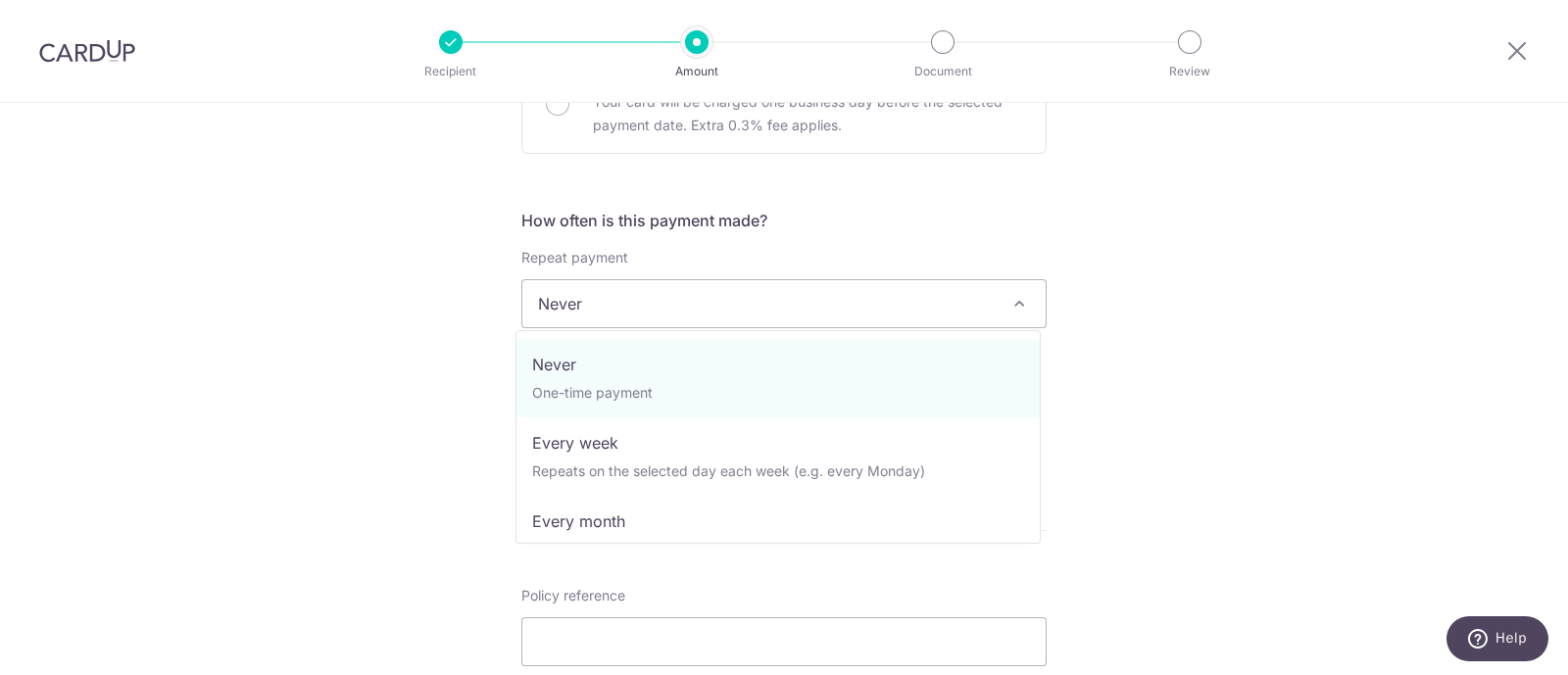 click on "Never" at bounding box center [784, 304] 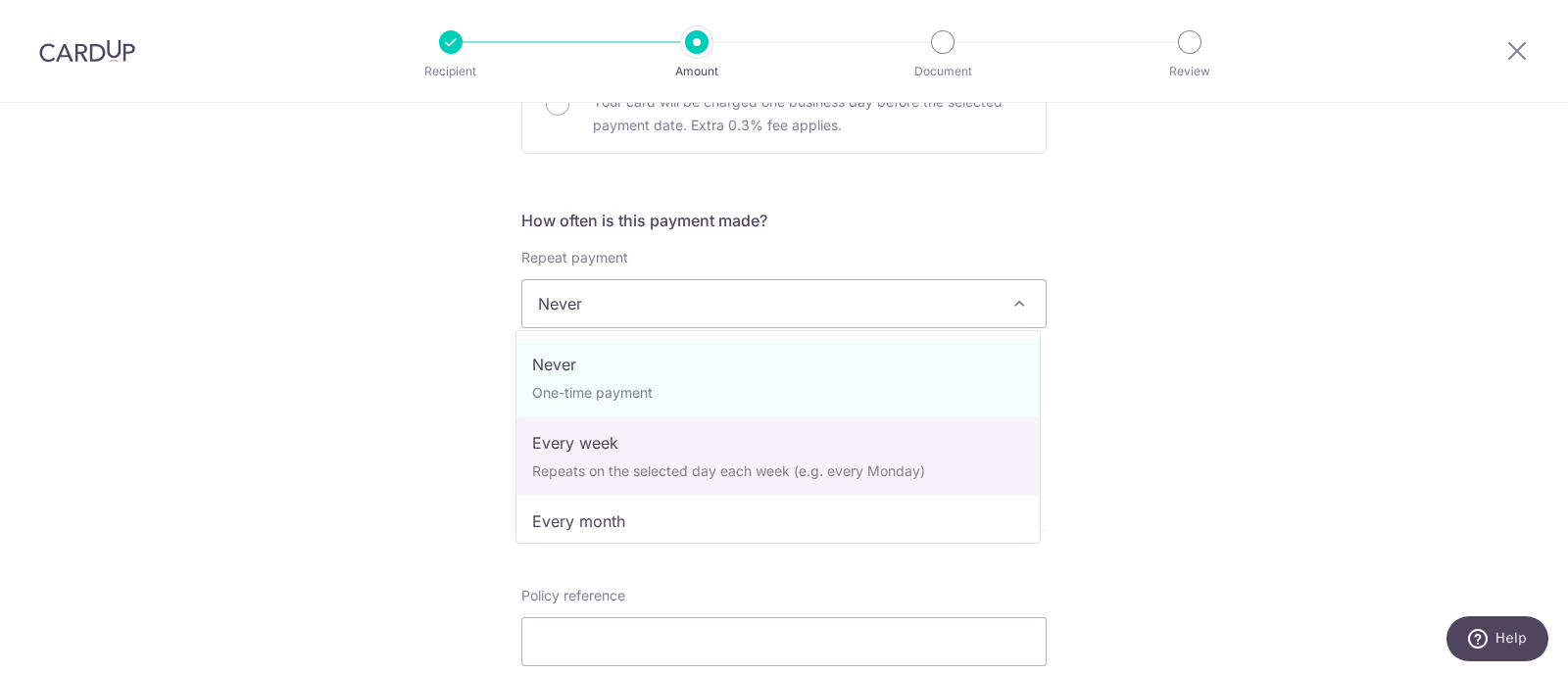 select on "2" 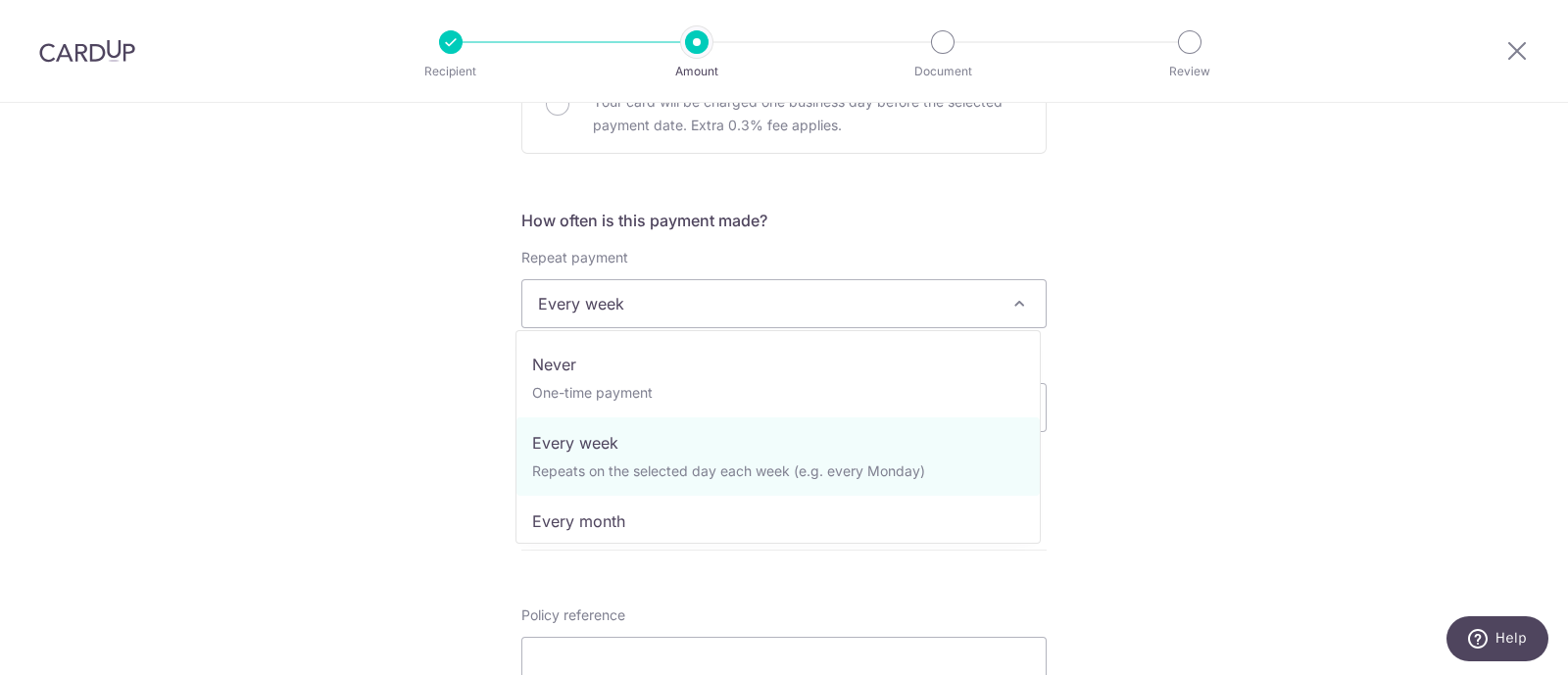 click on "Every week" at bounding box center (784, 304) 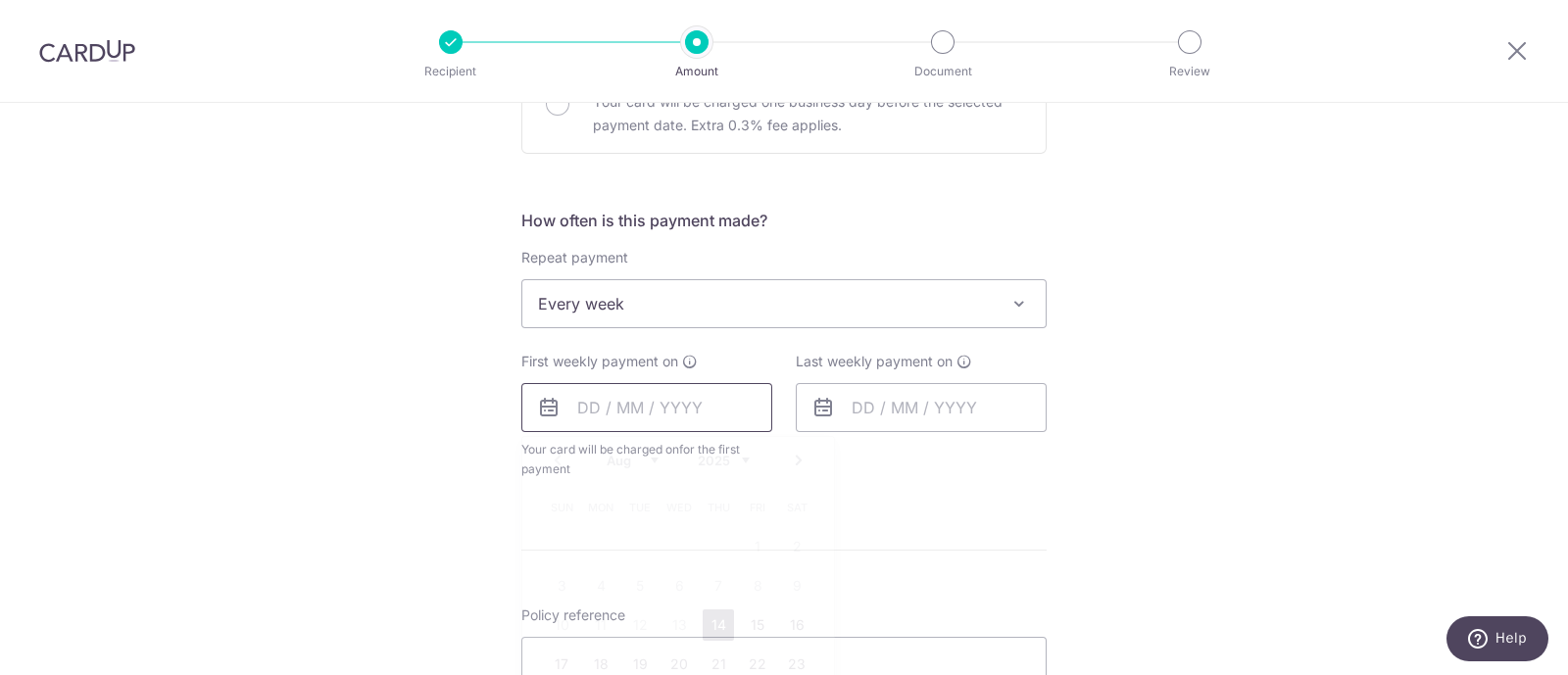 click at bounding box center [647, 408] 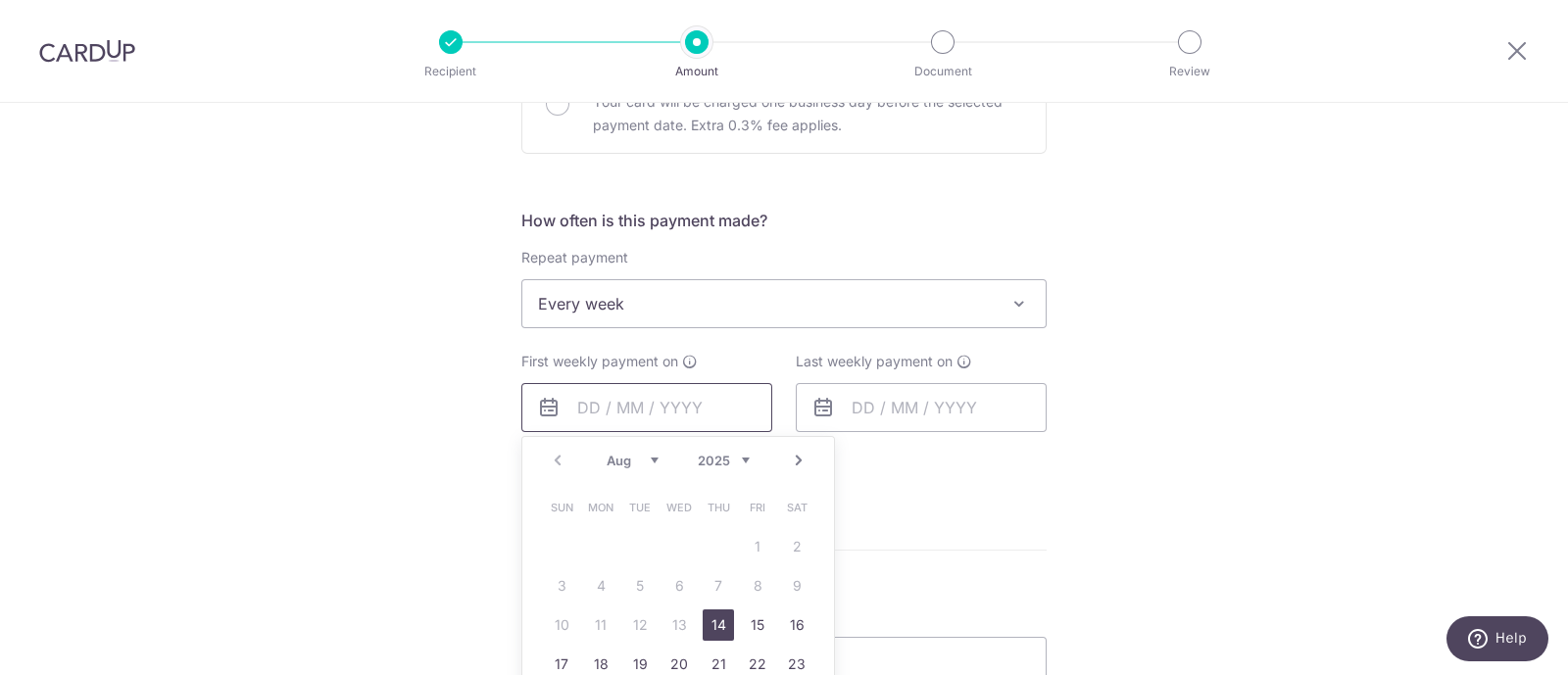 scroll, scrollTop: 979, scrollLeft: 0, axis: vertical 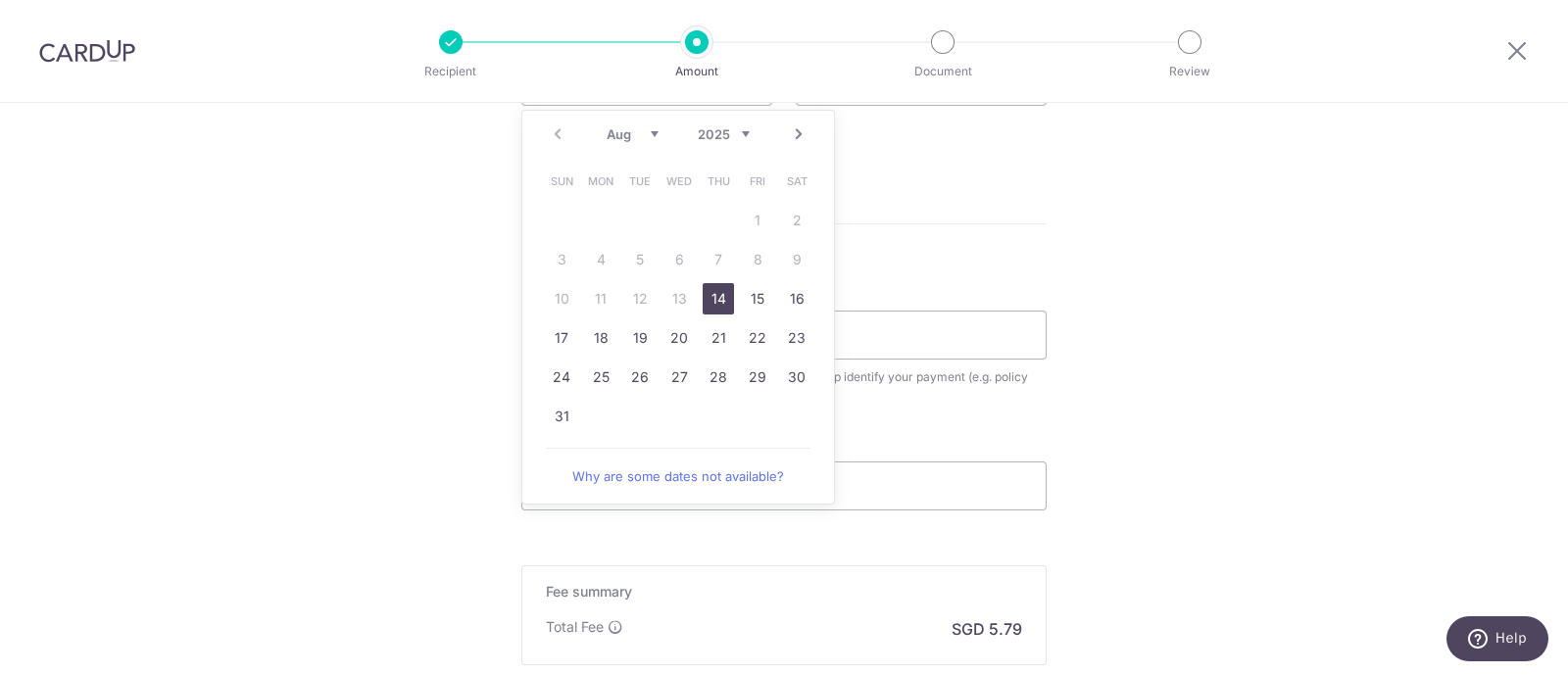 click on "14" at bounding box center (718, 299) 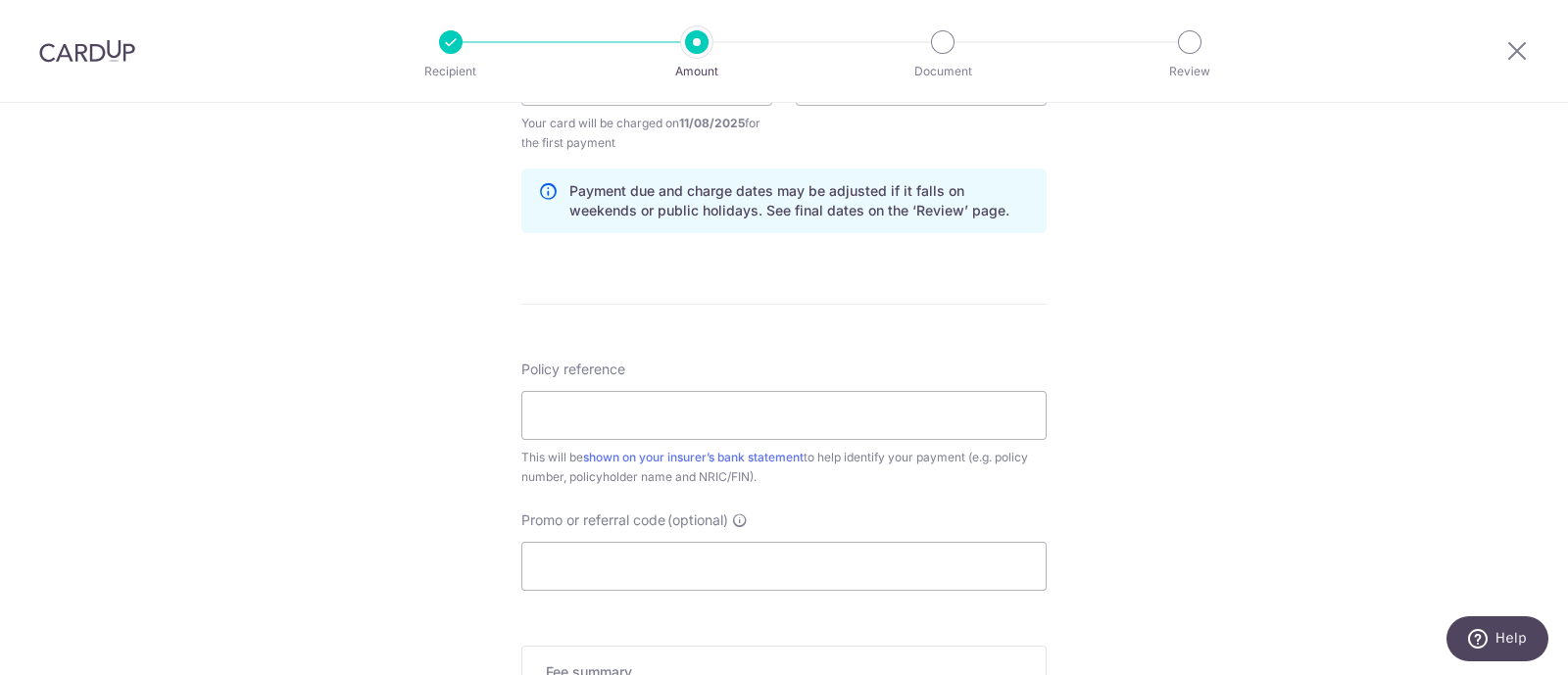 scroll, scrollTop: 652, scrollLeft: 0, axis: vertical 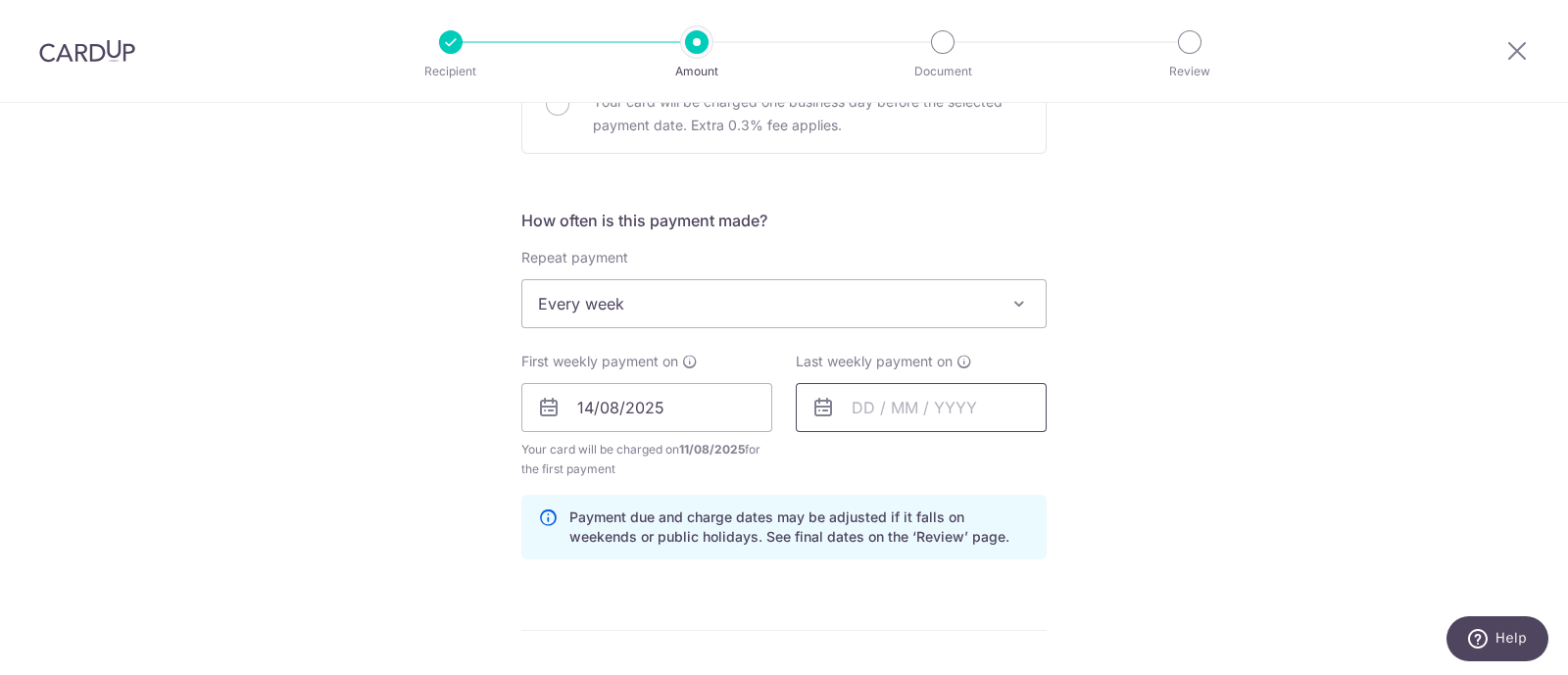 click at bounding box center [921, 408] 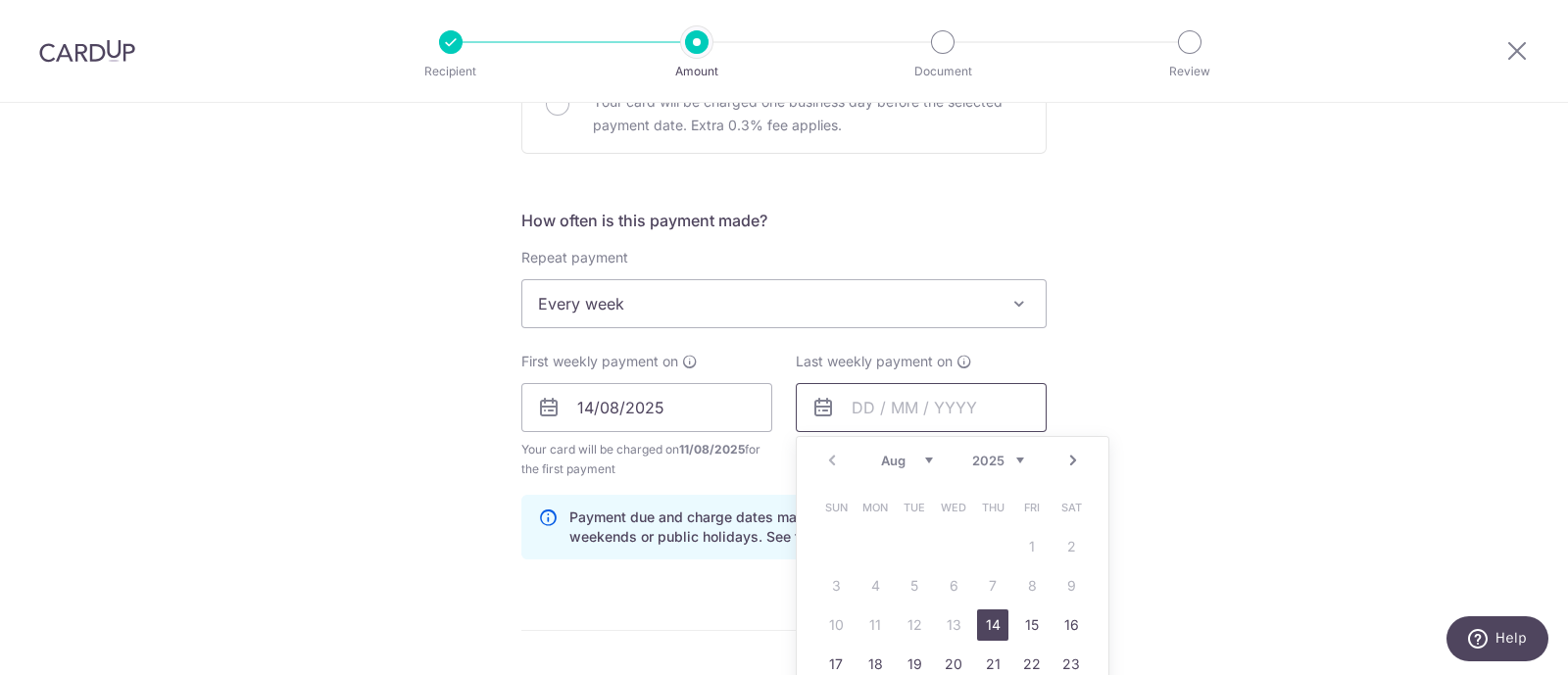 scroll, scrollTop: 979, scrollLeft: 0, axis: vertical 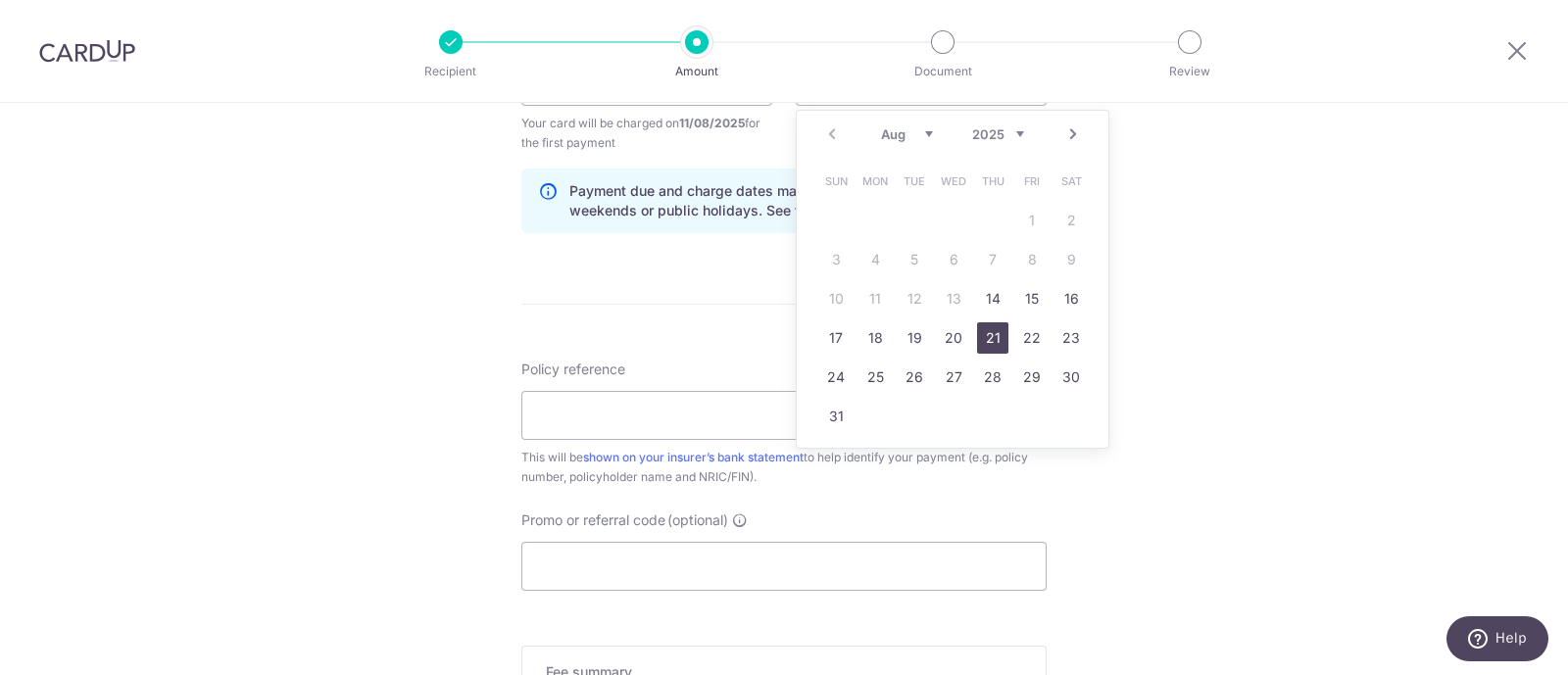 click on "21" at bounding box center [993, 338] 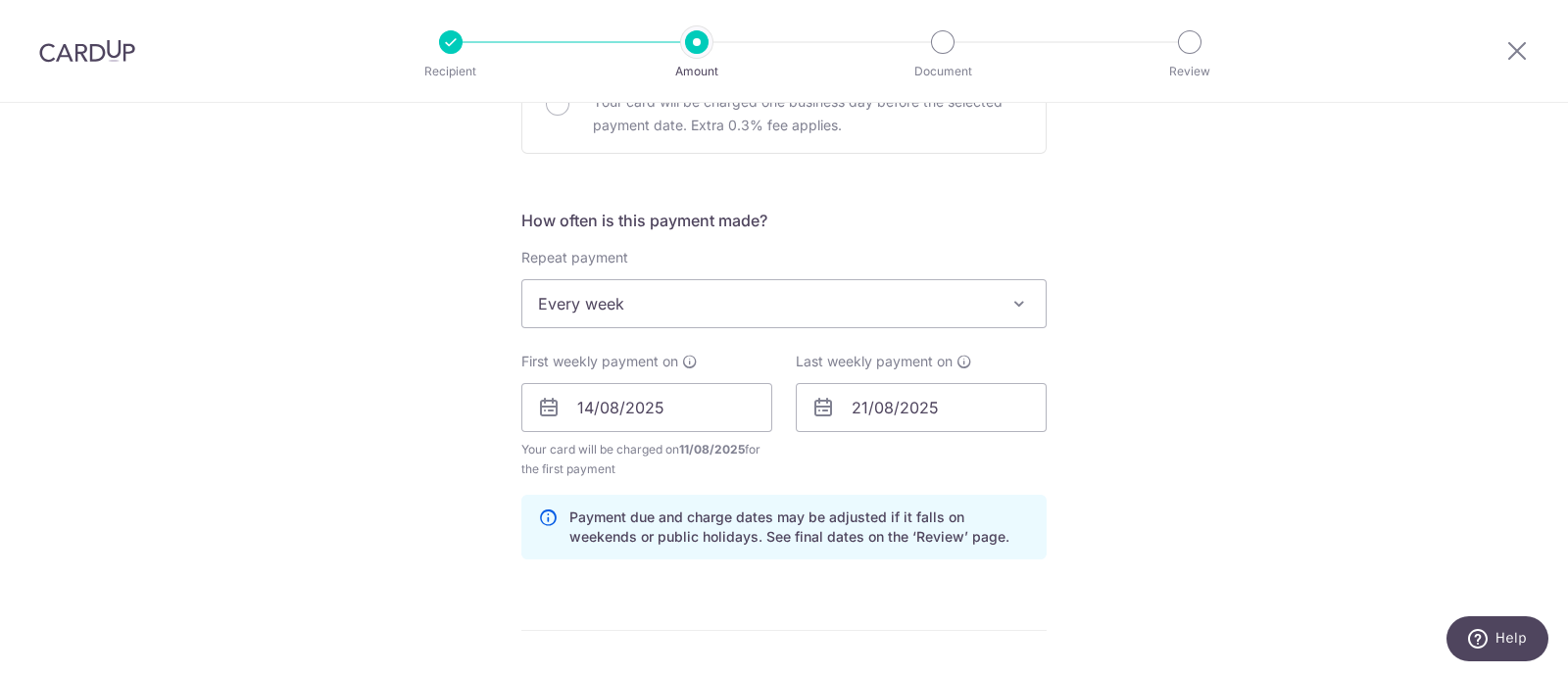 scroll, scrollTop: 979, scrollLeft: 0, axis: vertical 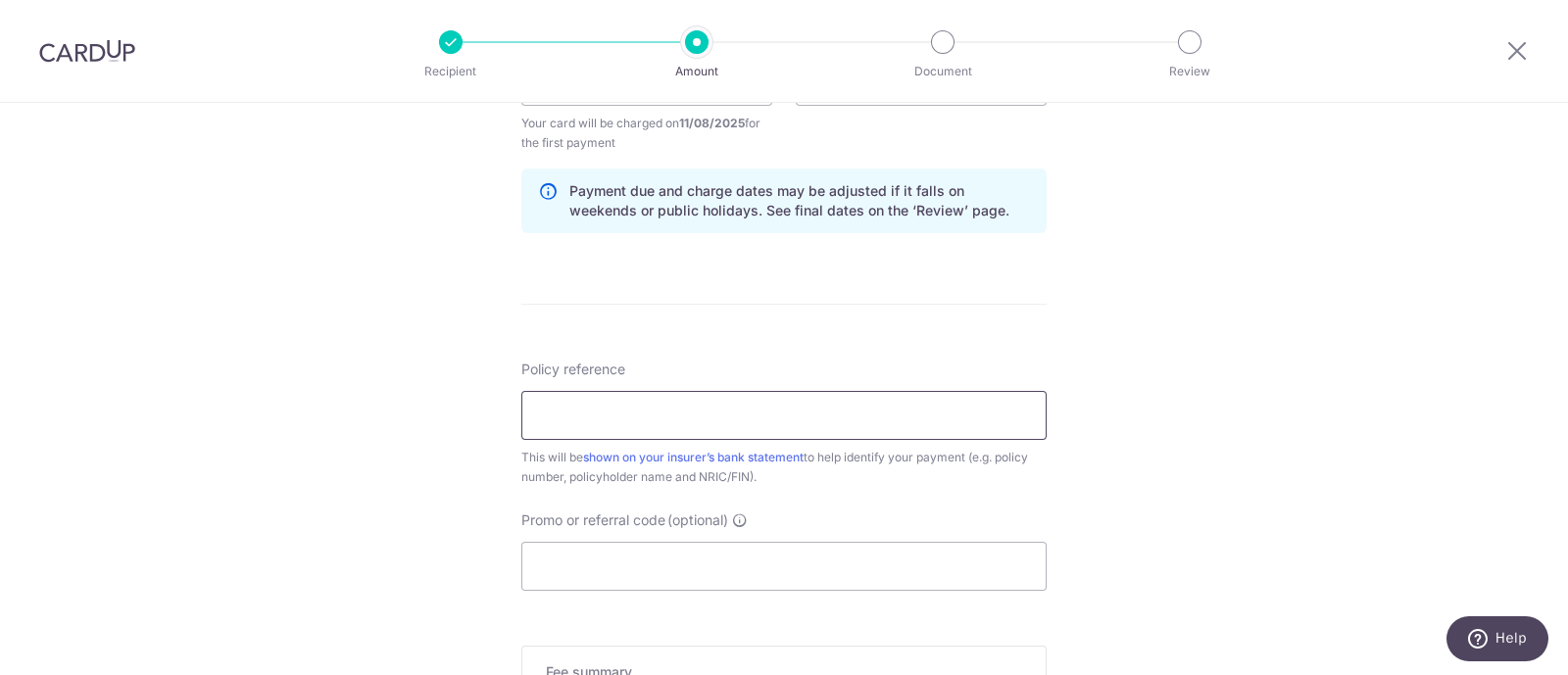 click on "Policy reference" at bounding box center [784, 415] 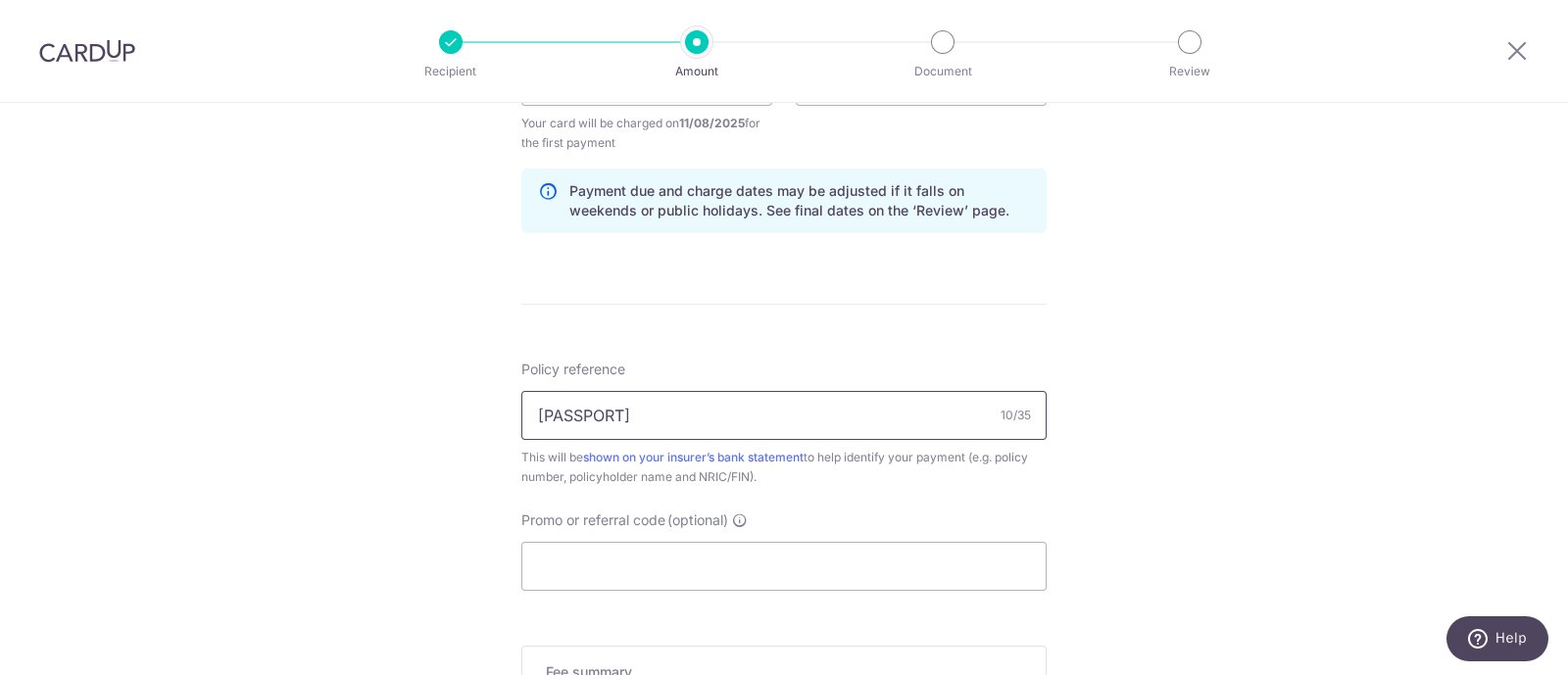 scroll, scrollTop: 1297, scrollLeft: 0, axis: vertical 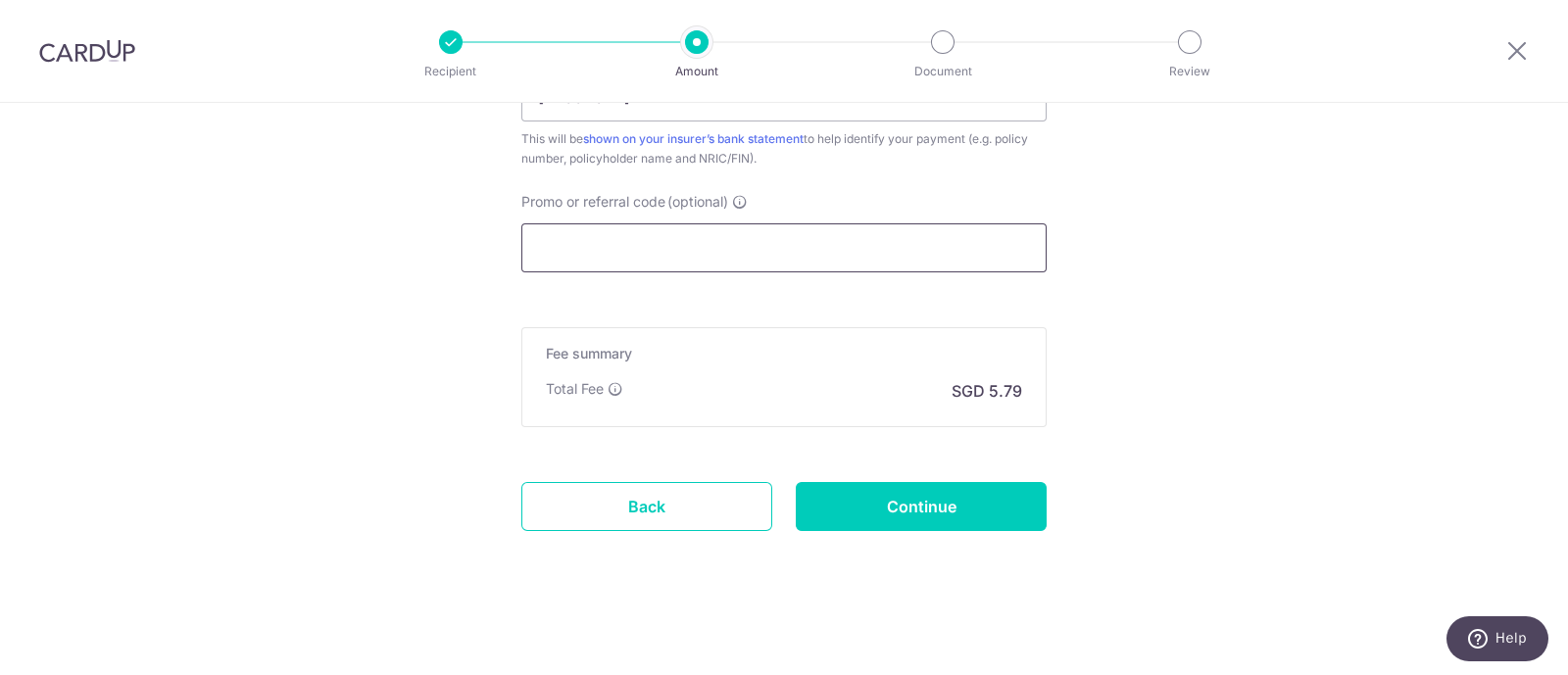 click on "Promo or referral code
(optional)" at bounding box center [784, 248] 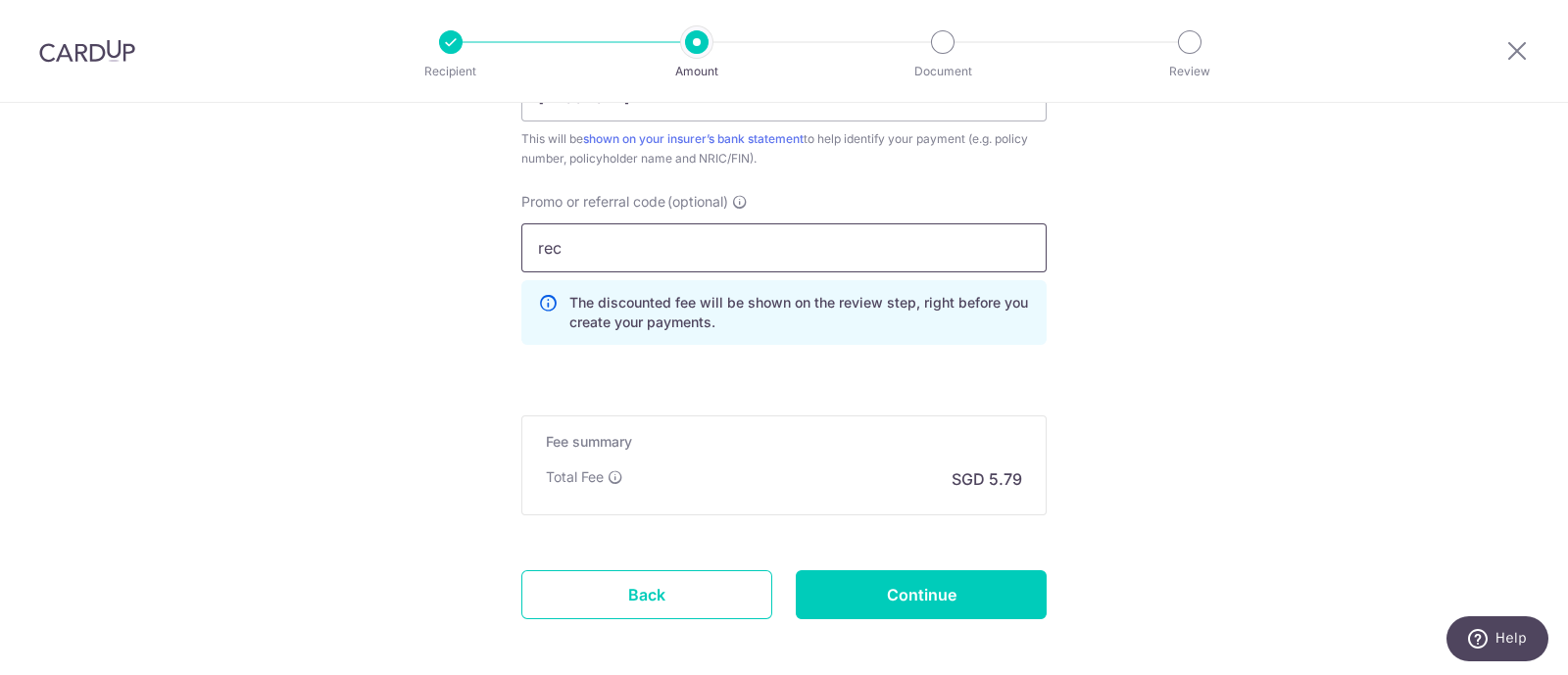 click on "rec" at bounding box center (784, 248) 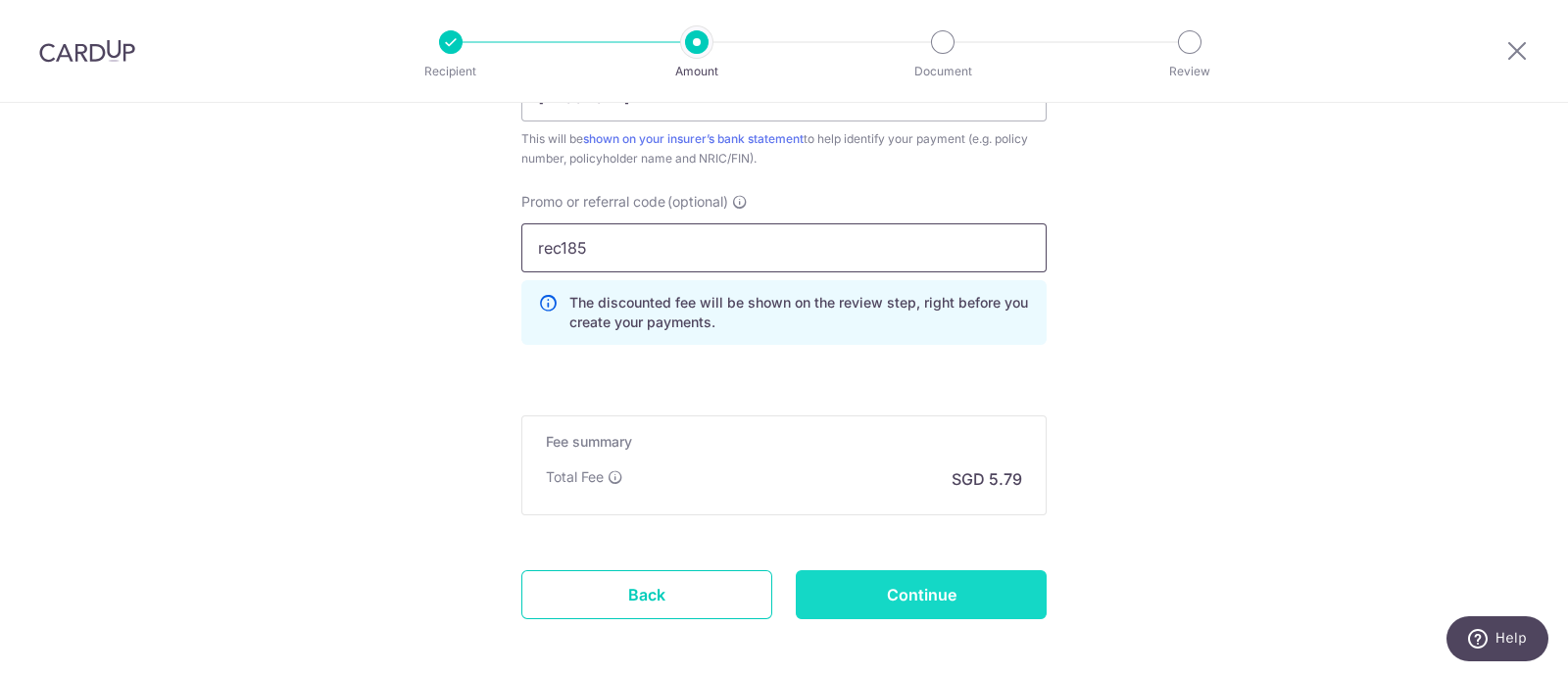 type on "rec185" 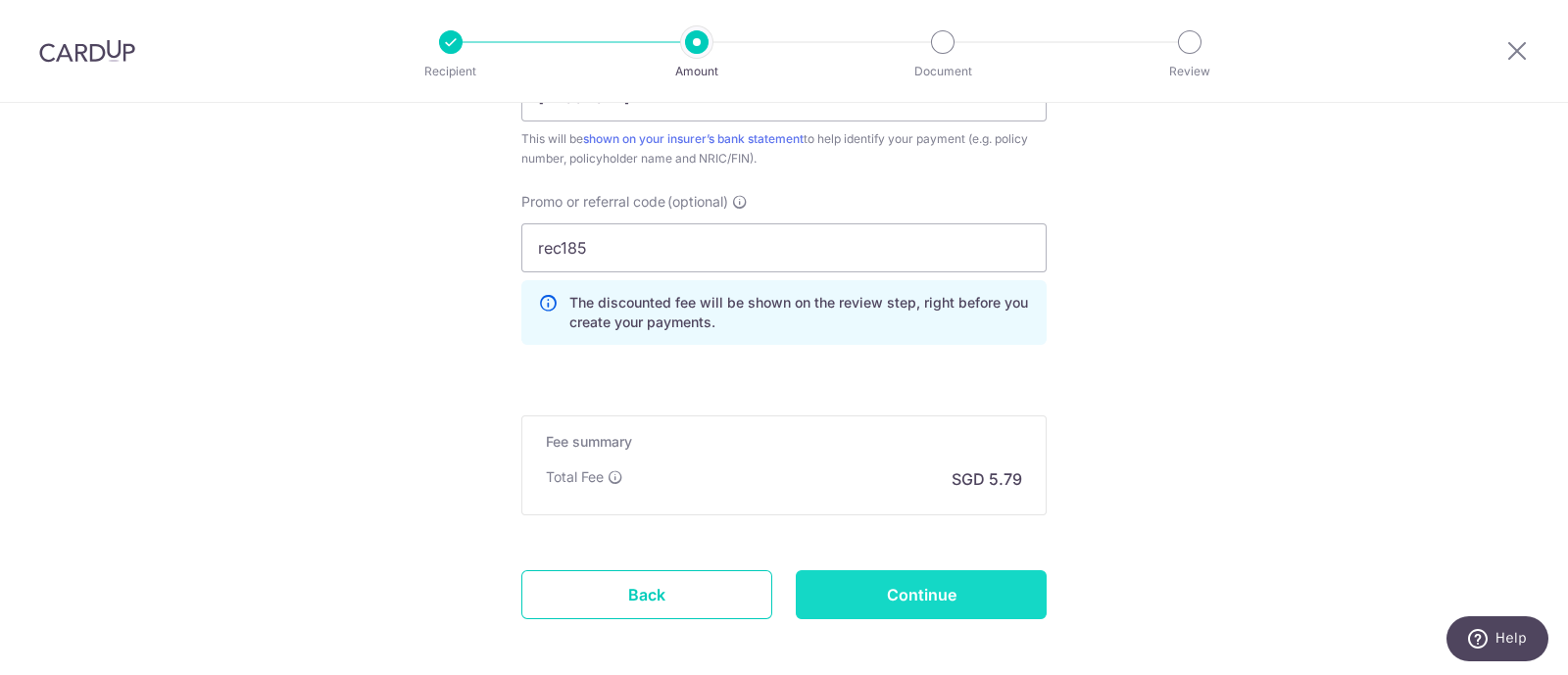 click on "Continue" at bounding box center (921, 595) 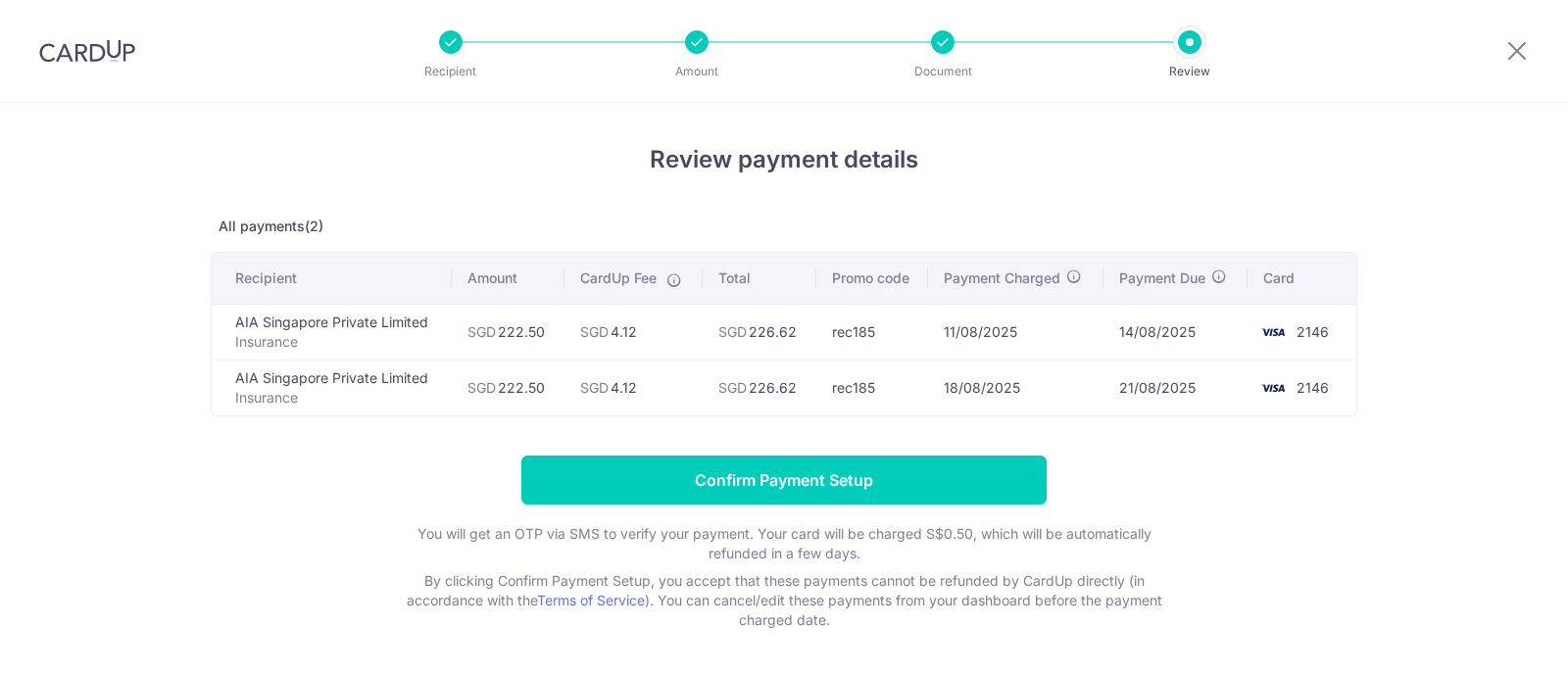 scroll, scrollTop: 0, scrollLeft: 0, axis: both 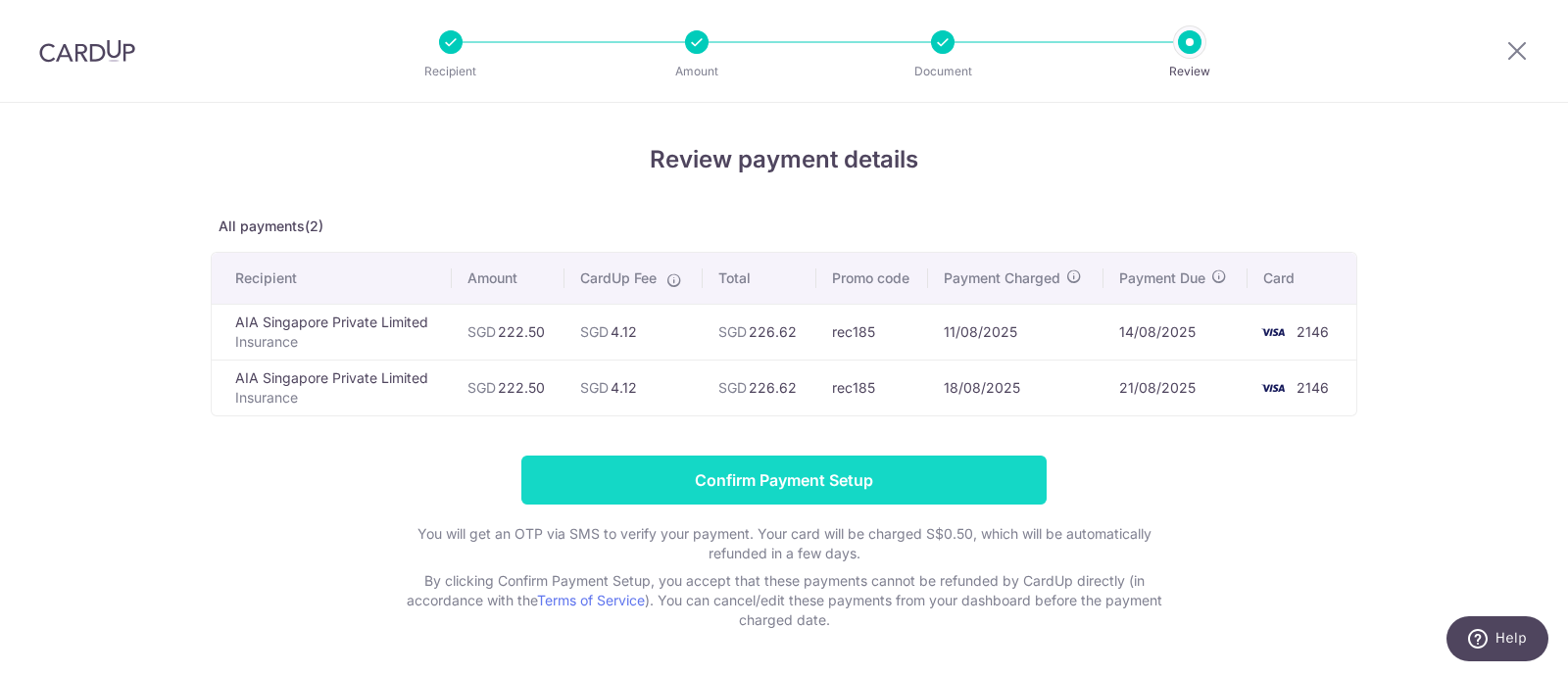 click on "Confirm Payment Setup" at bounding box center [784, 480] 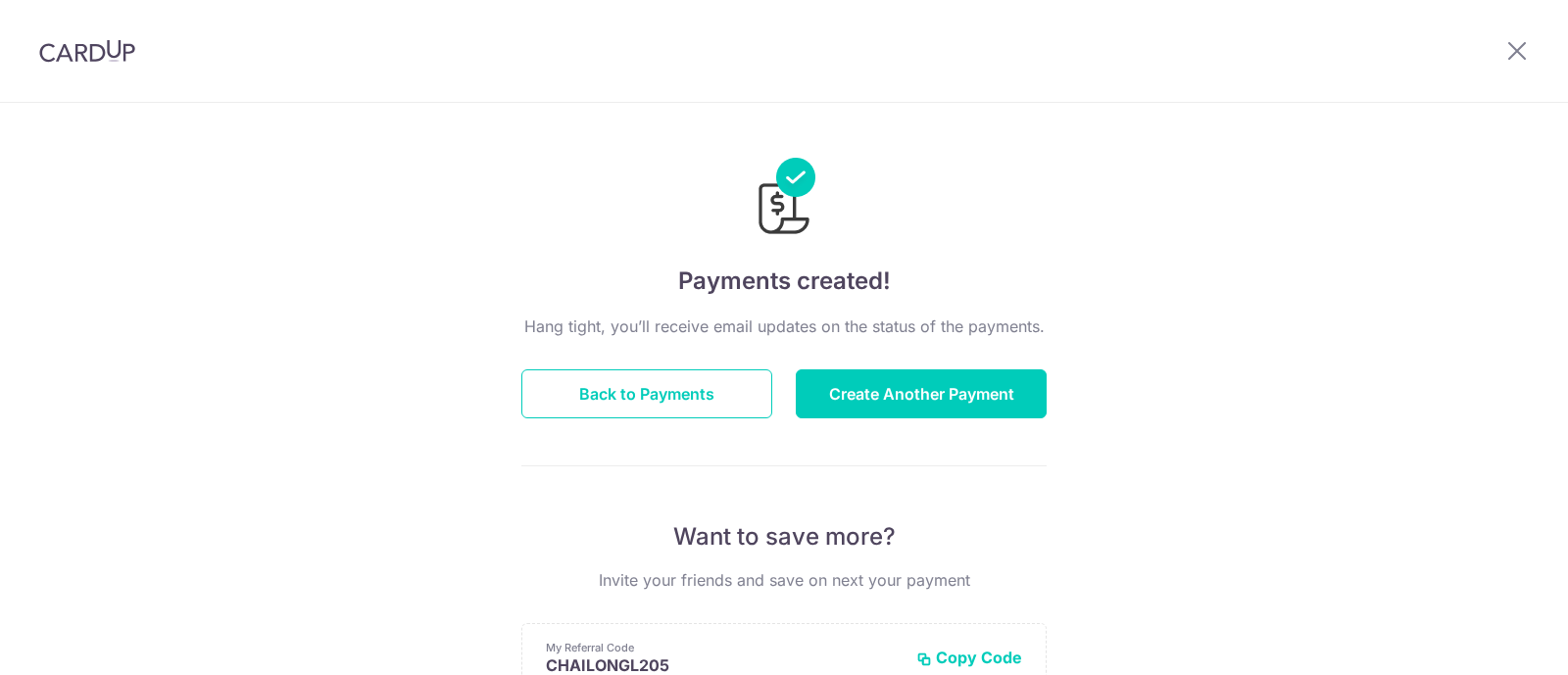 scroll, scrollTop: 0, scrollLeft: 0, axis: both 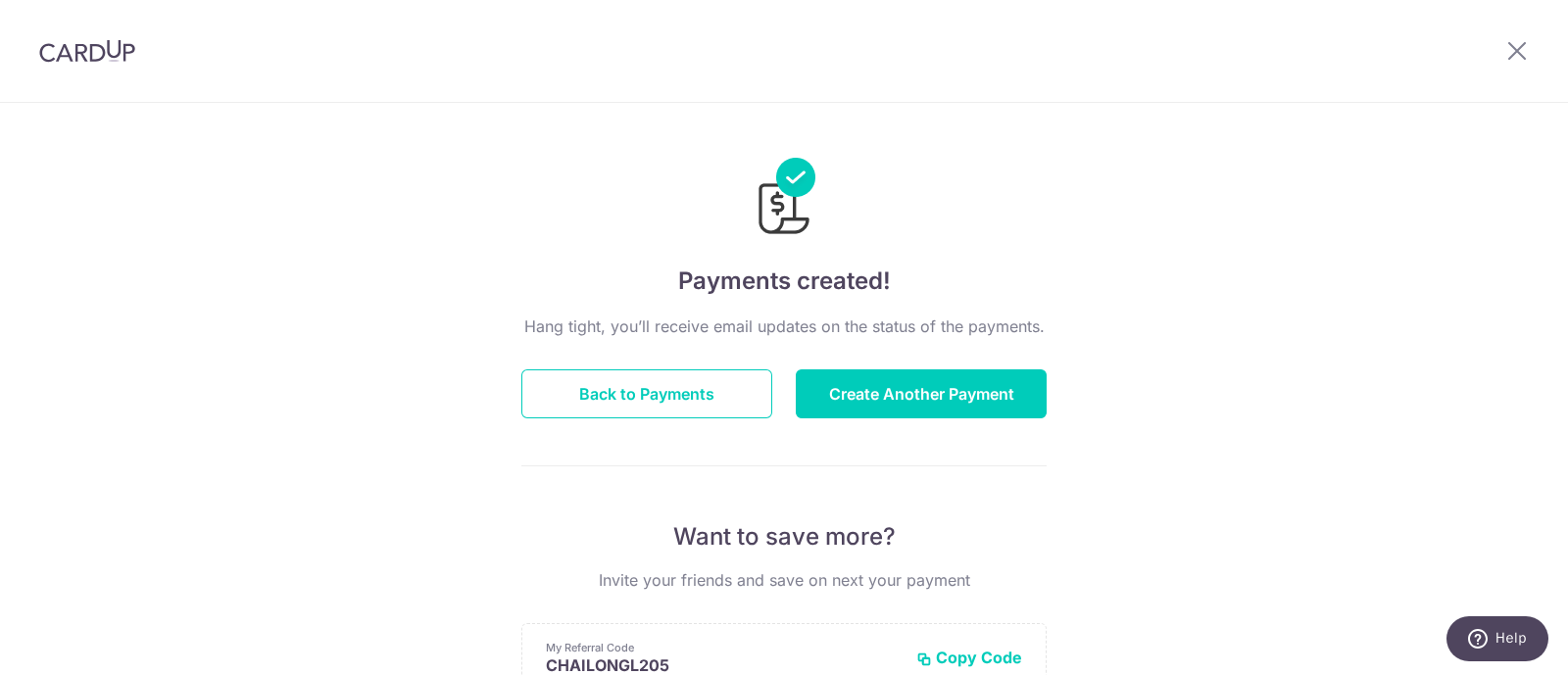 click at bounding box center [87, 51] 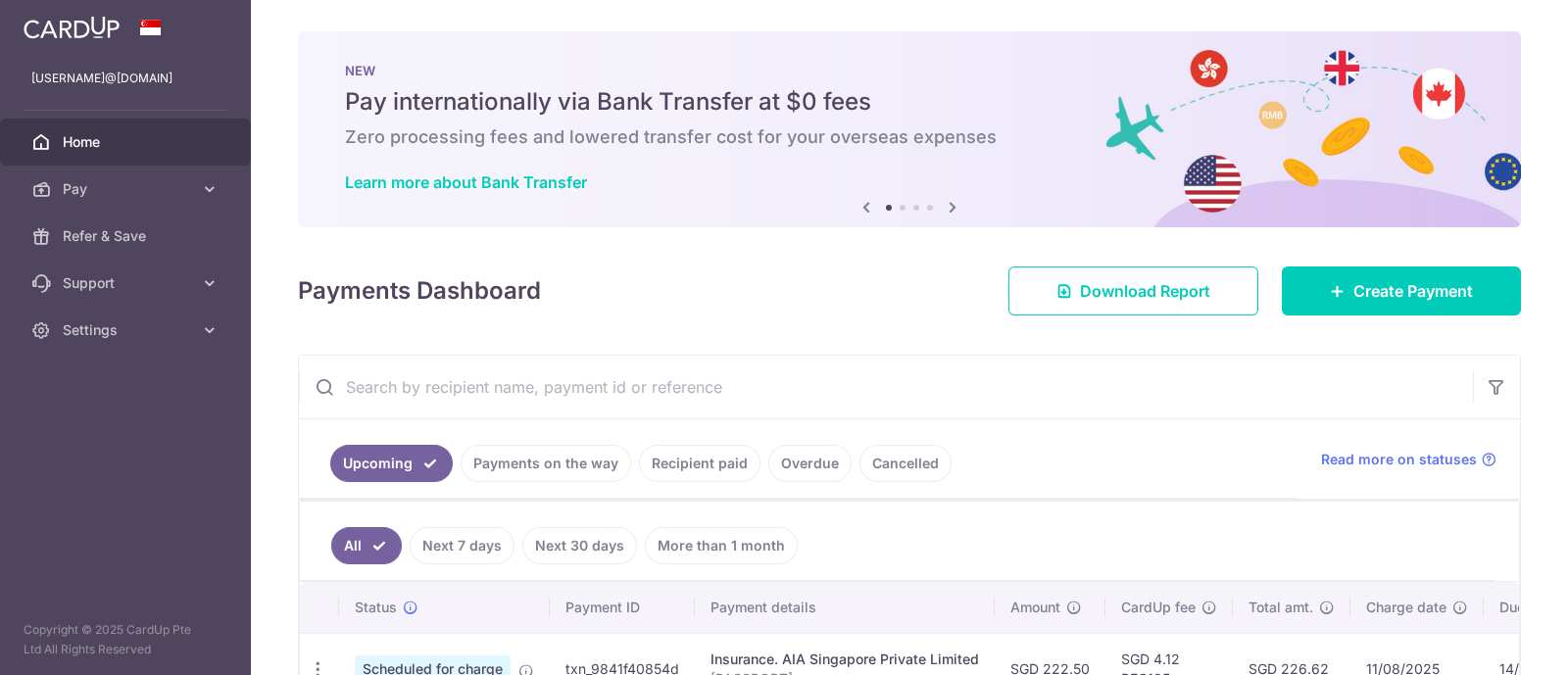 scroll, scrollTop: 0, scrollLeft: 0, axis: both 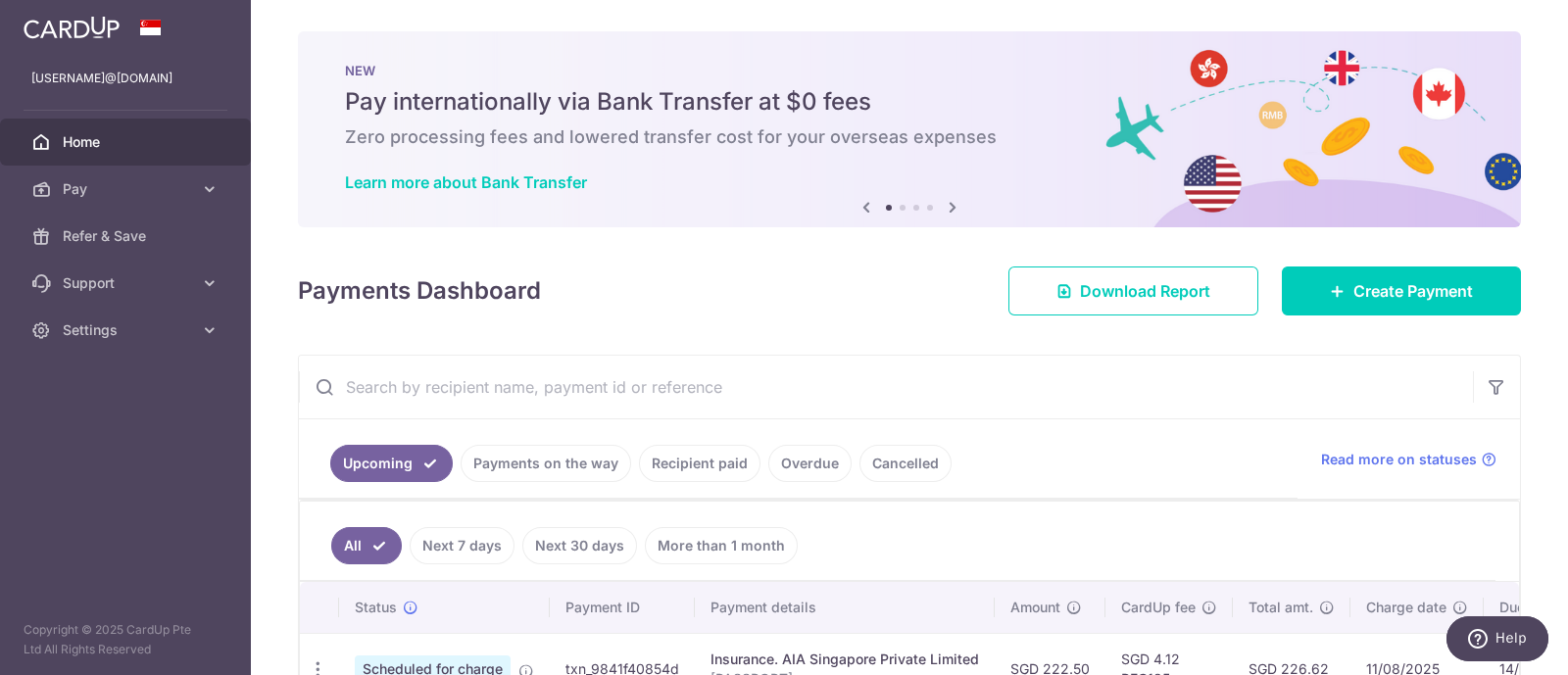 click on "Payments on the way" at bounding box center (546, 463) 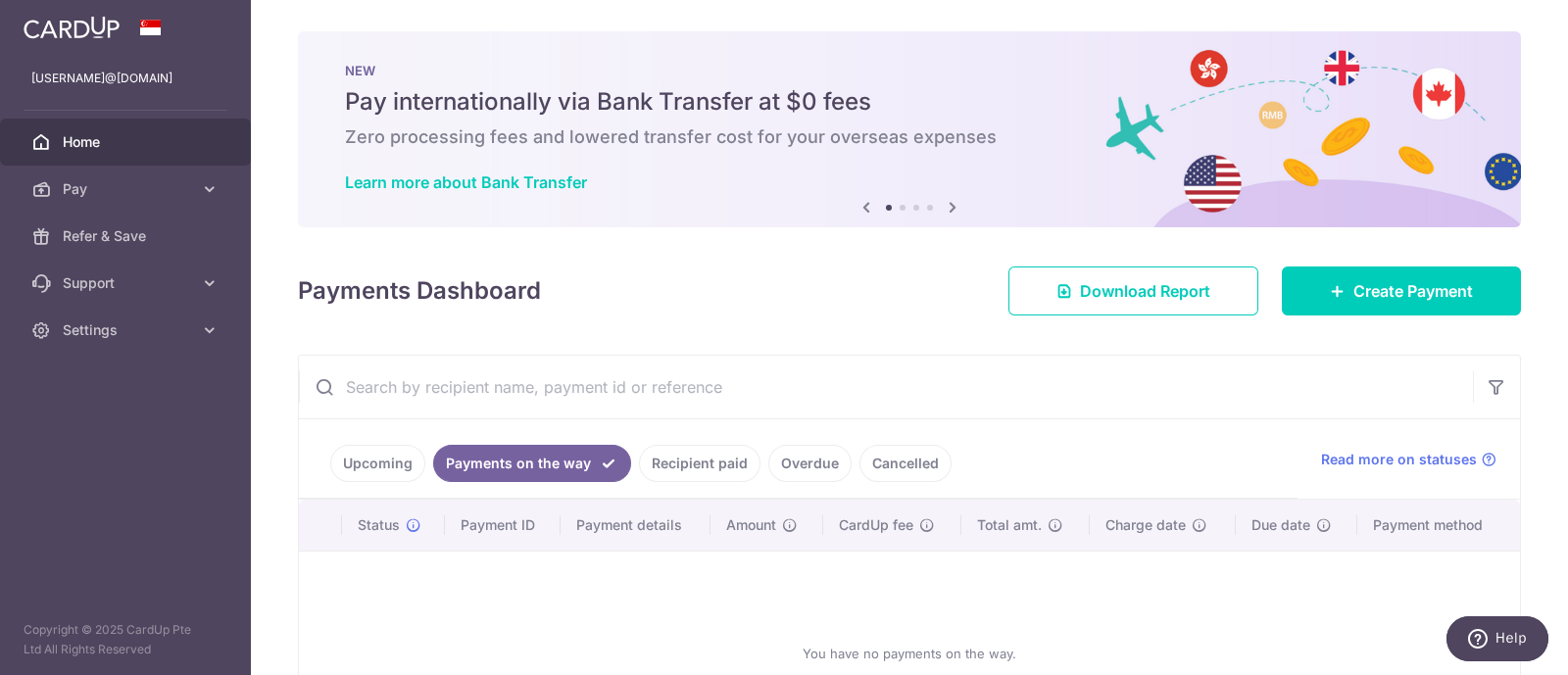 scroll, scrollTop: 172, scrollLeft: 0, axis: vertical 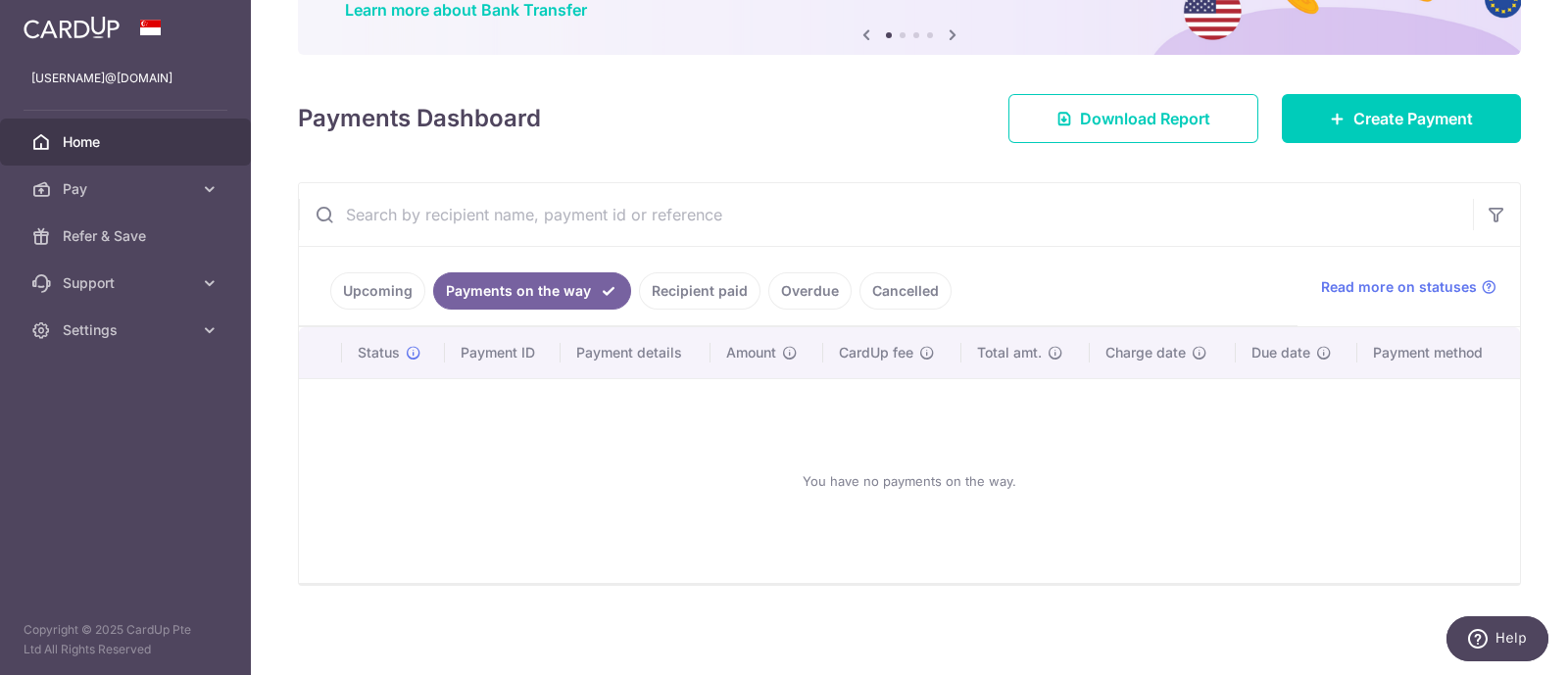 click on "Upcoming" at bounding box center (377, 291) 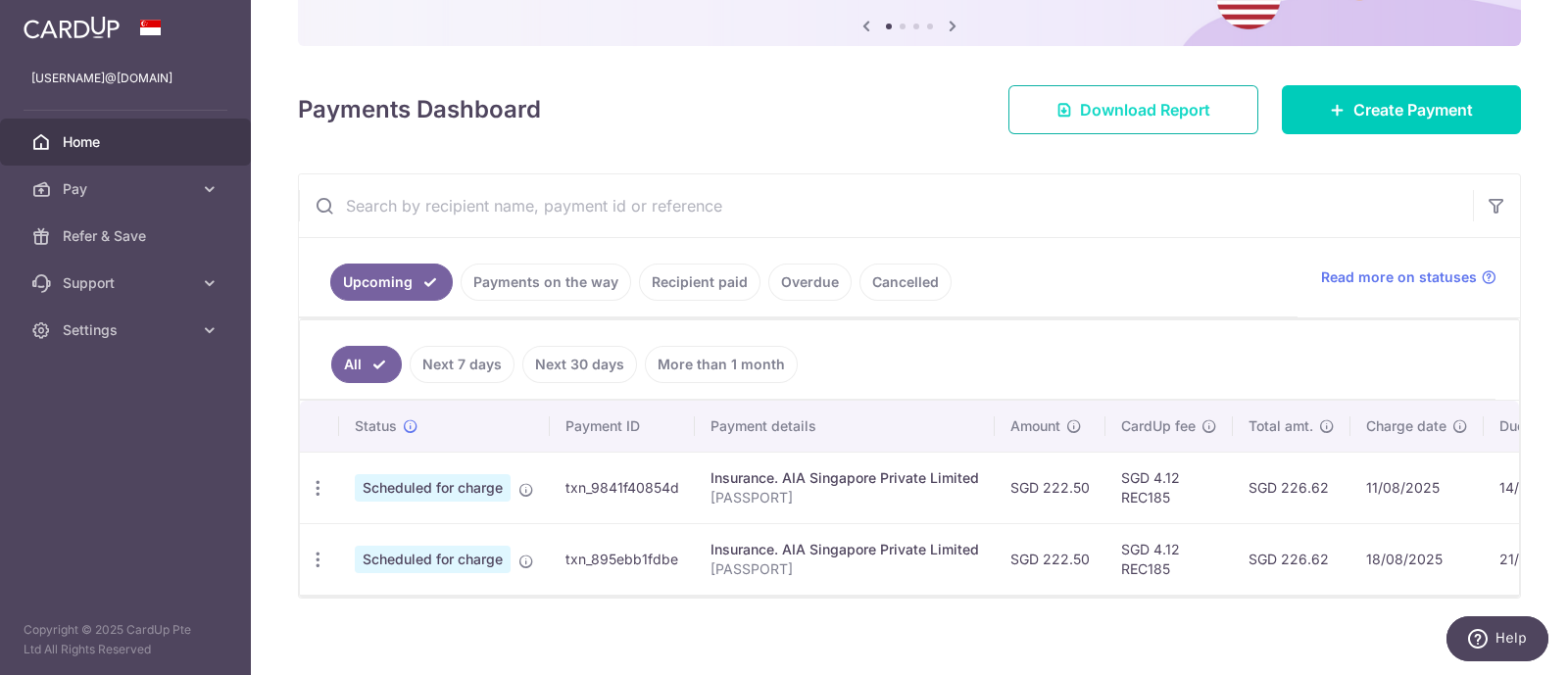 scroll, scrollTop: 0, scrollLeft: 0, axis: both 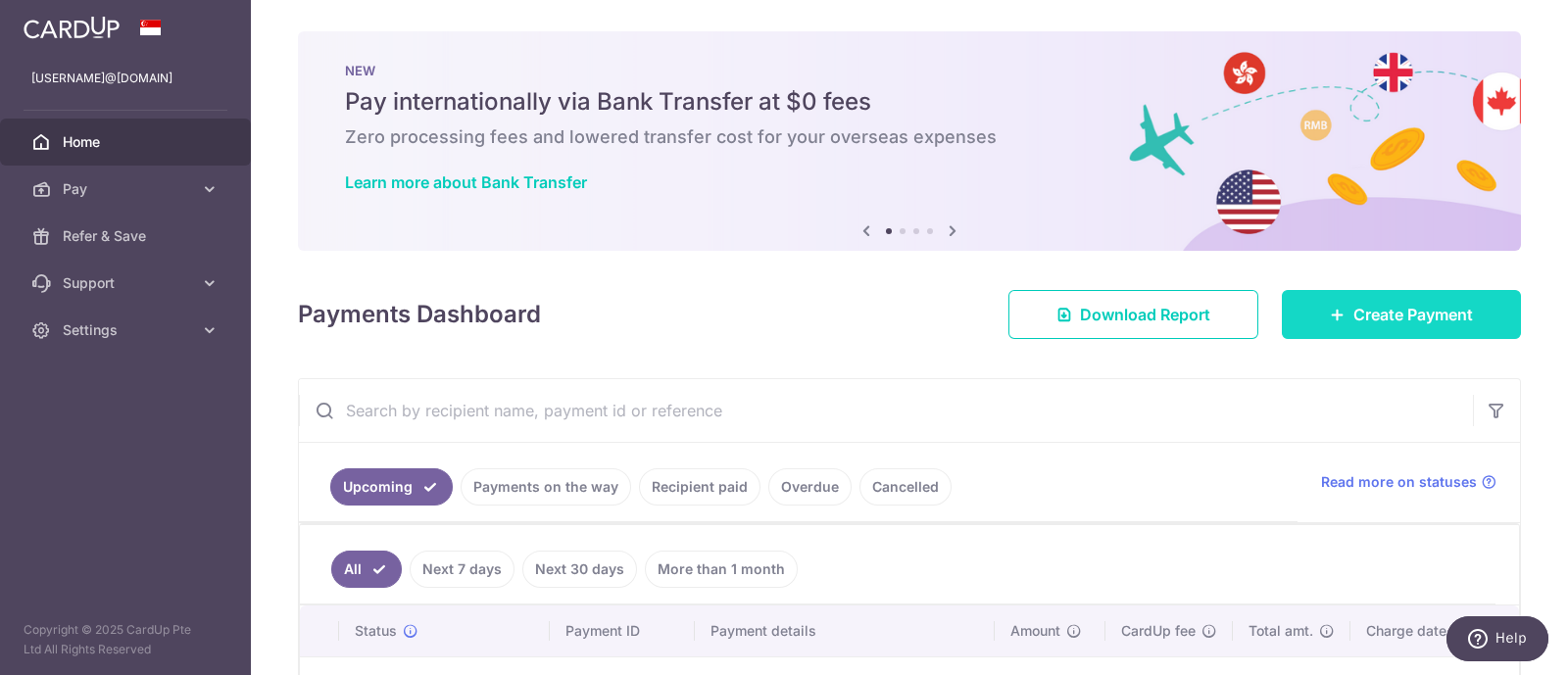 click on "Create Payment" at bounding box center [1413, 314] 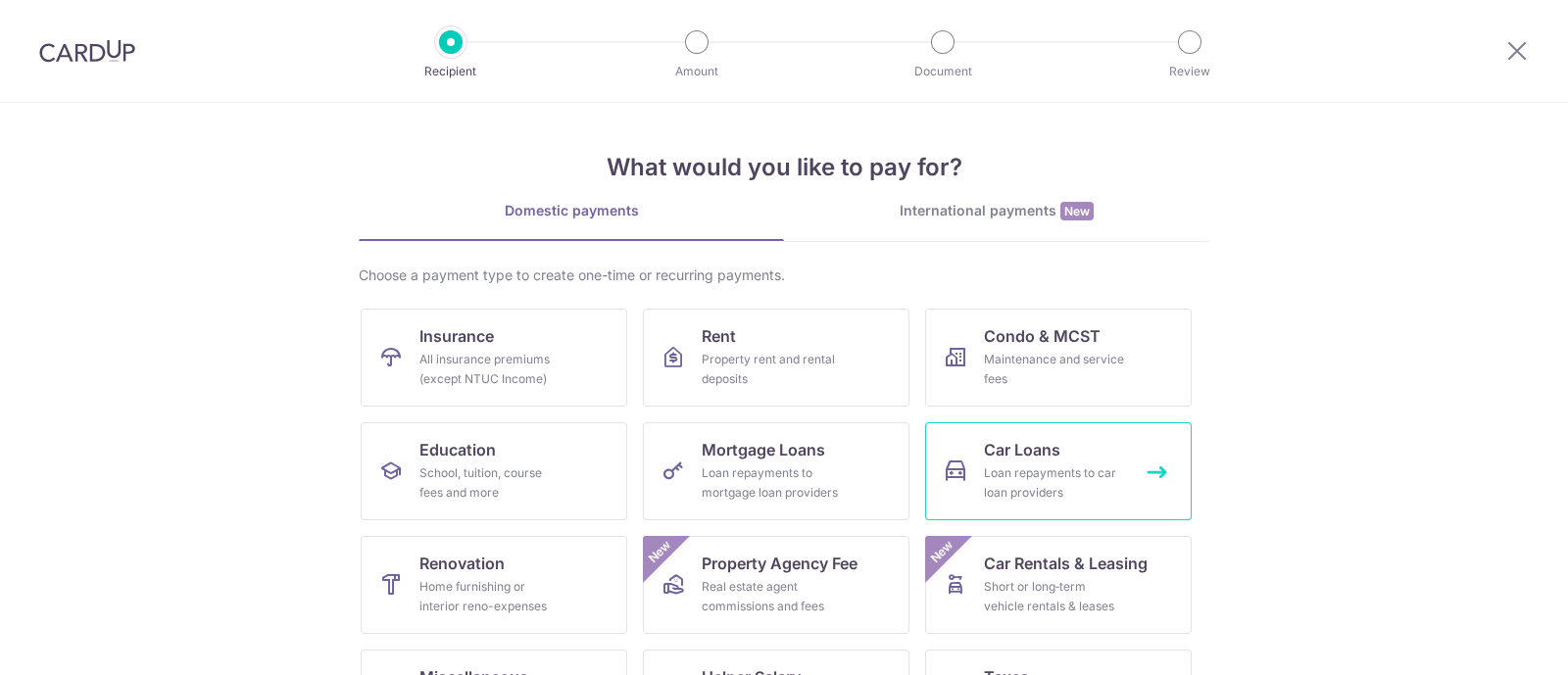 scroll, scrollTop: 0, scrollLeft: 0, axis: both 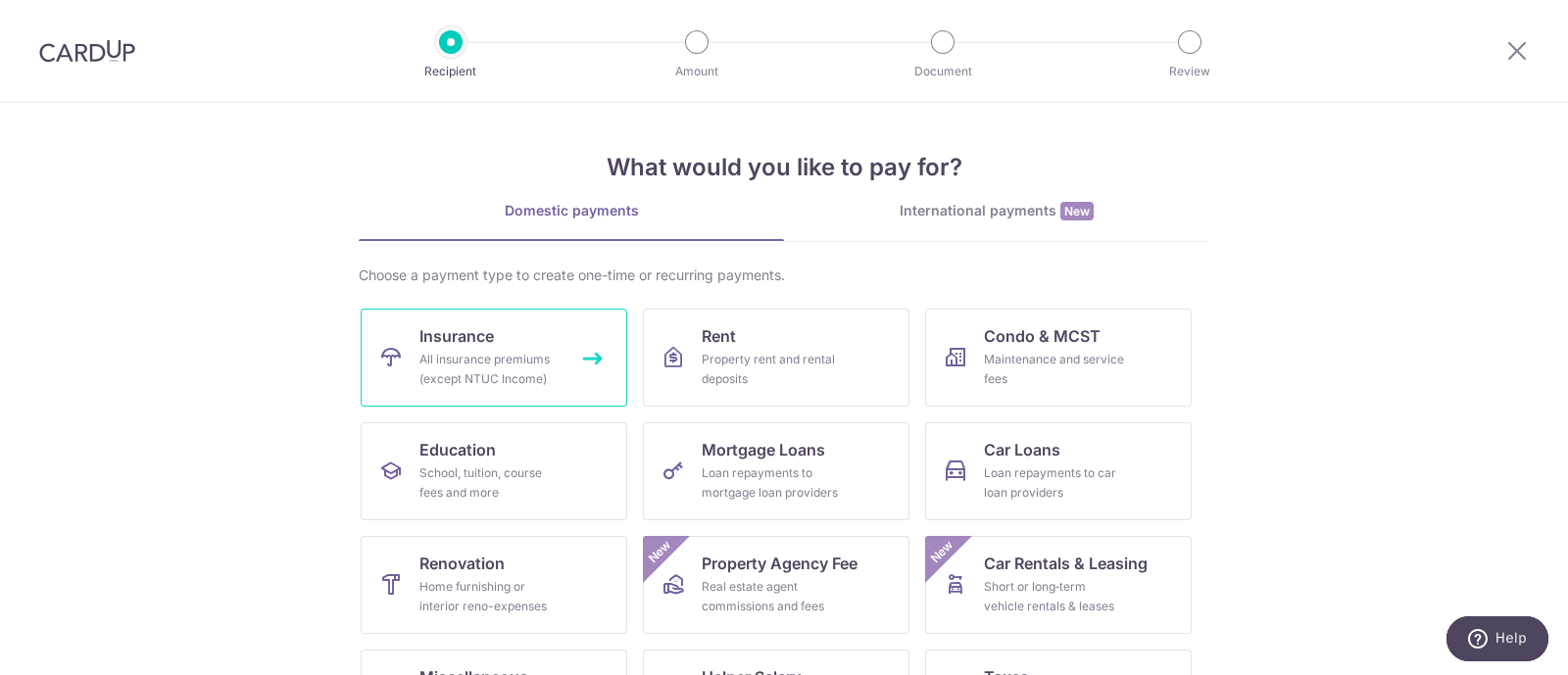 click on "All insurance premiums (except NTUC Income)" at bounding box center [490, 369] 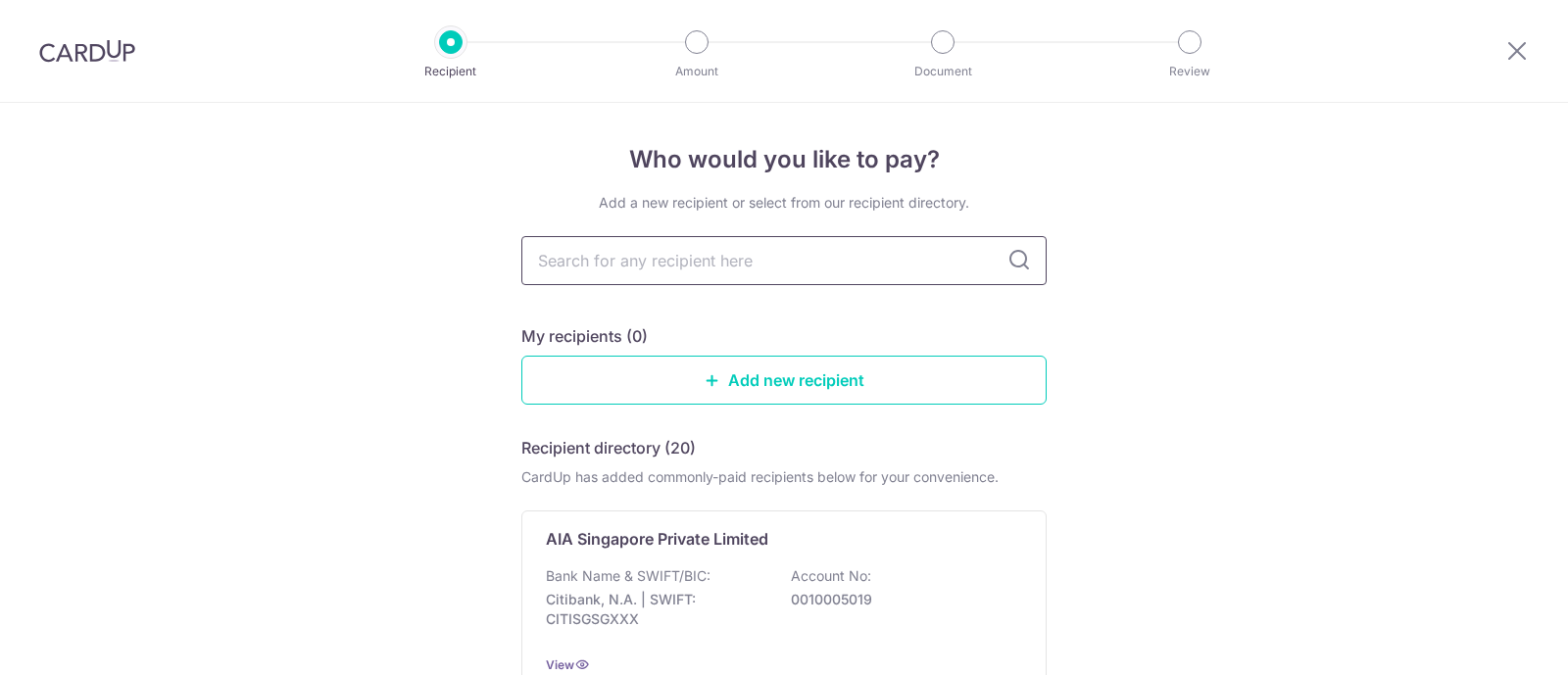 scroll, scrollTop: 0, scrollLeft: 0, axis: both 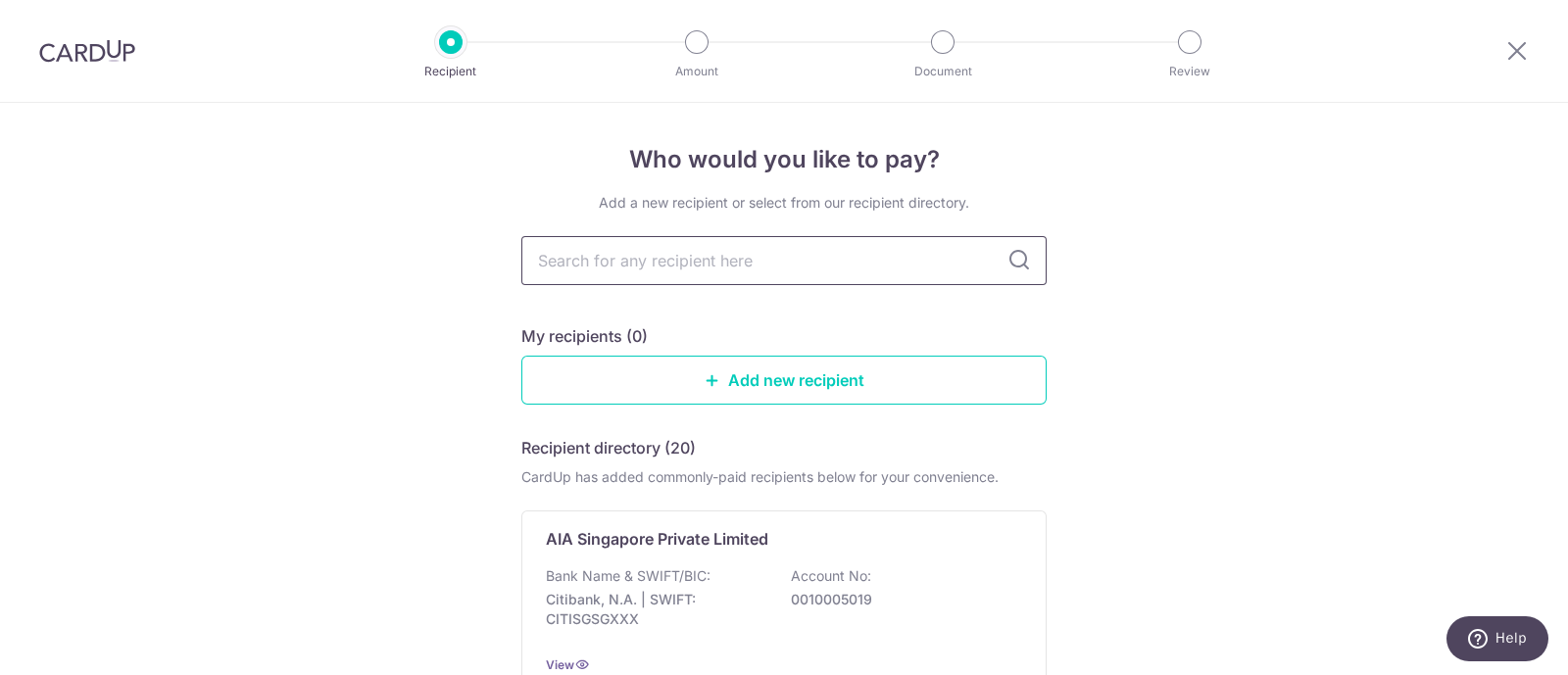 click at bounding box center (784, 261) 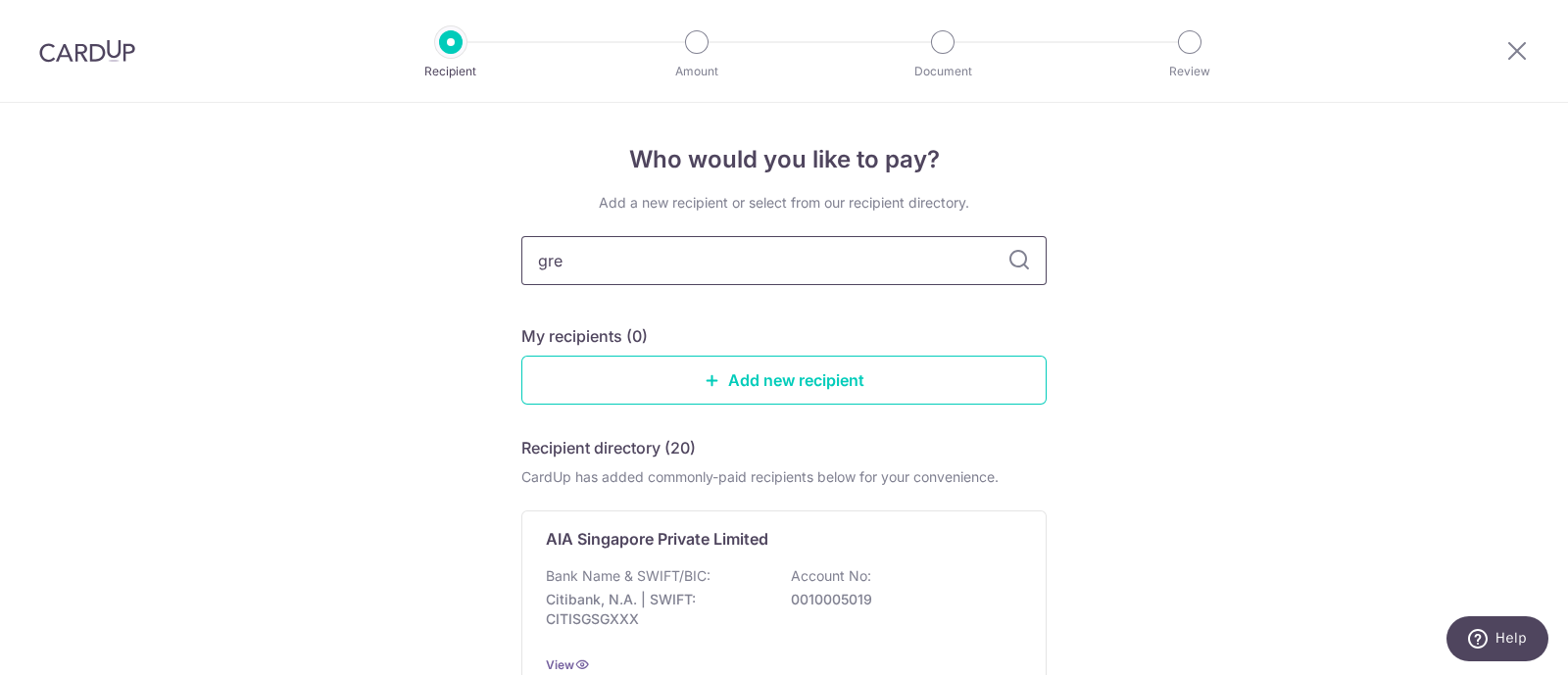 type on "grea" 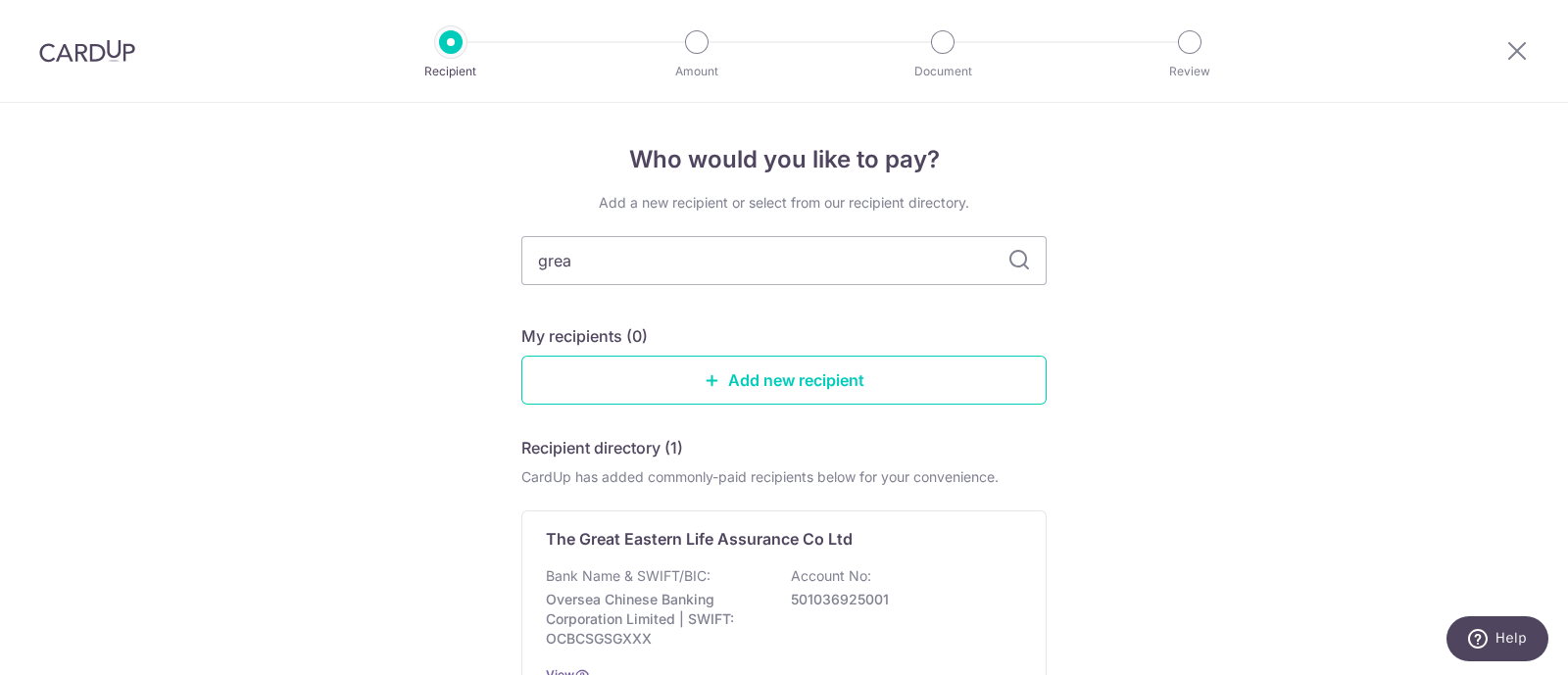 scroll, scrollTop: 195, scrollLeft: 0, axis: vertical 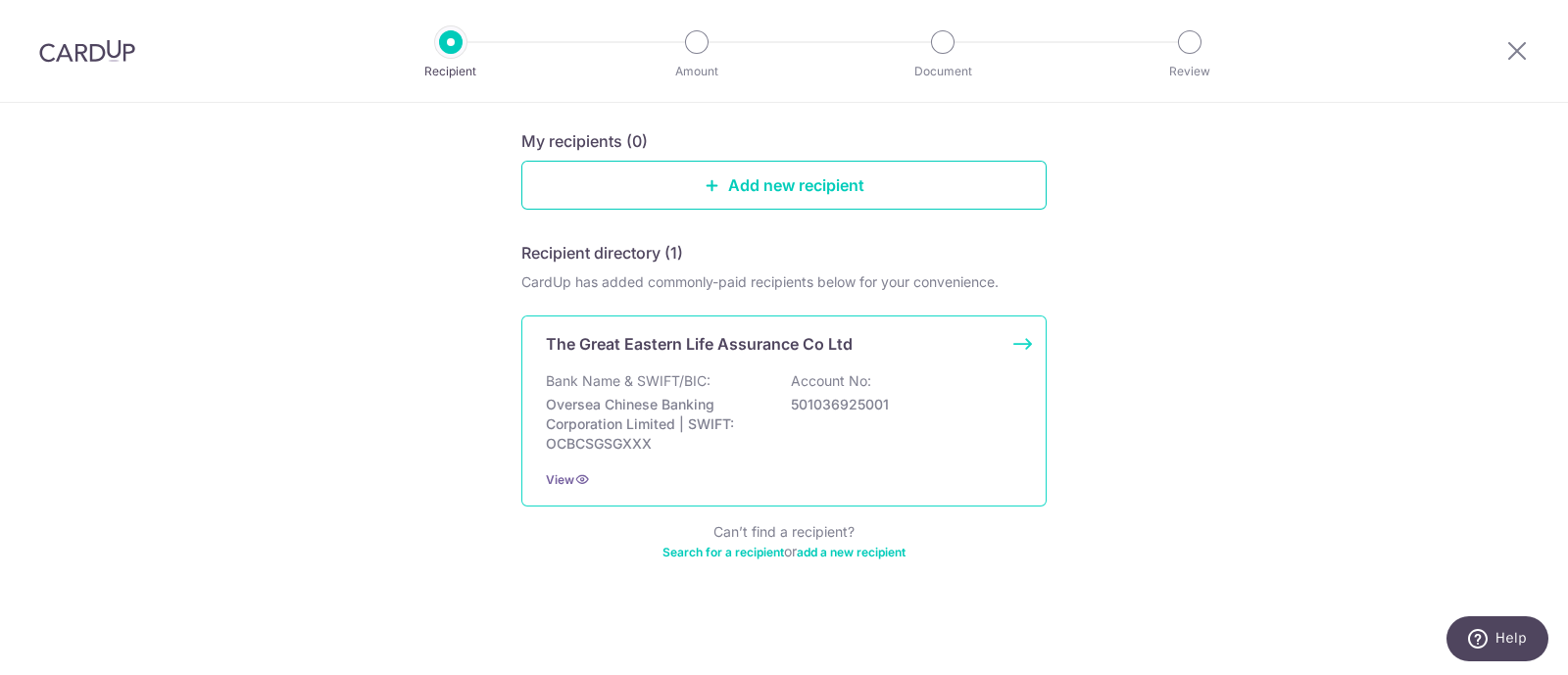 click on "Oversea Chinese Banking Corporation Limited | SWIFT: OCBCSGSGXXX" at bounding box center (656, 424) 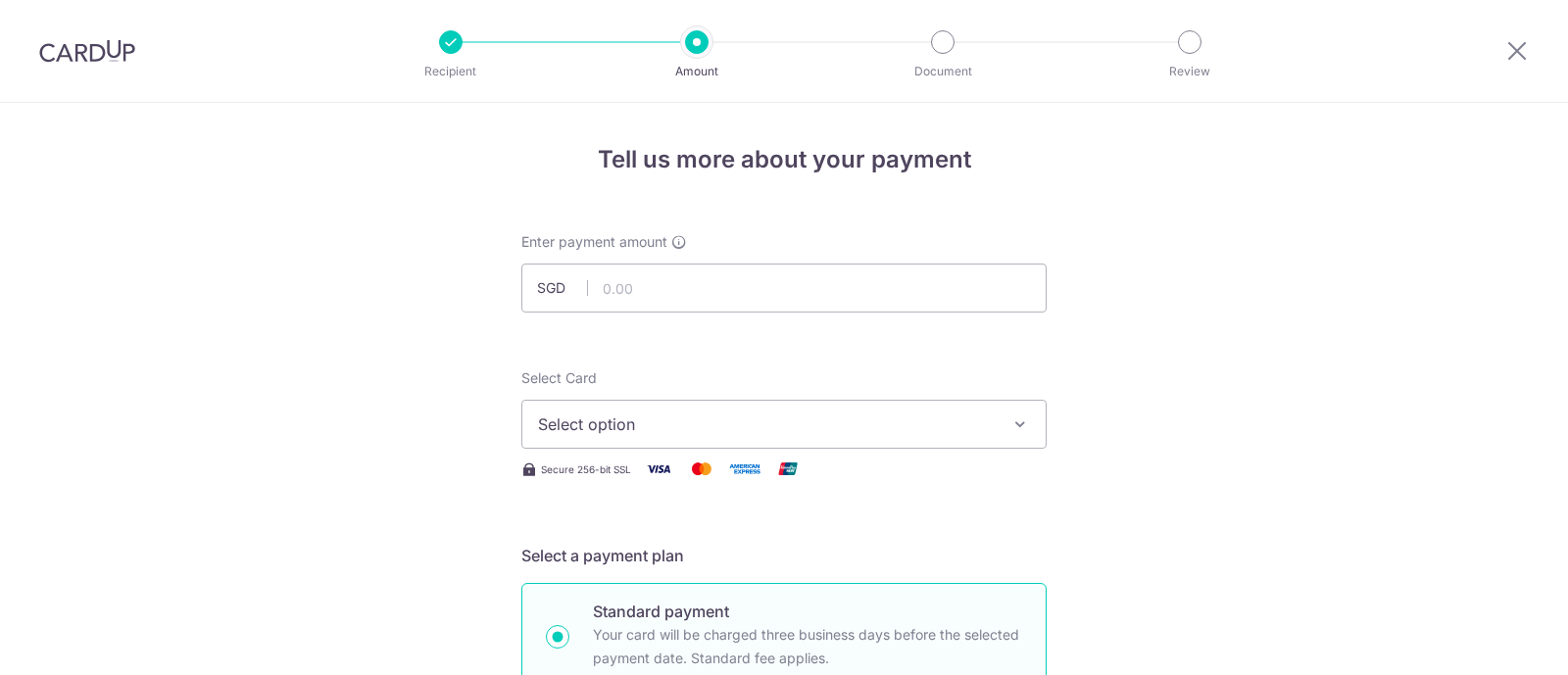 scroll, scrollTop: 0, scrollLeft: 0, axis: both 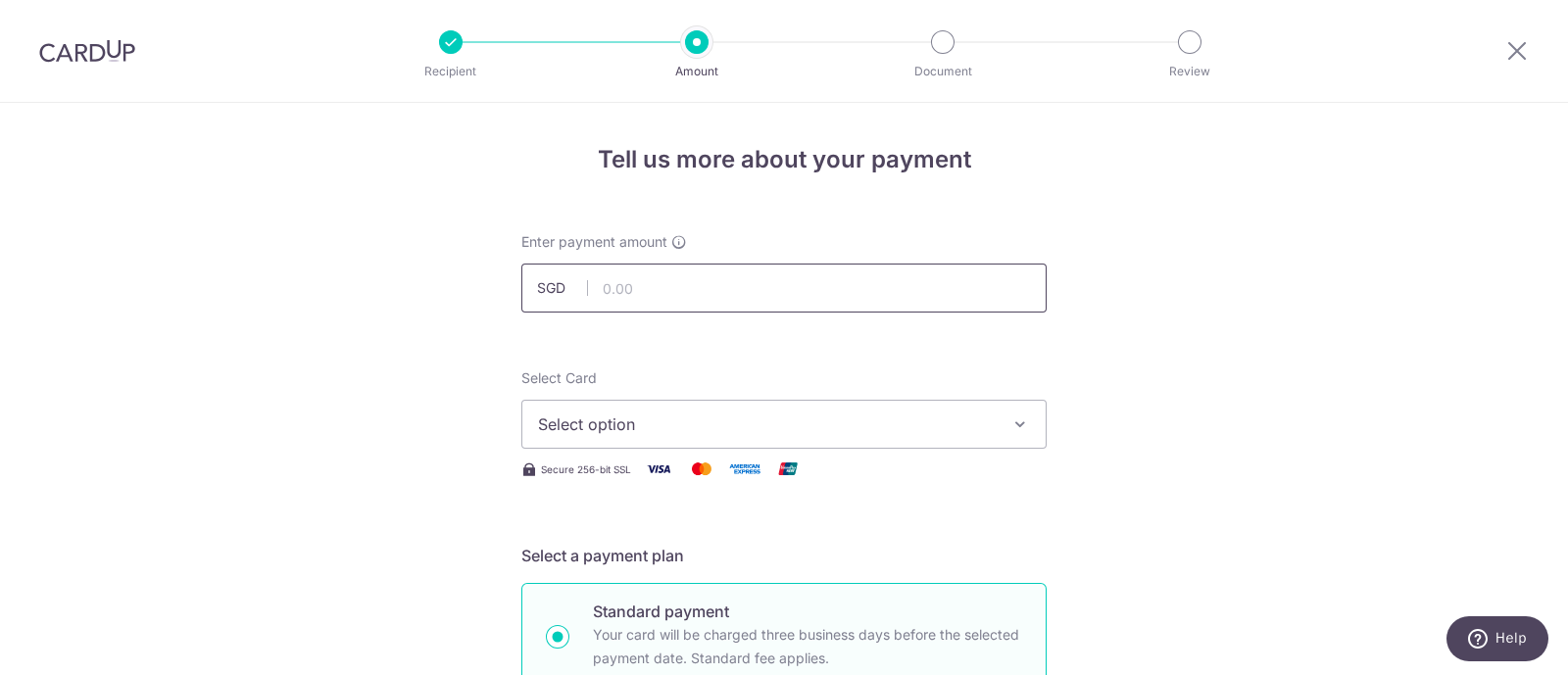click at bounding box center (784, 288) 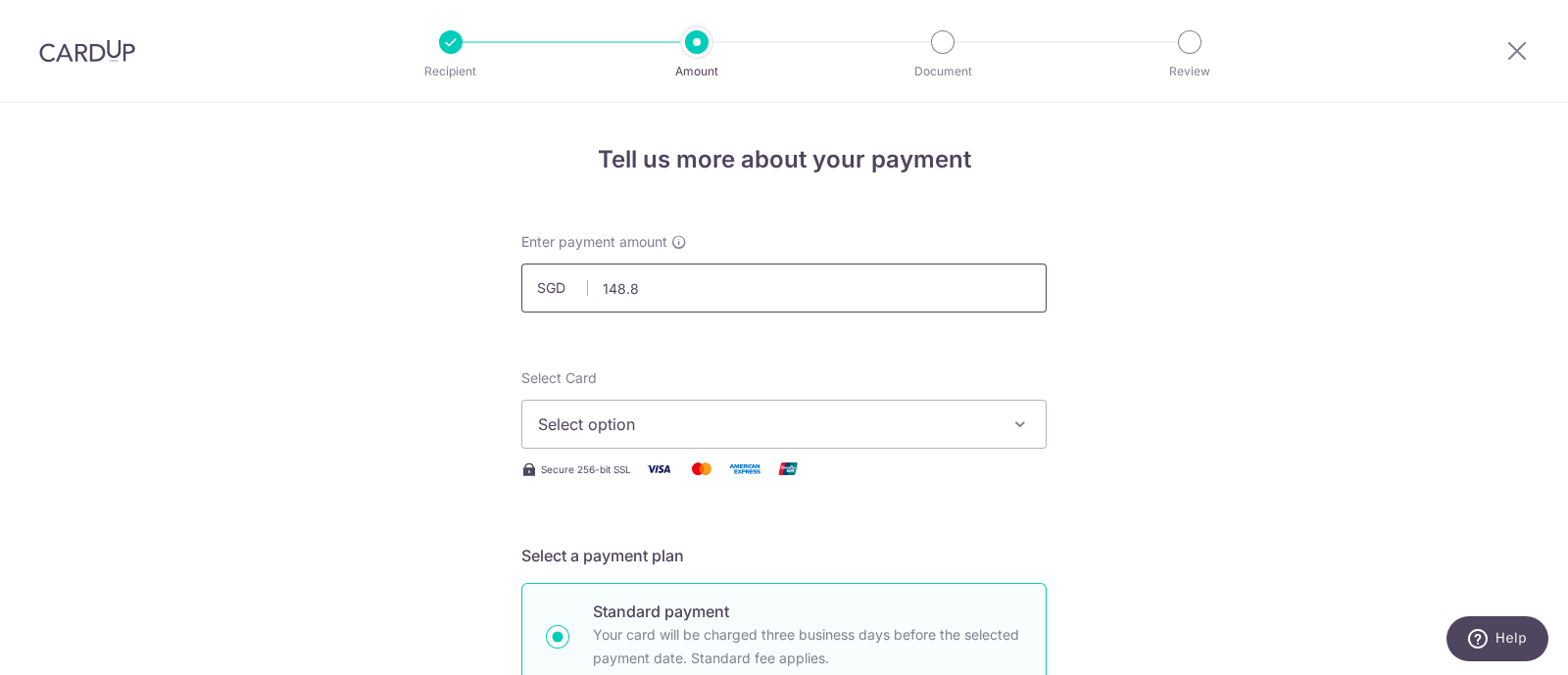 type on "148.80" 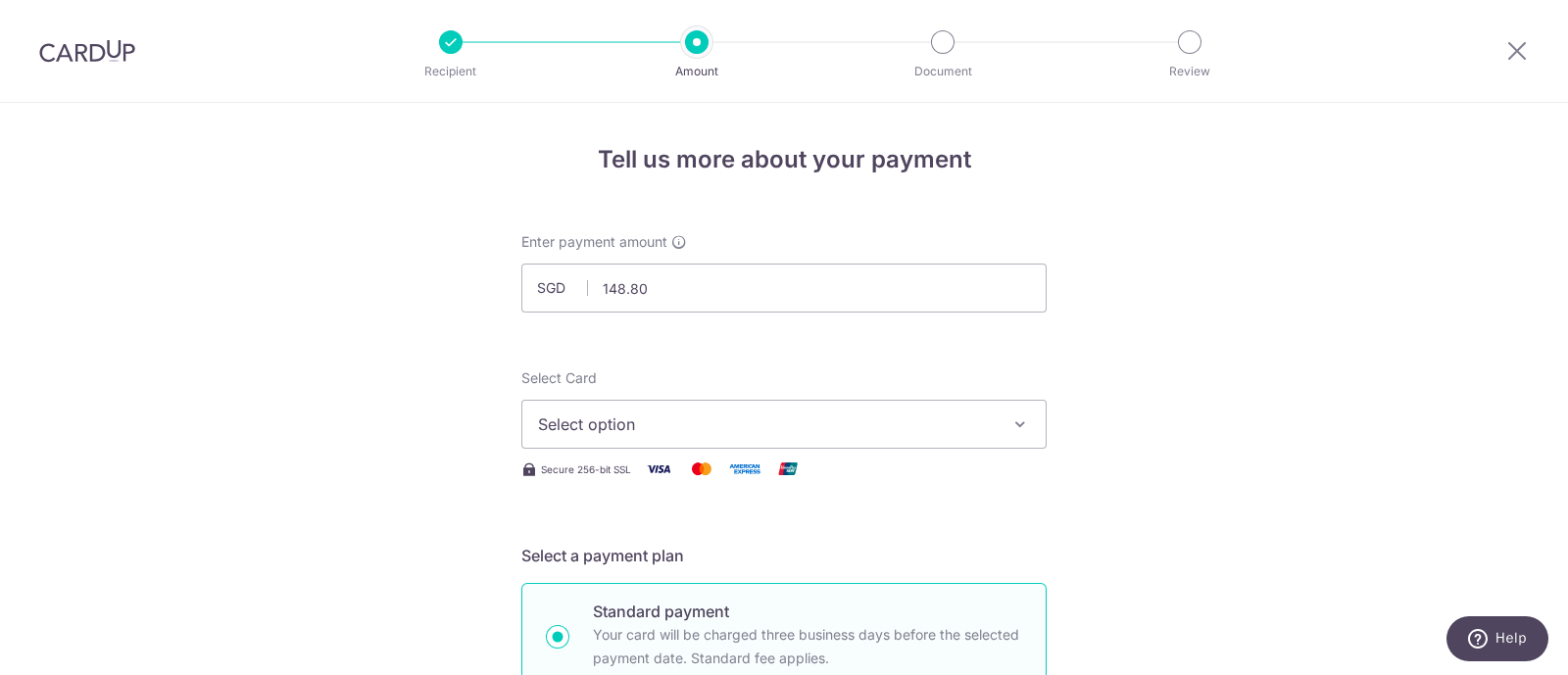 click on "Tell us more about your payment
Enter payment amount
SGD
148.80
148.80
Select Card
Select option
Add credit card
Your Cards
**** 2539
**** 2146
**** 9594
Secure 256-bit SSL
Text
New card details
Card" at bounding box center [784, 988] 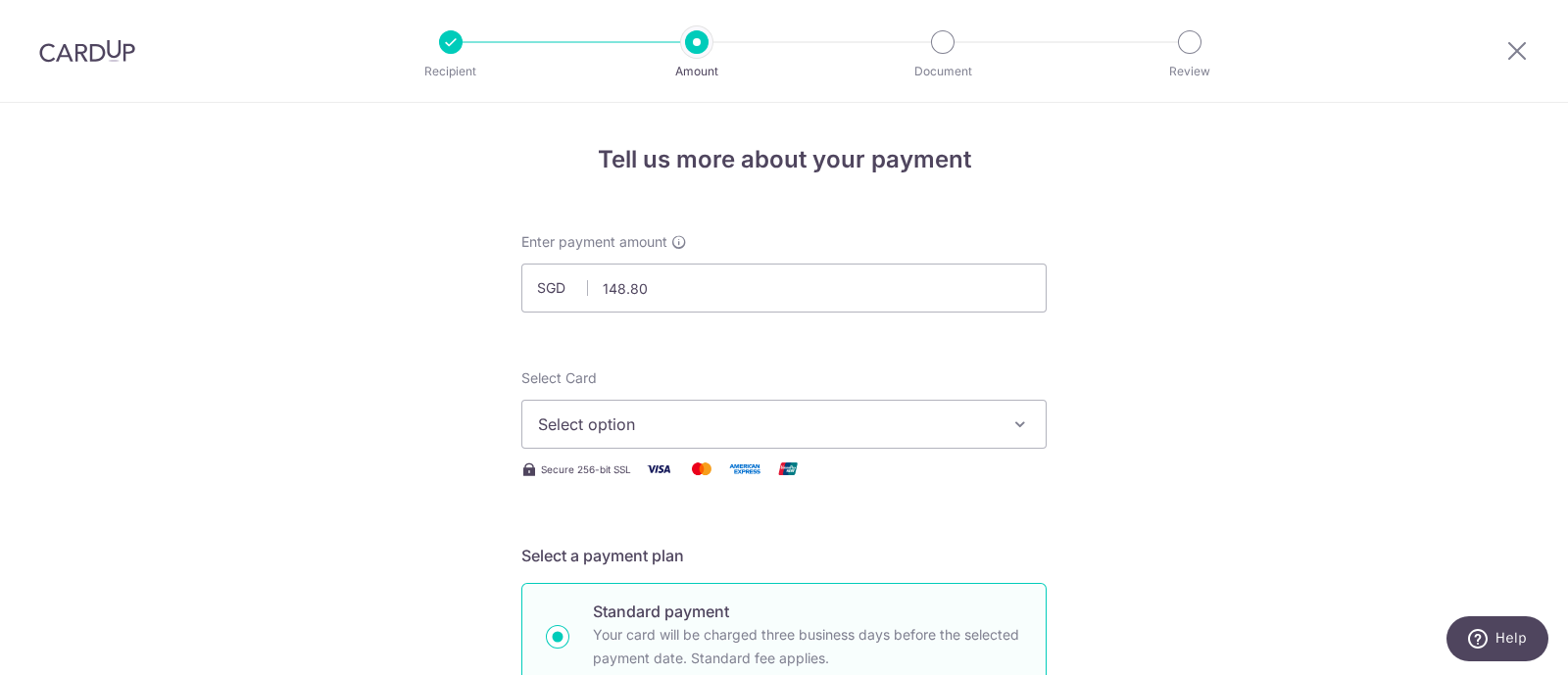 click on "Select option" at bounding box center (766, 424) 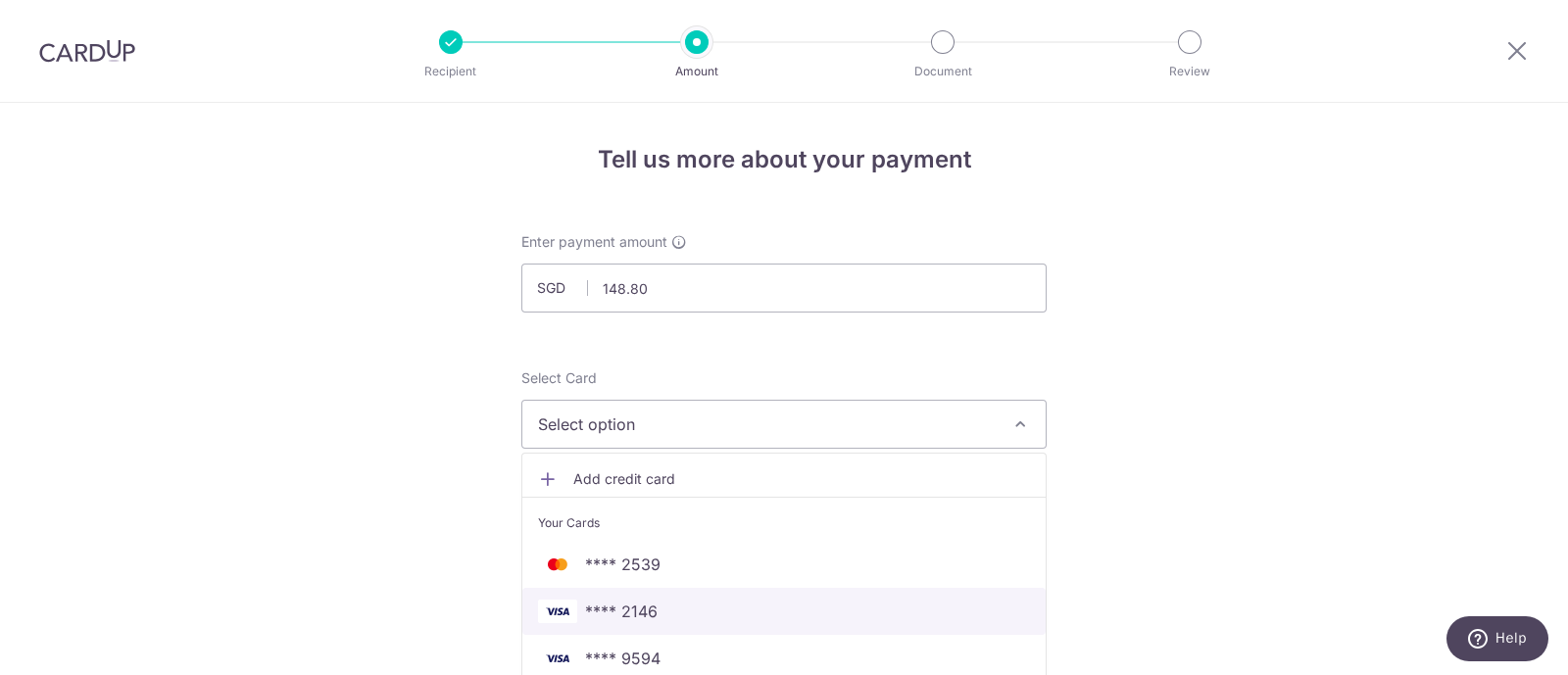 click on "**** 2146" at bounding box center [784, 611] 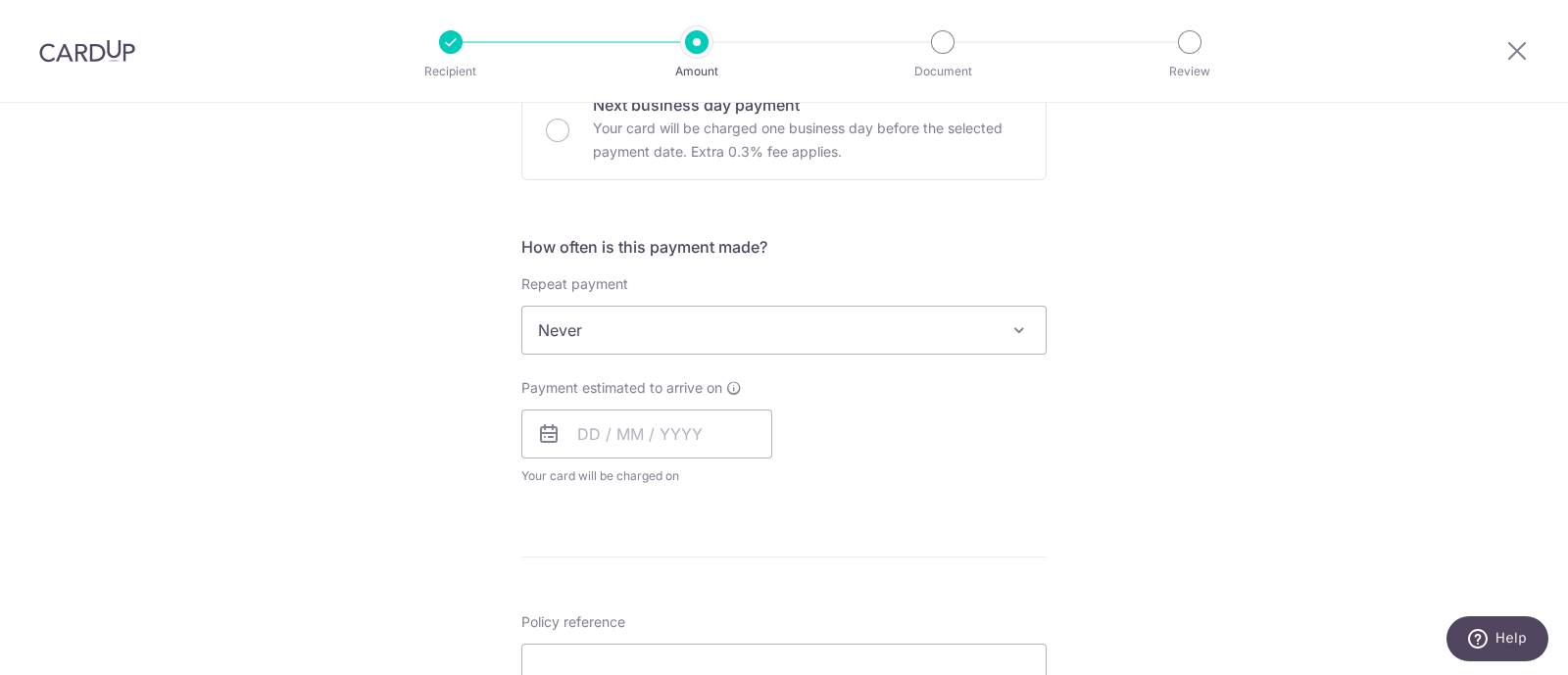 scroll, scrollTop: 628, scrollLeft: 0, axis: vertical 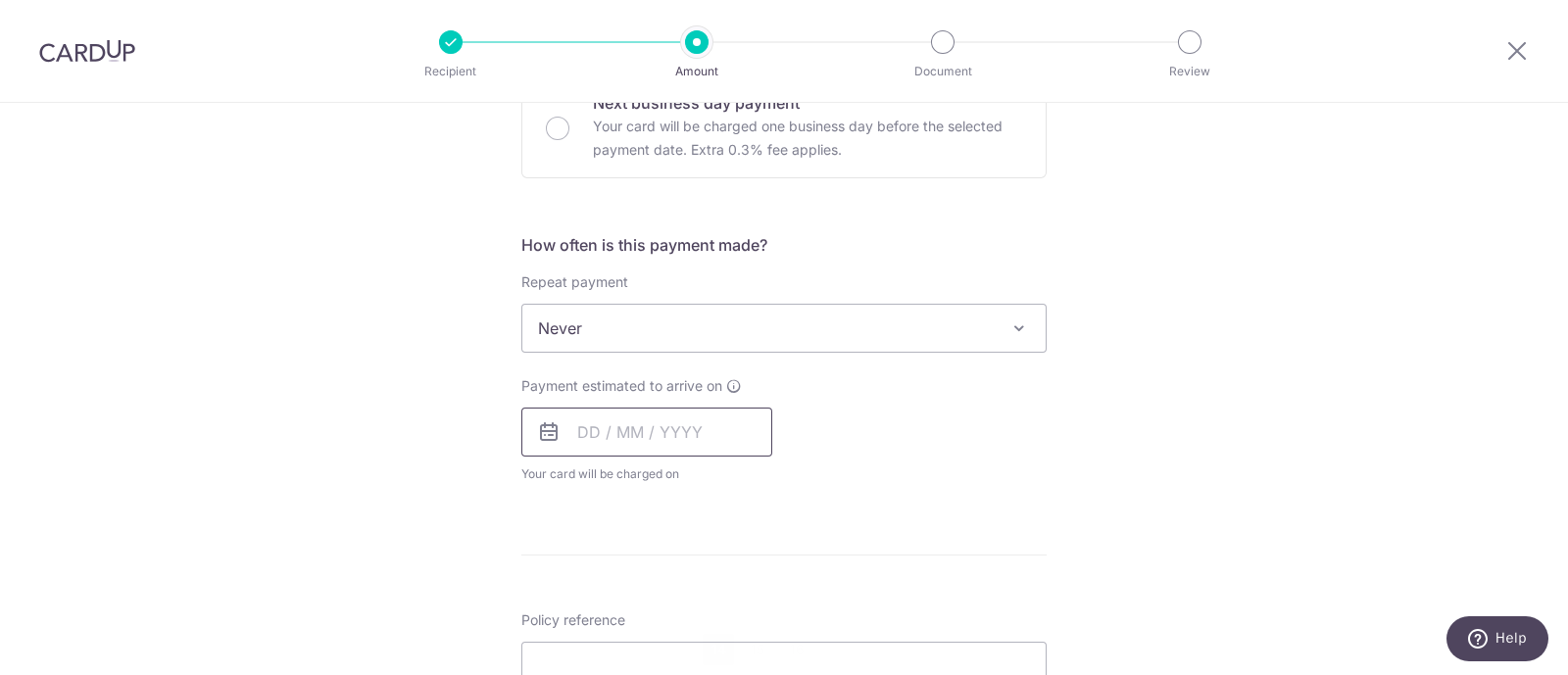 click at bounding box center (647, 432) 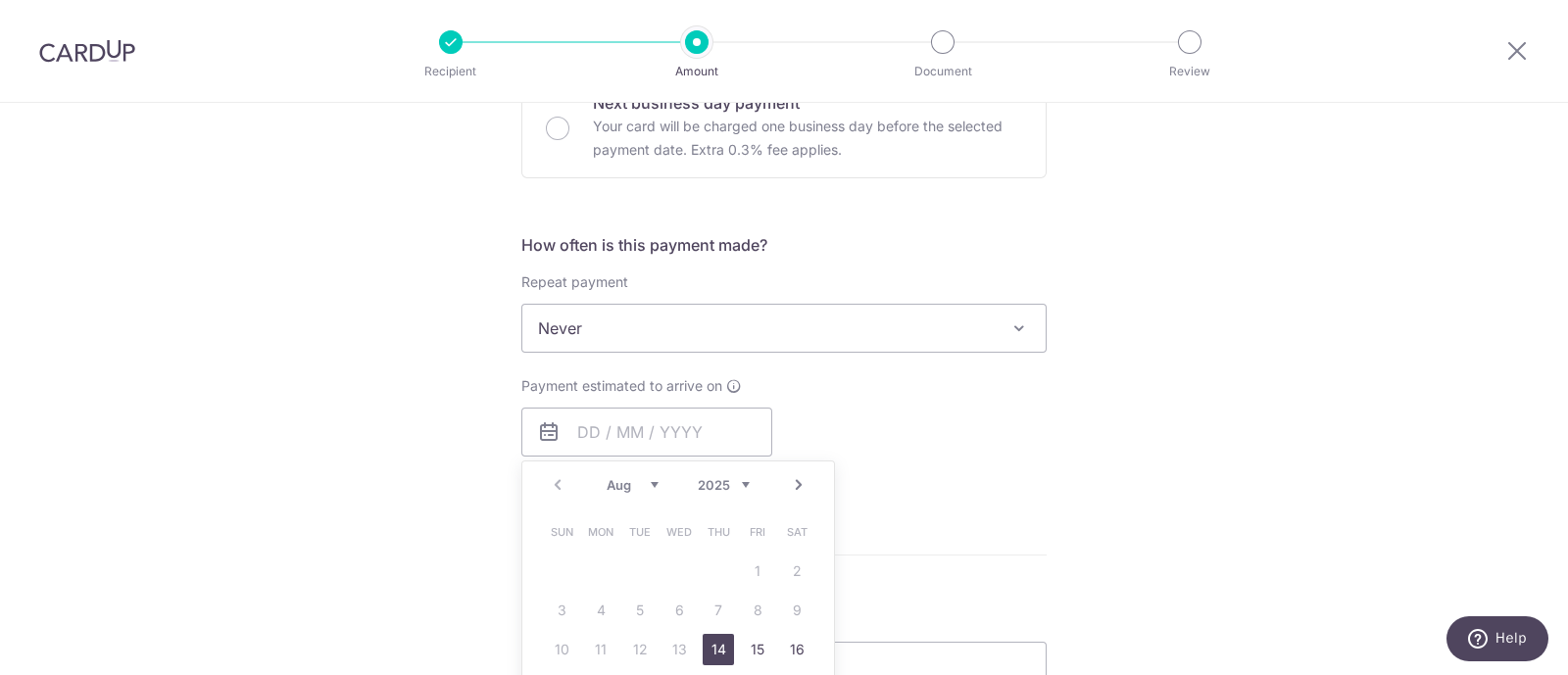 click on "14" at bounding box center (718, 650) 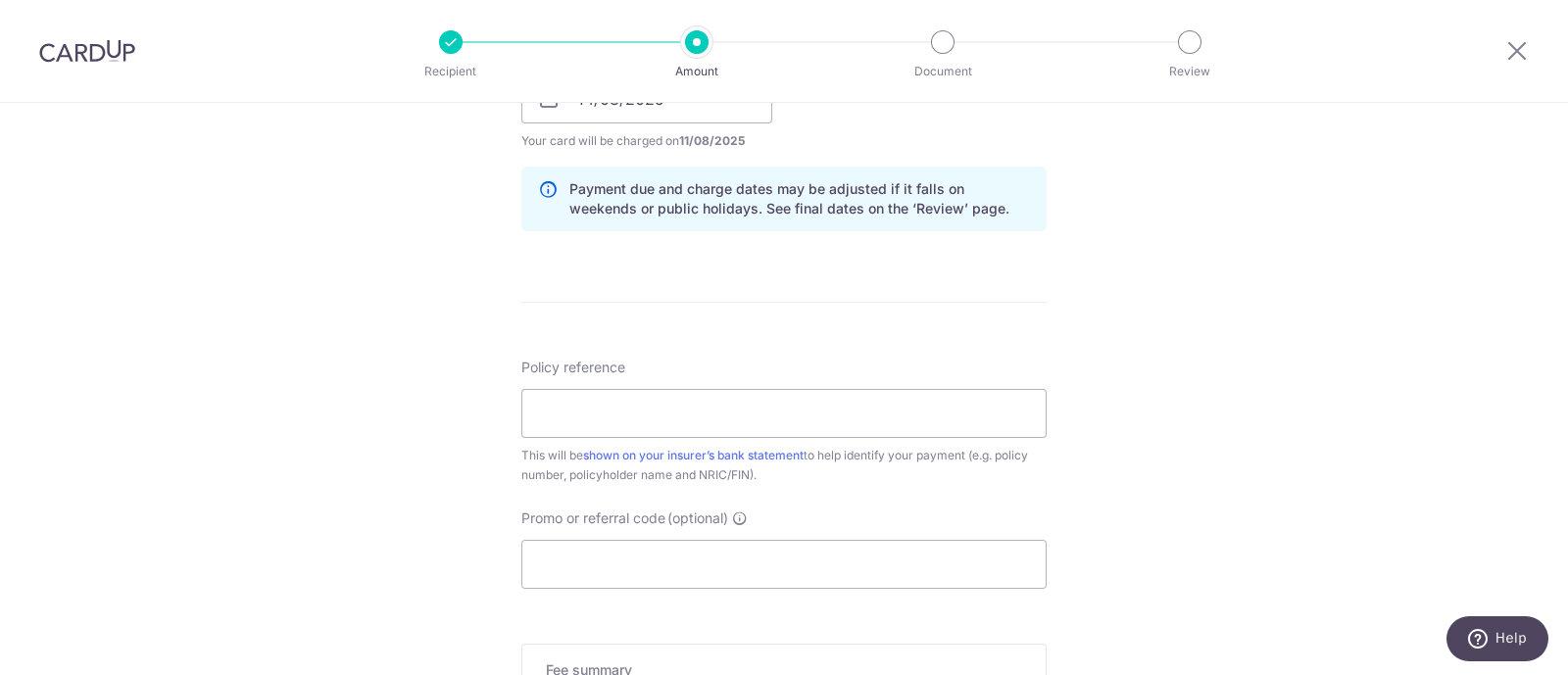 scroll, scrollTop: 1067, scrollLeft: 0, axis: vertical 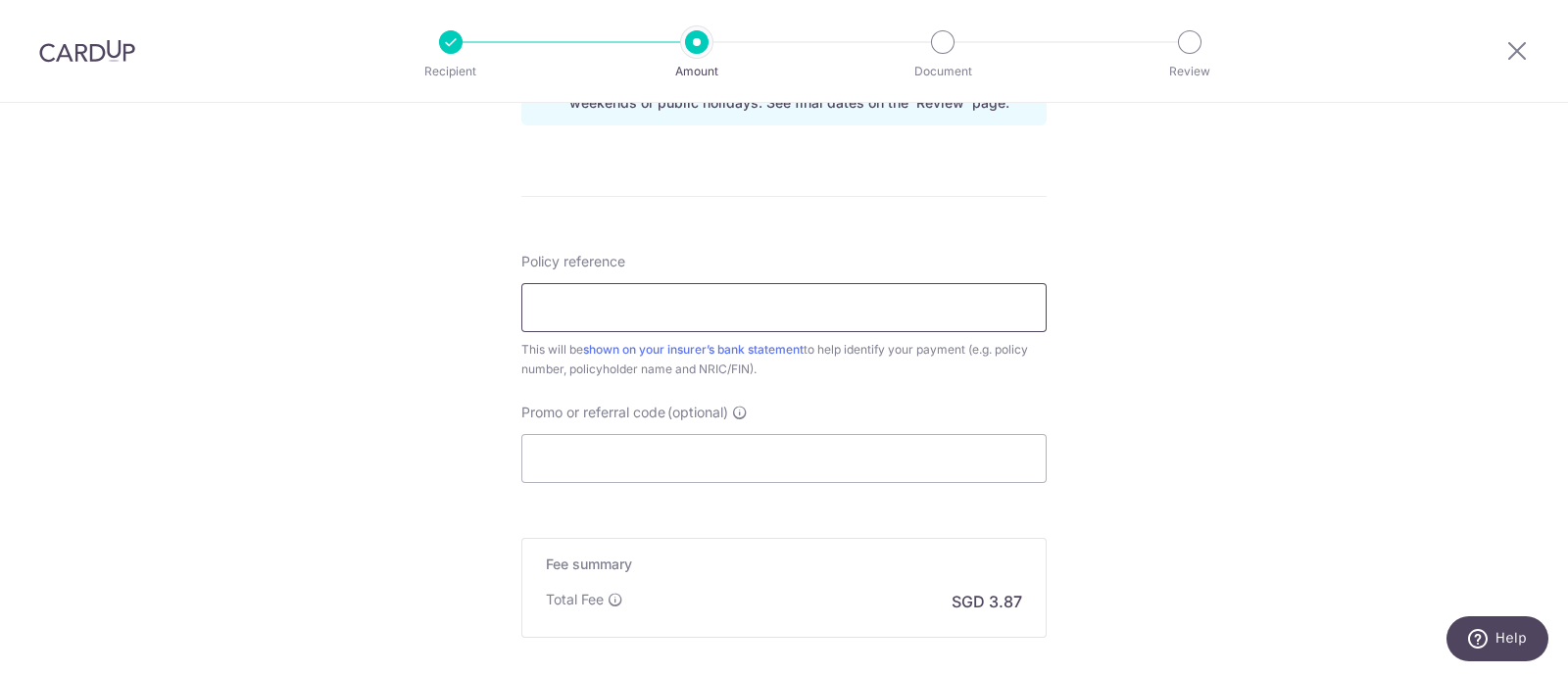click on "Policy reference" at bounding box center [784, 308] 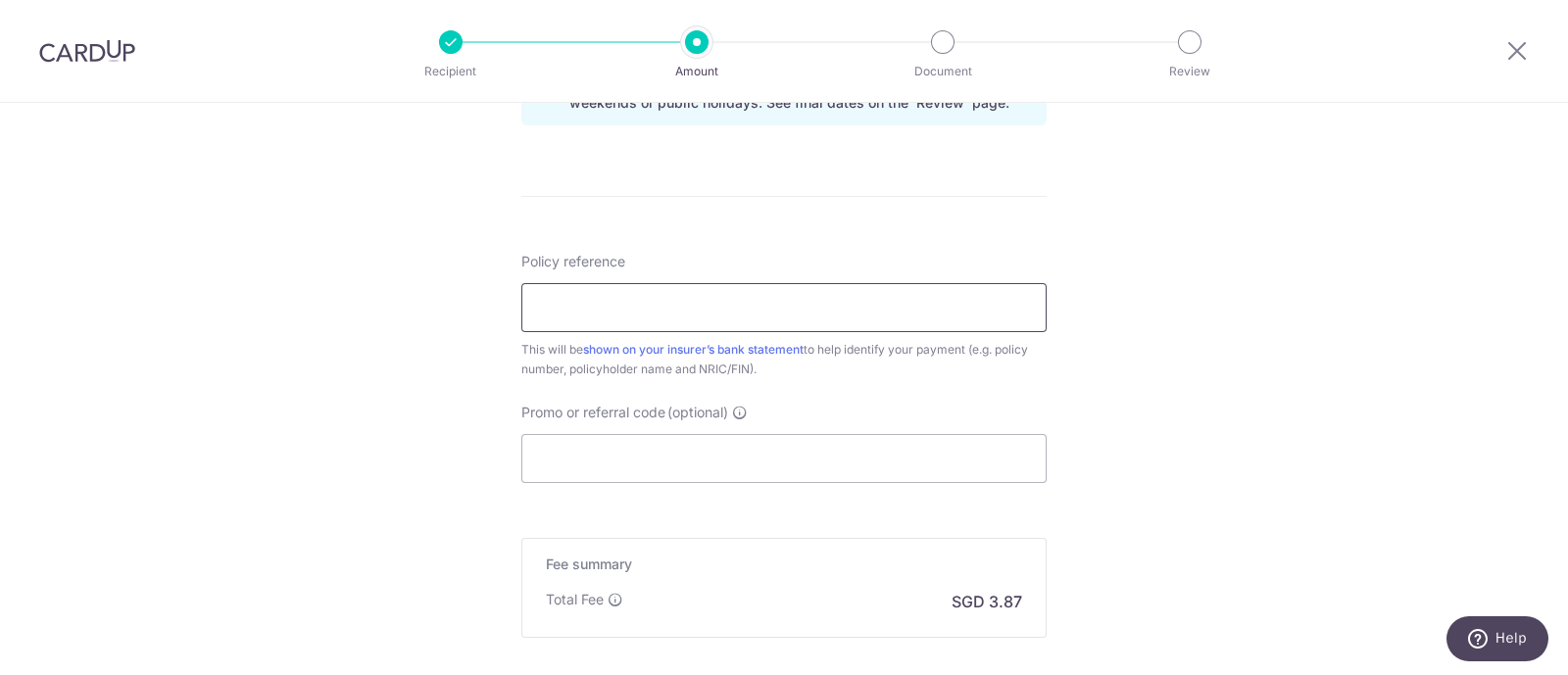 click on "Policy reference" at bounding box center (784, 308) 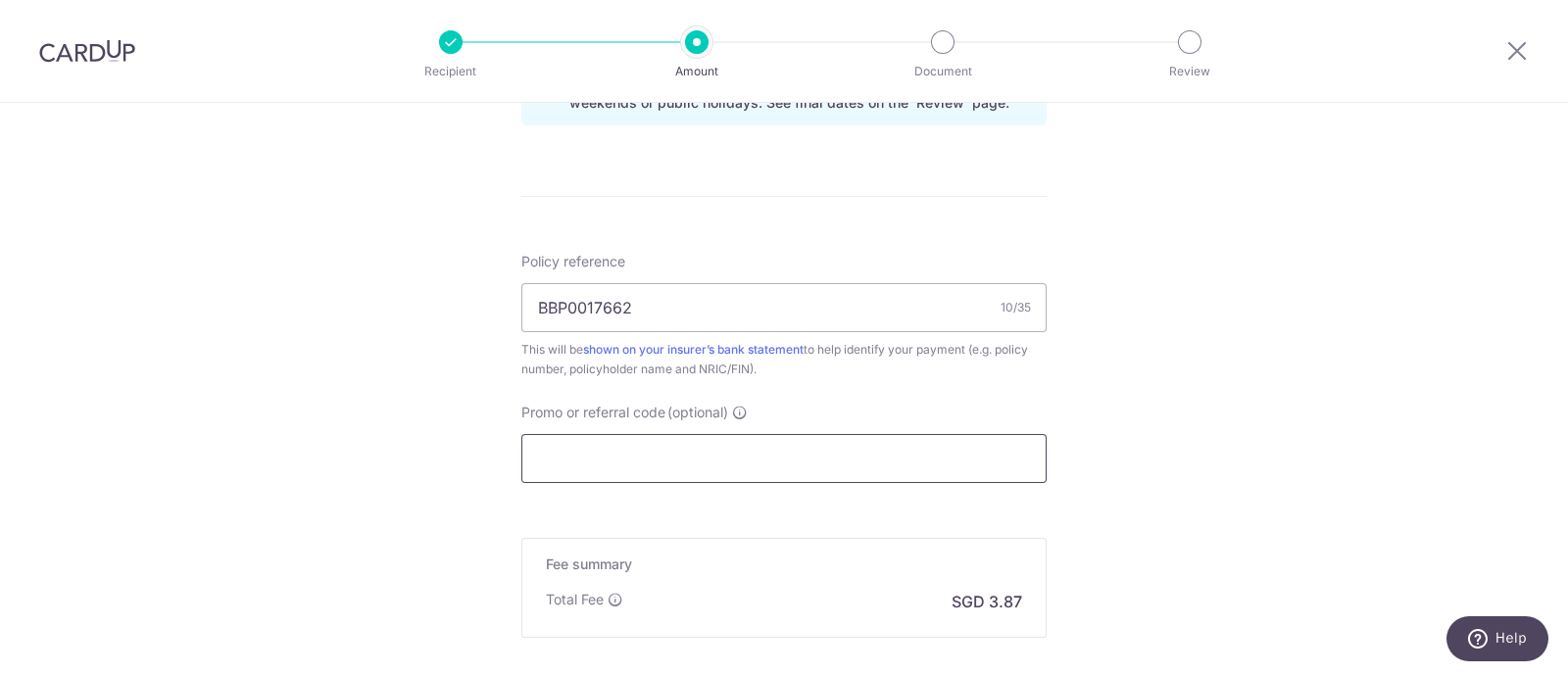 click on "Promo or referral code
(optional)" at bounding box center (784, 458) 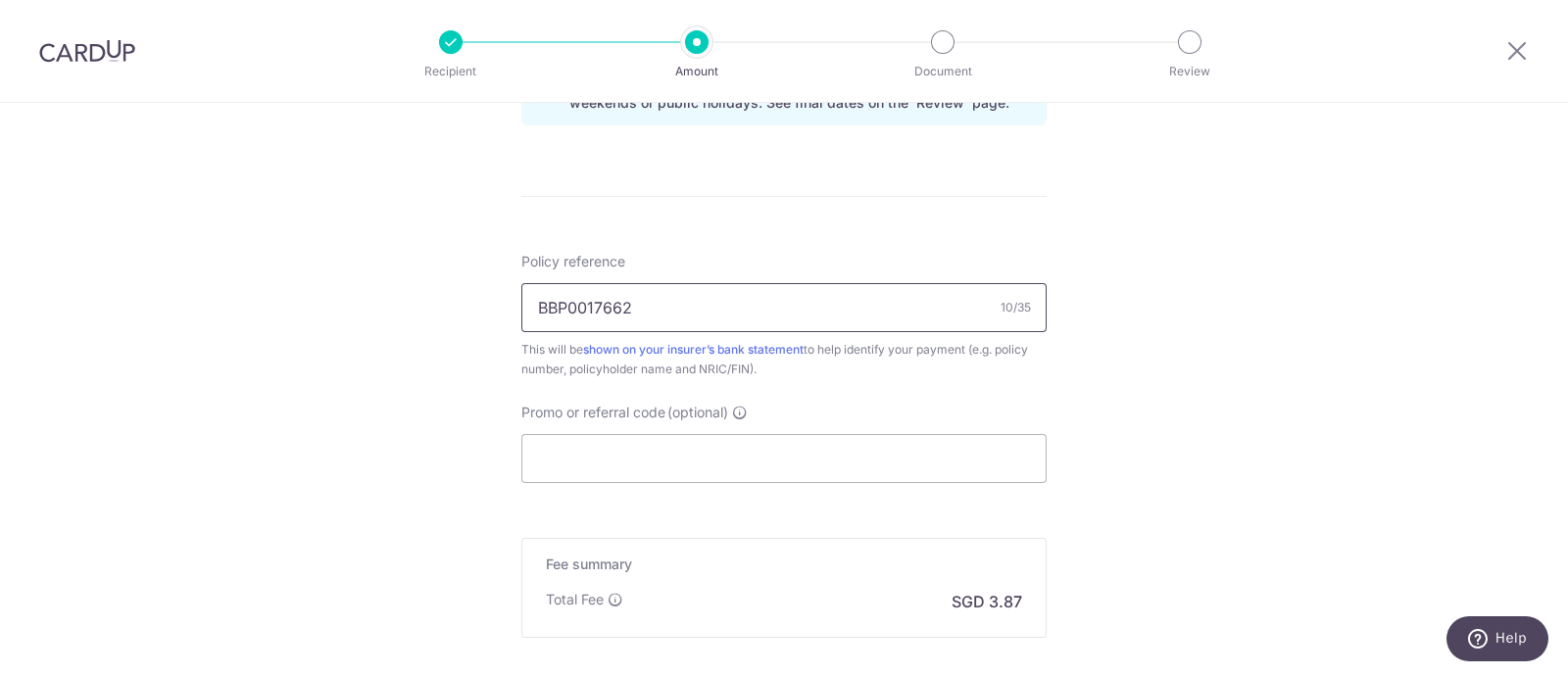 click on "BBP0017662" at bounding box center (784, 308) 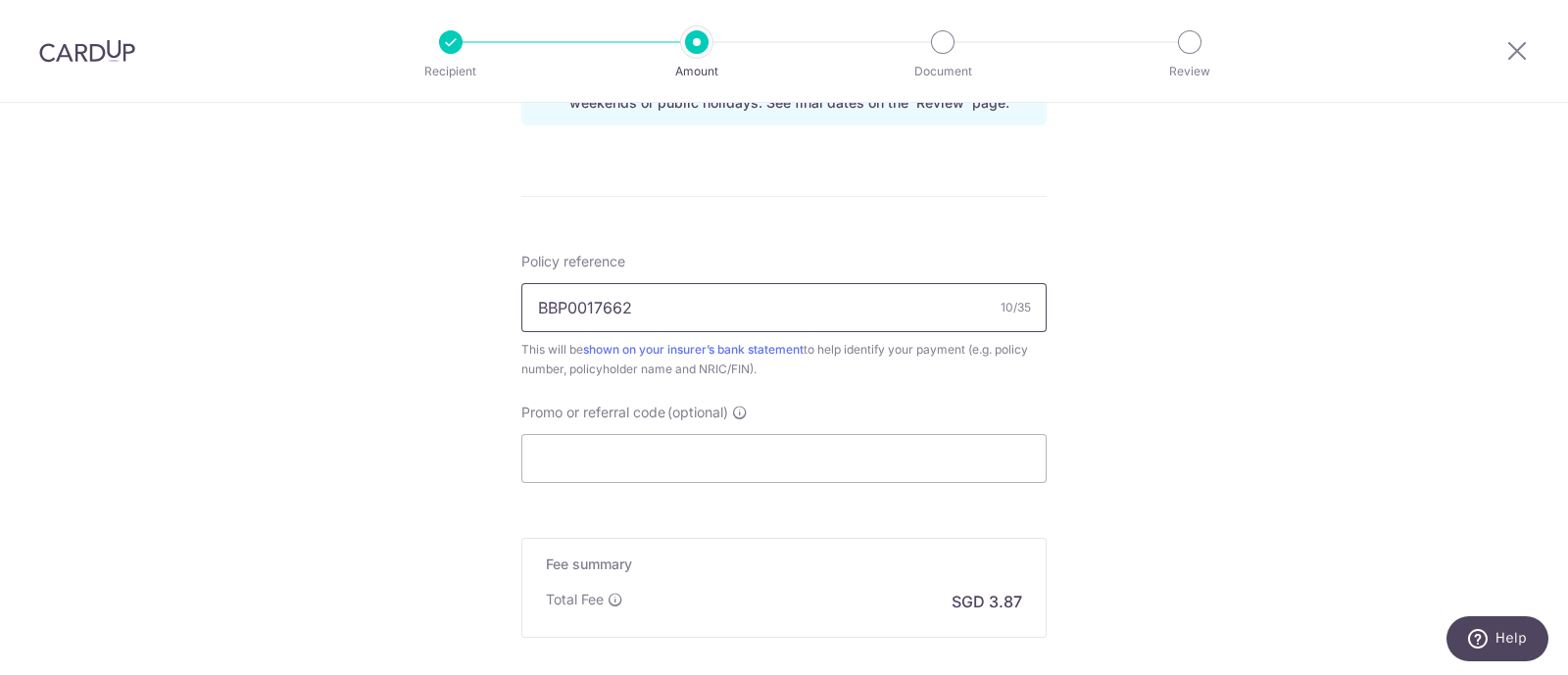 click on "BBP0017662" at bounding box center (784, 308) 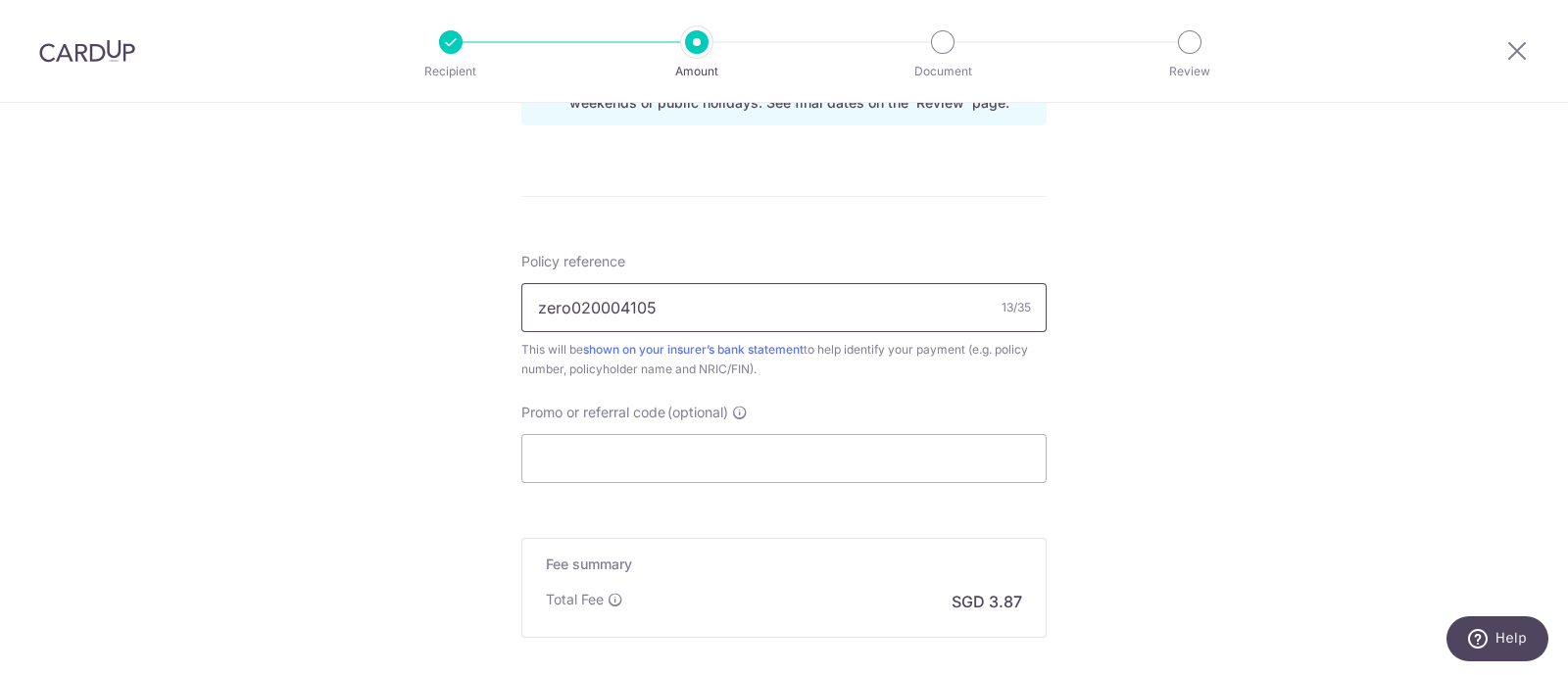 drag, startPoint x: 563, startPoint y: 301, endPoint x: 715, endPoint y: 320, distance: 153.1829 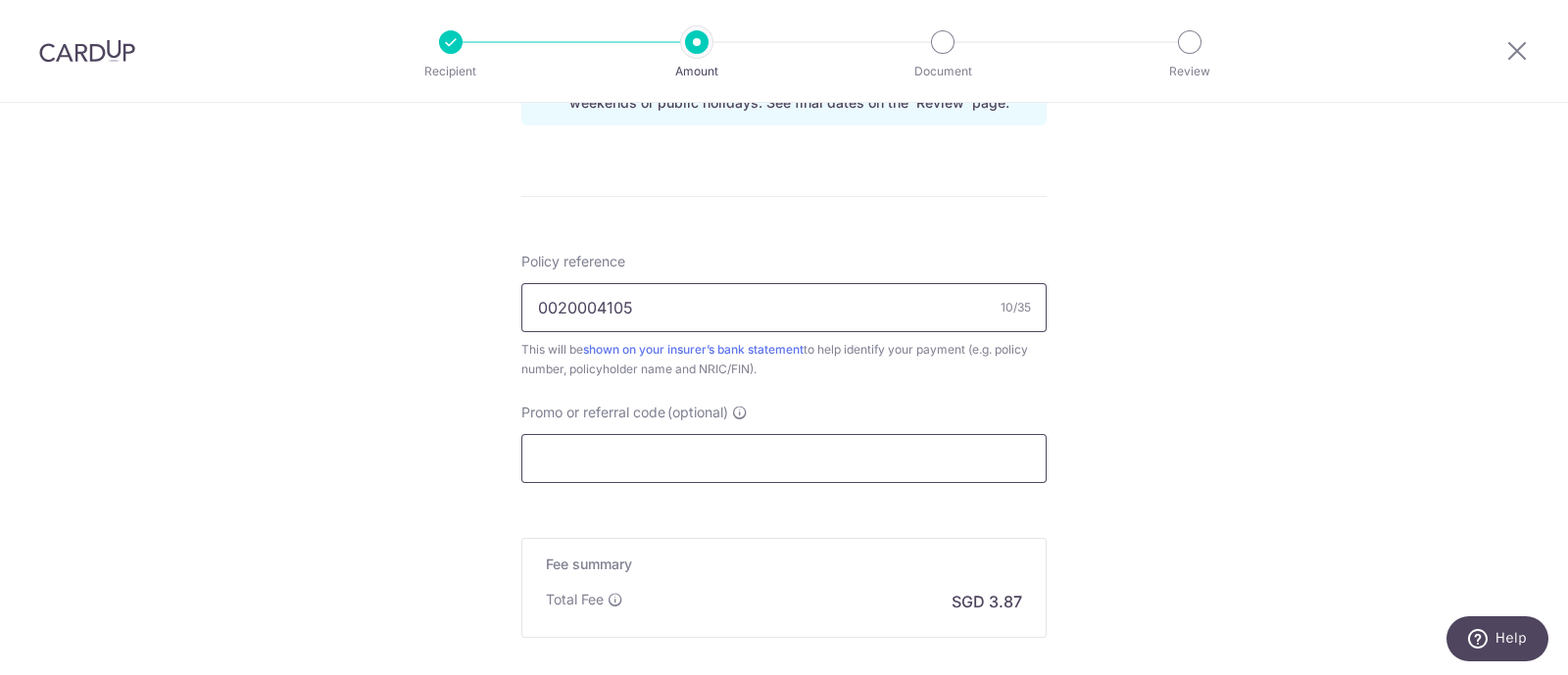 type on "0020004105" 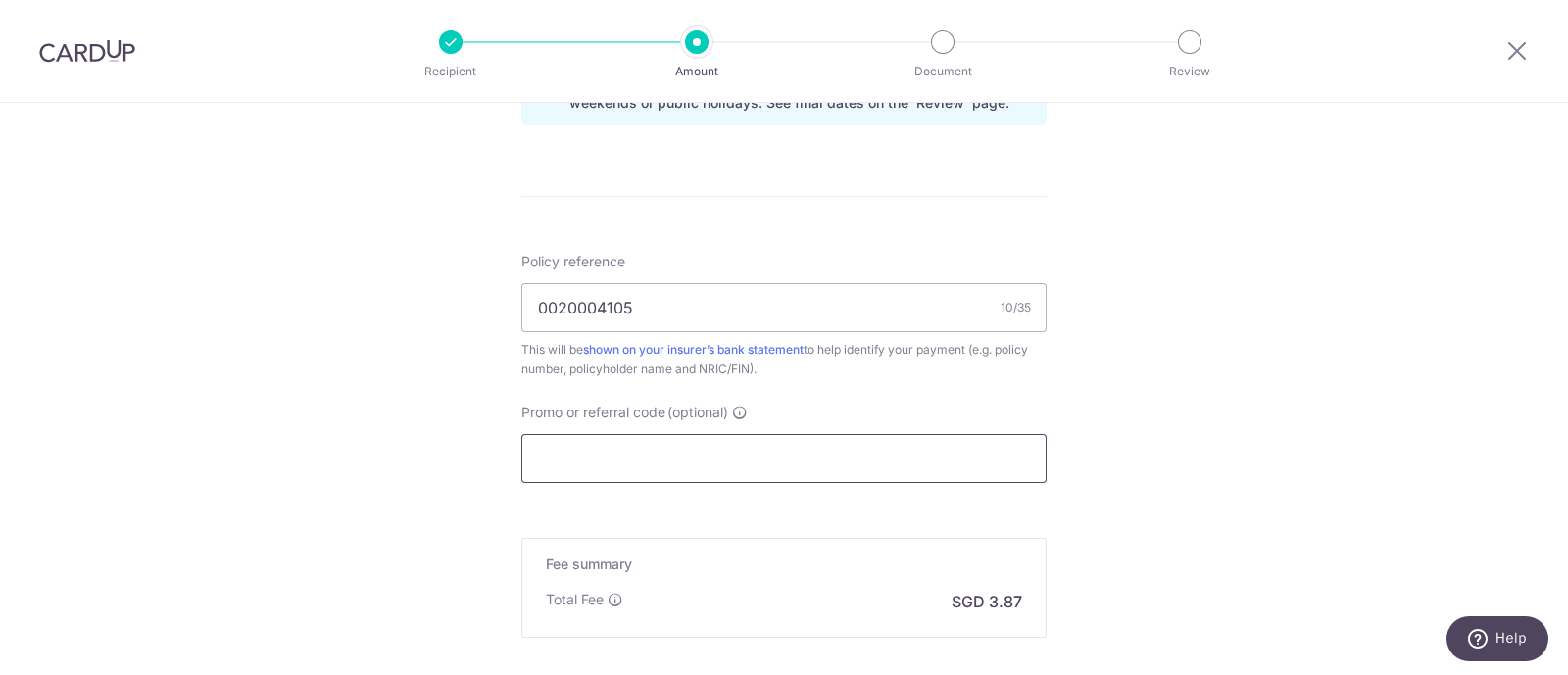 click on "Promo or referral code
(optional)" at bounding box center [784, 458] 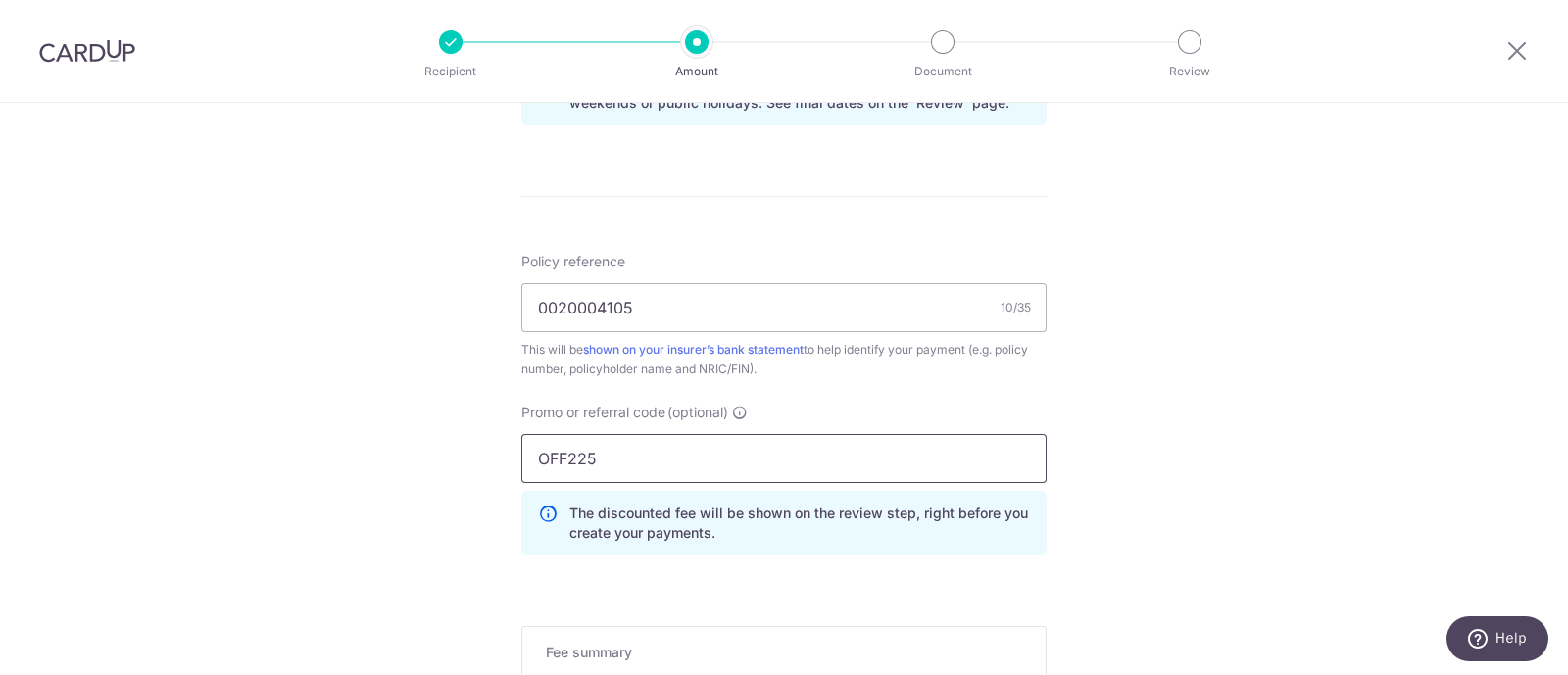 scroll, scrollTop: 1366, scrollLeft: 0, axis: vertical 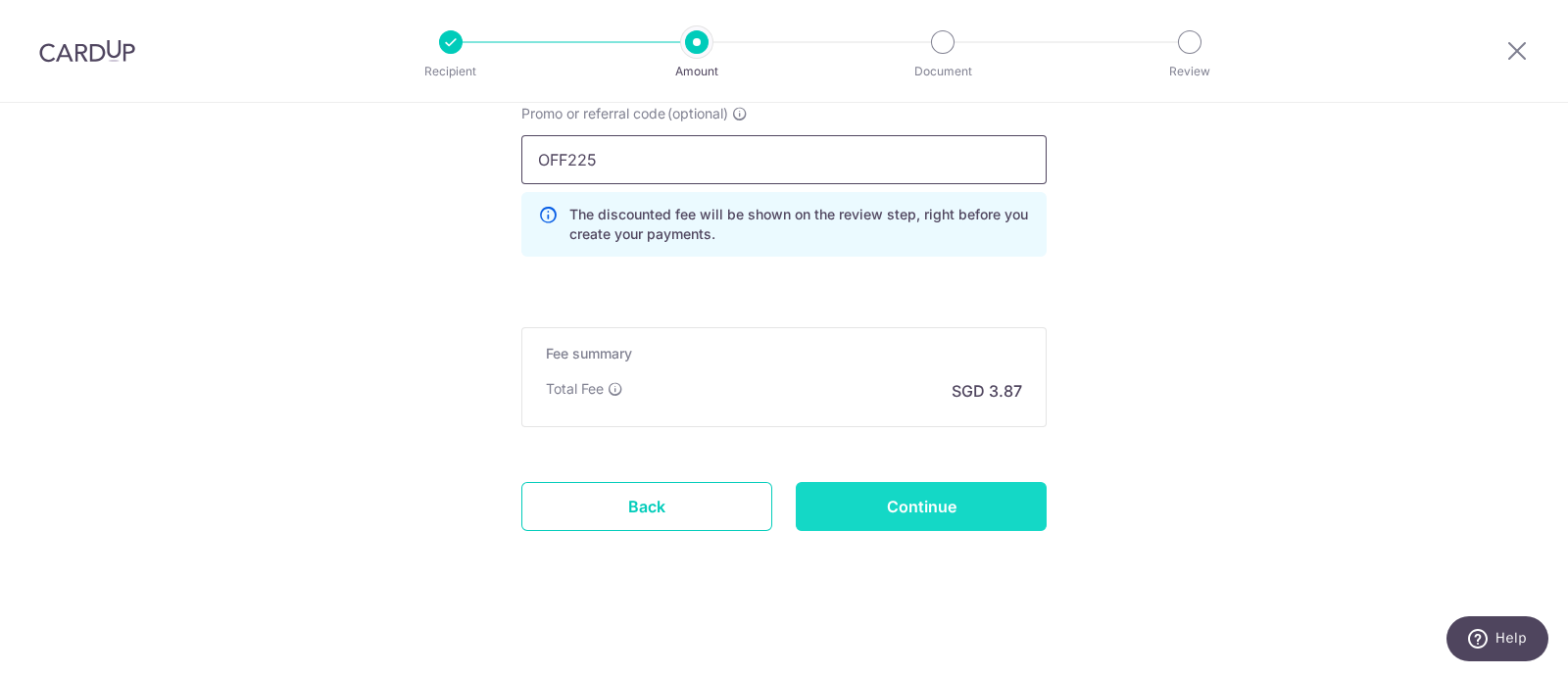type on "OFF225" 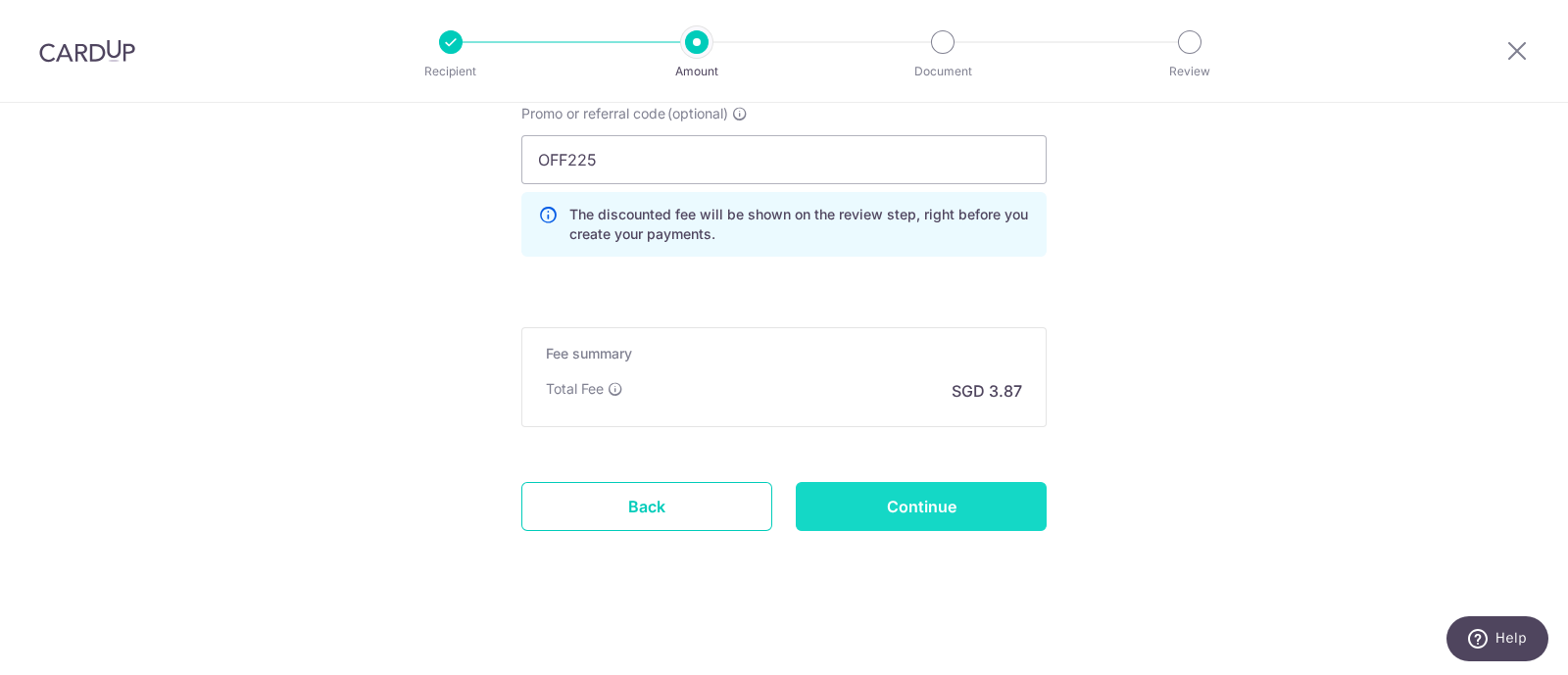 click on "Continue" at bounding box center (921, 506) 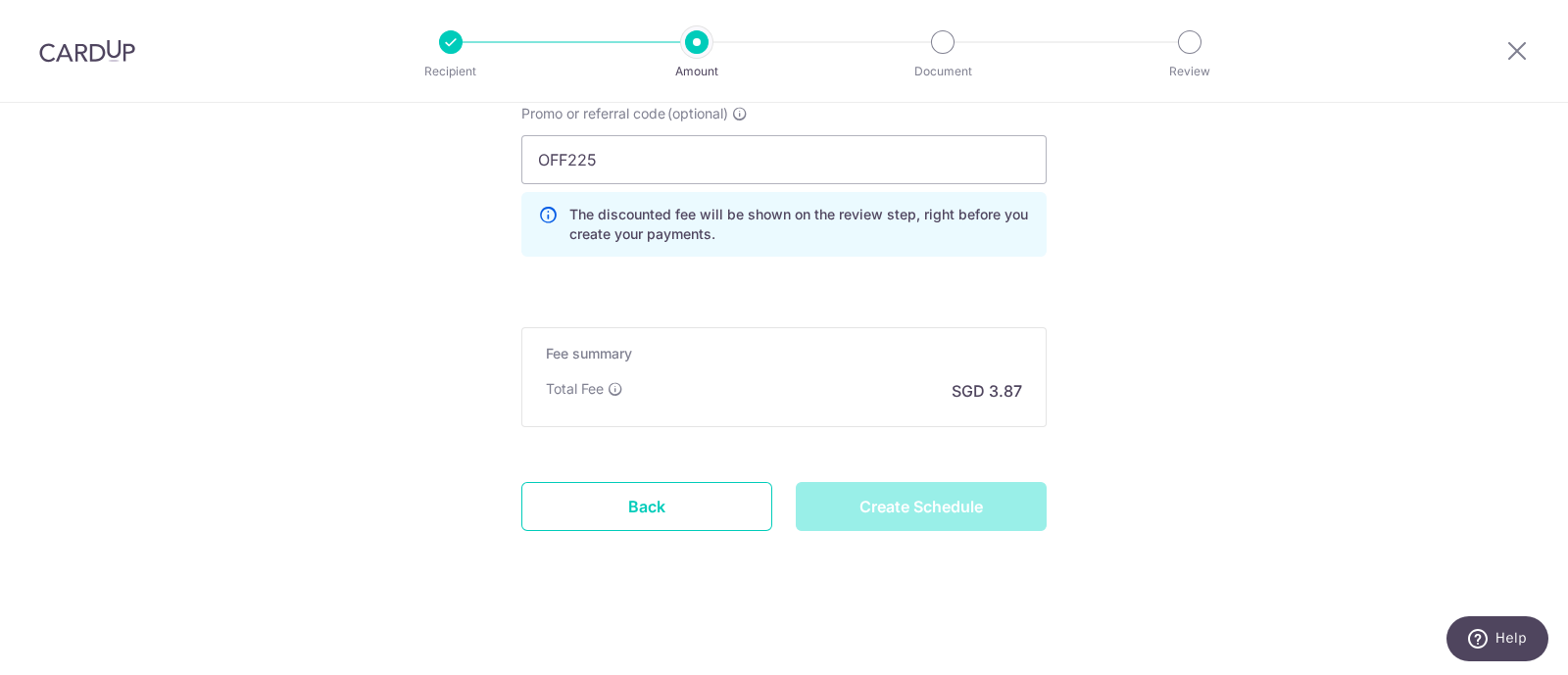 type on "Create Schedule" 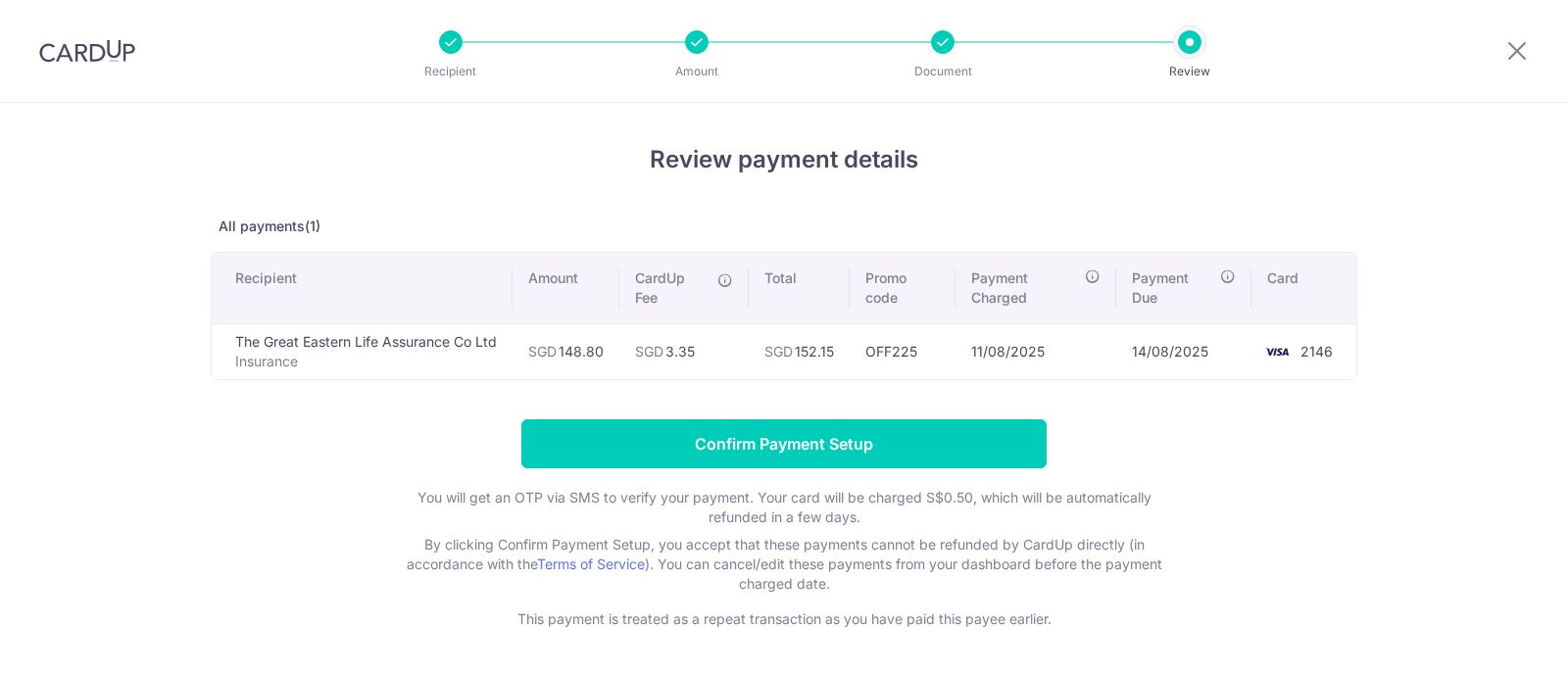 scroll, scrollTop: 0, scrollLeft: 0, axis: both 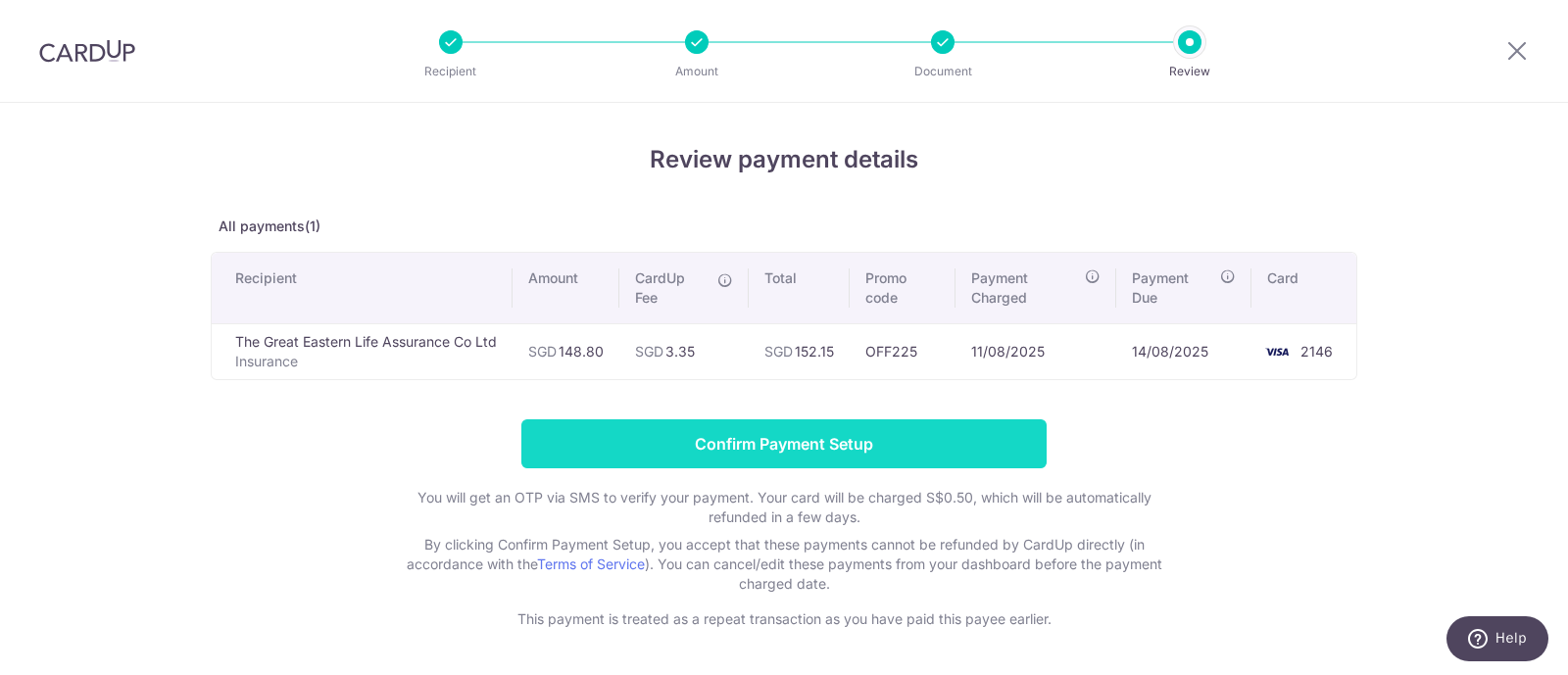 click on "Confirm Payment Setup" at bounding box center [784, 444] 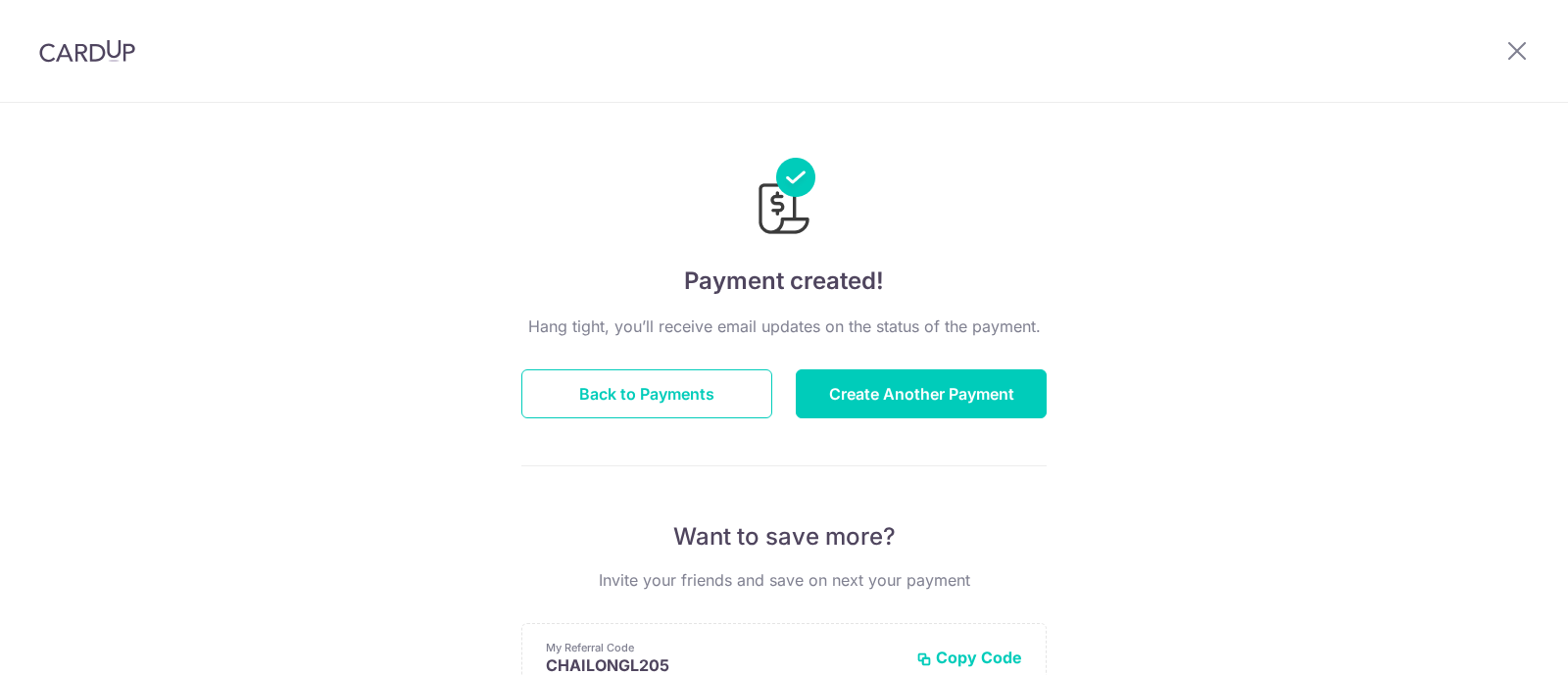 scroll, scrollTop: 0, scrollLeft: 0, axis: both 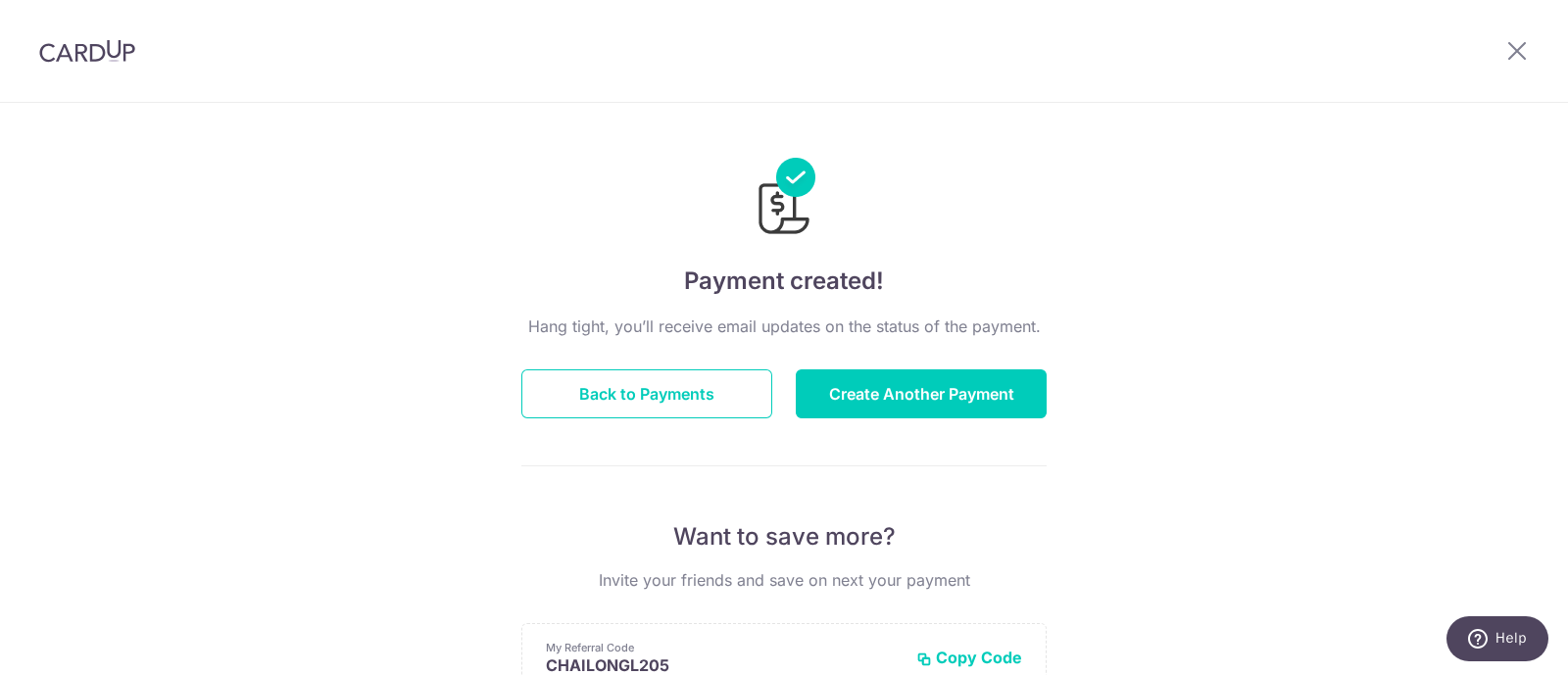 click at bounding box center [87, 51] 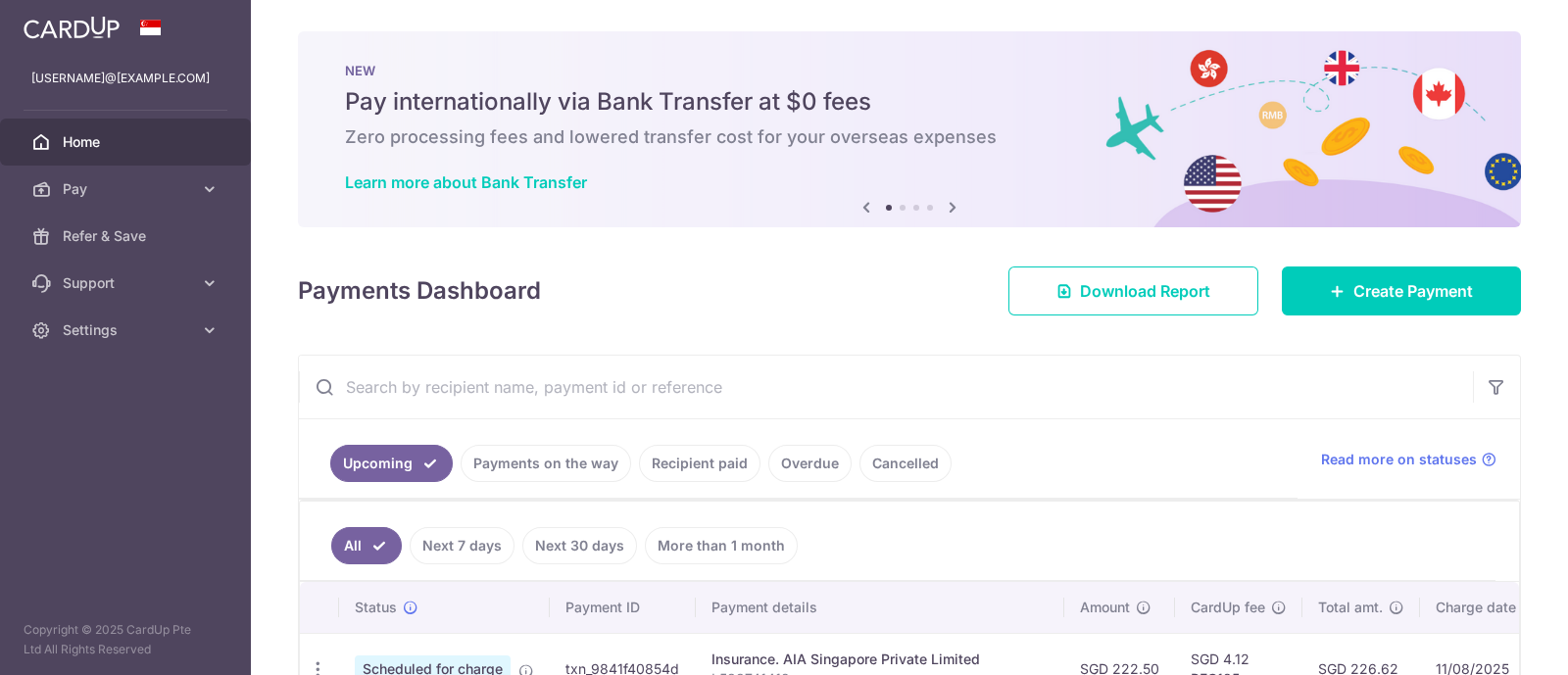 scroll, scrollTop: 0, scrollLeft: 0, axis: both 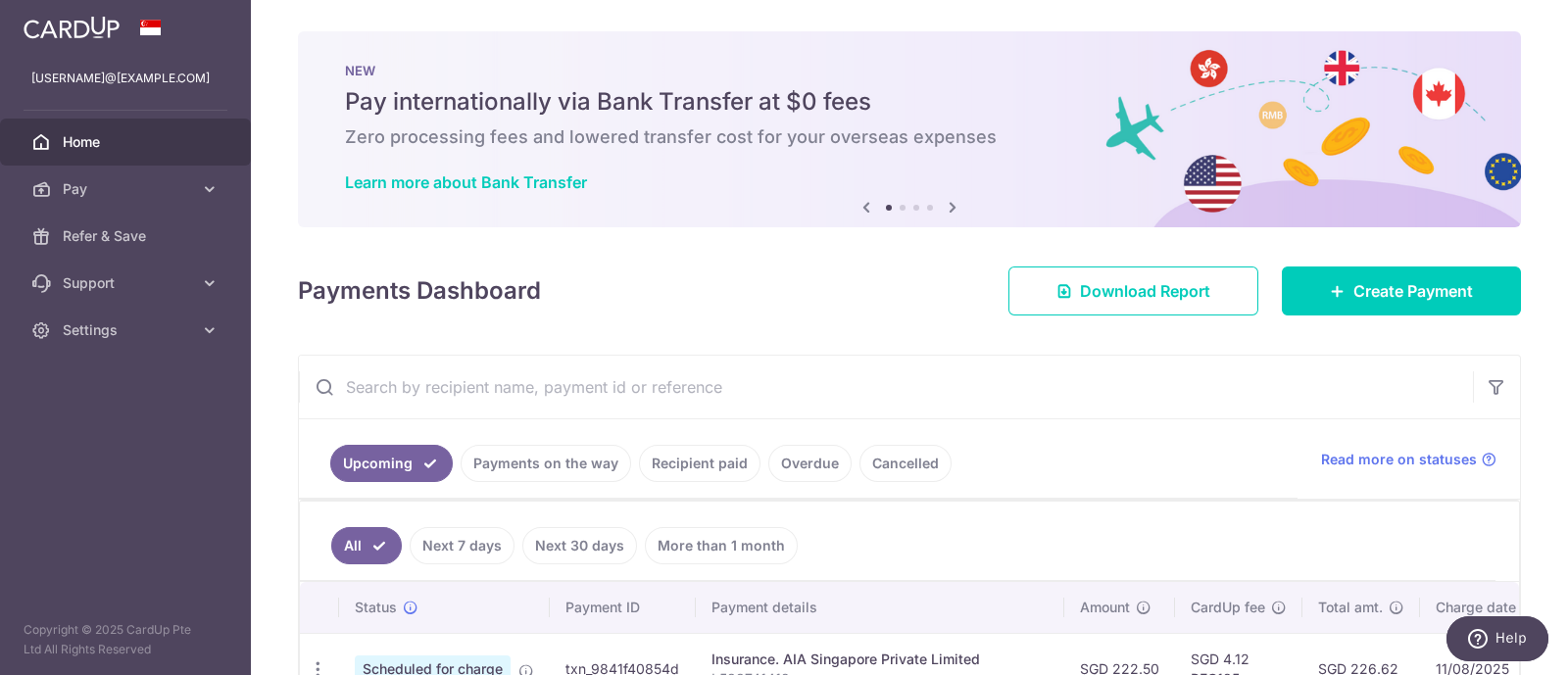click on "Recipient paid" at bounding box center [700, 463] 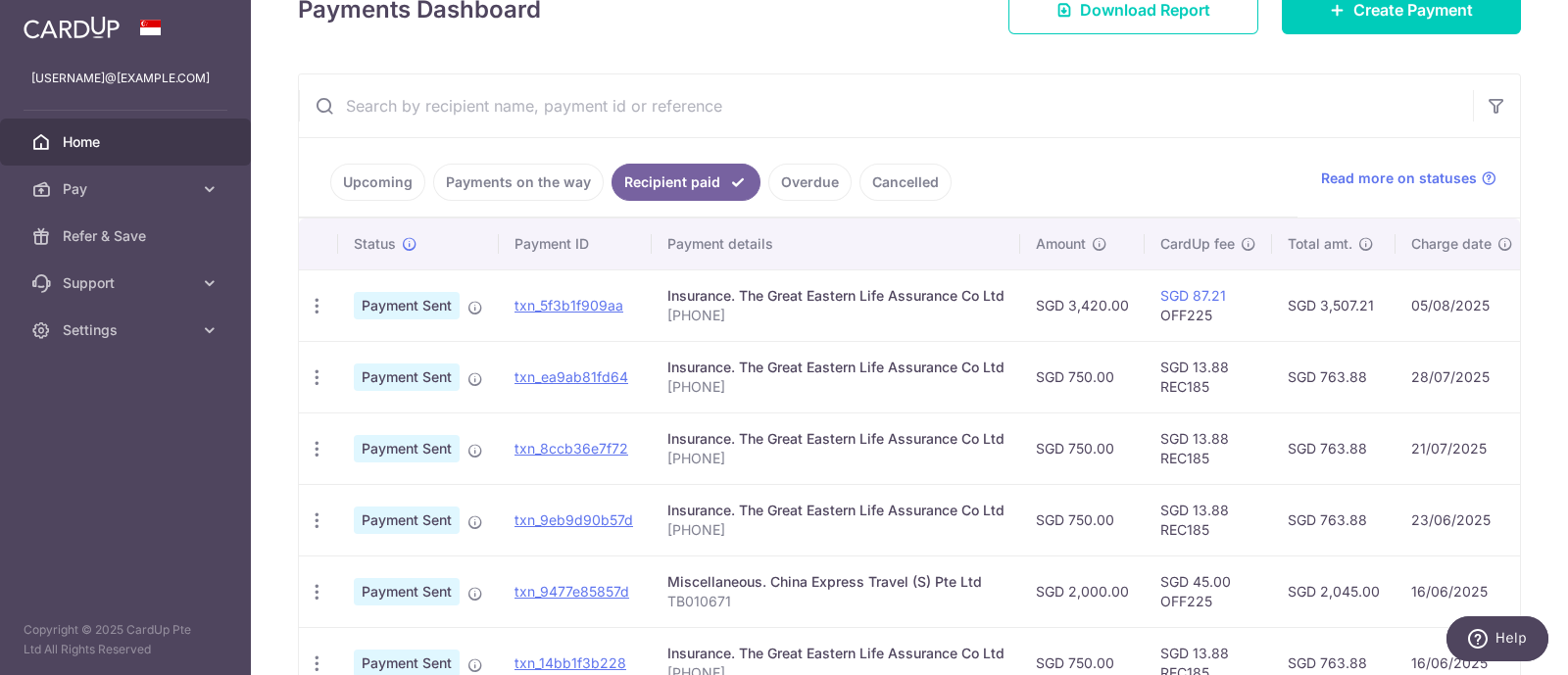 scroll, scrollTop: 0, scrollLeft: 0, axis: both 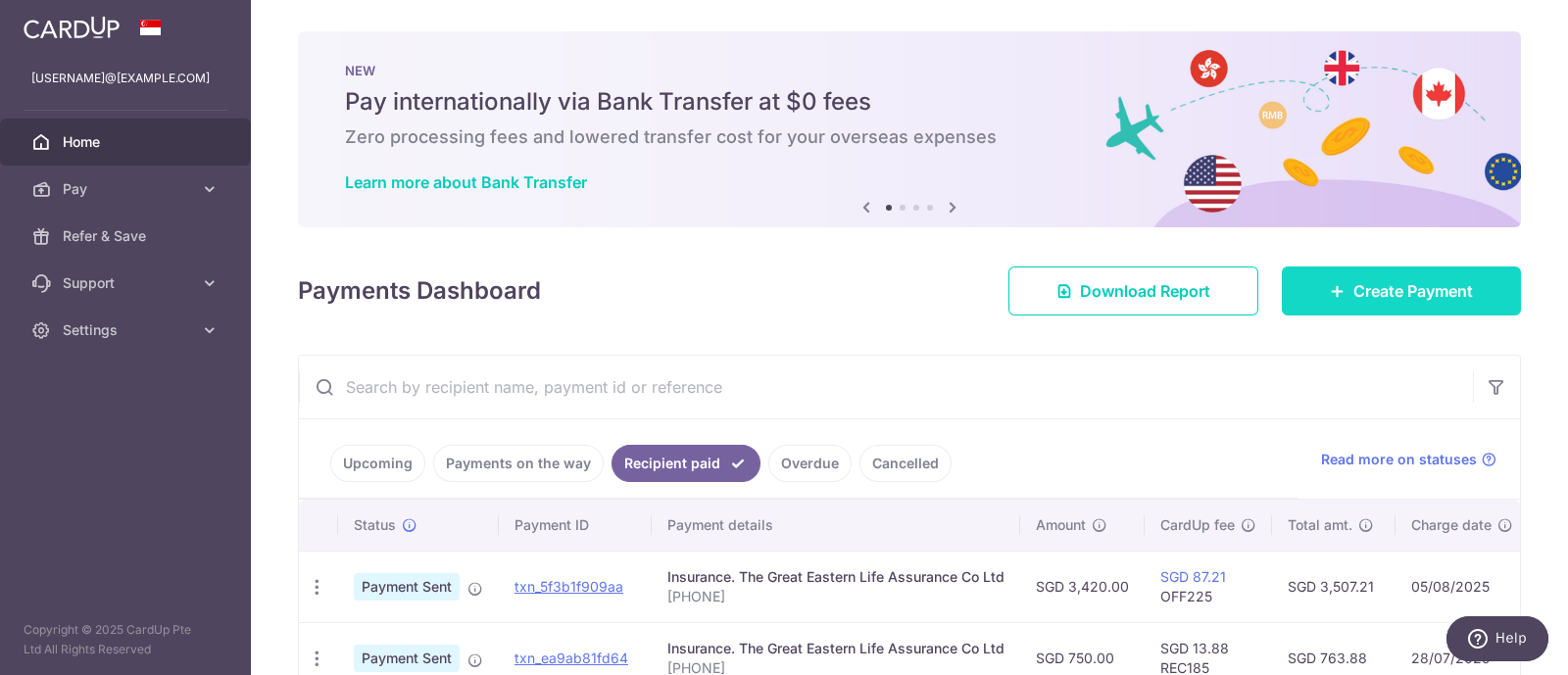 click on "Create Payment" at bounding box center [1413, 291] 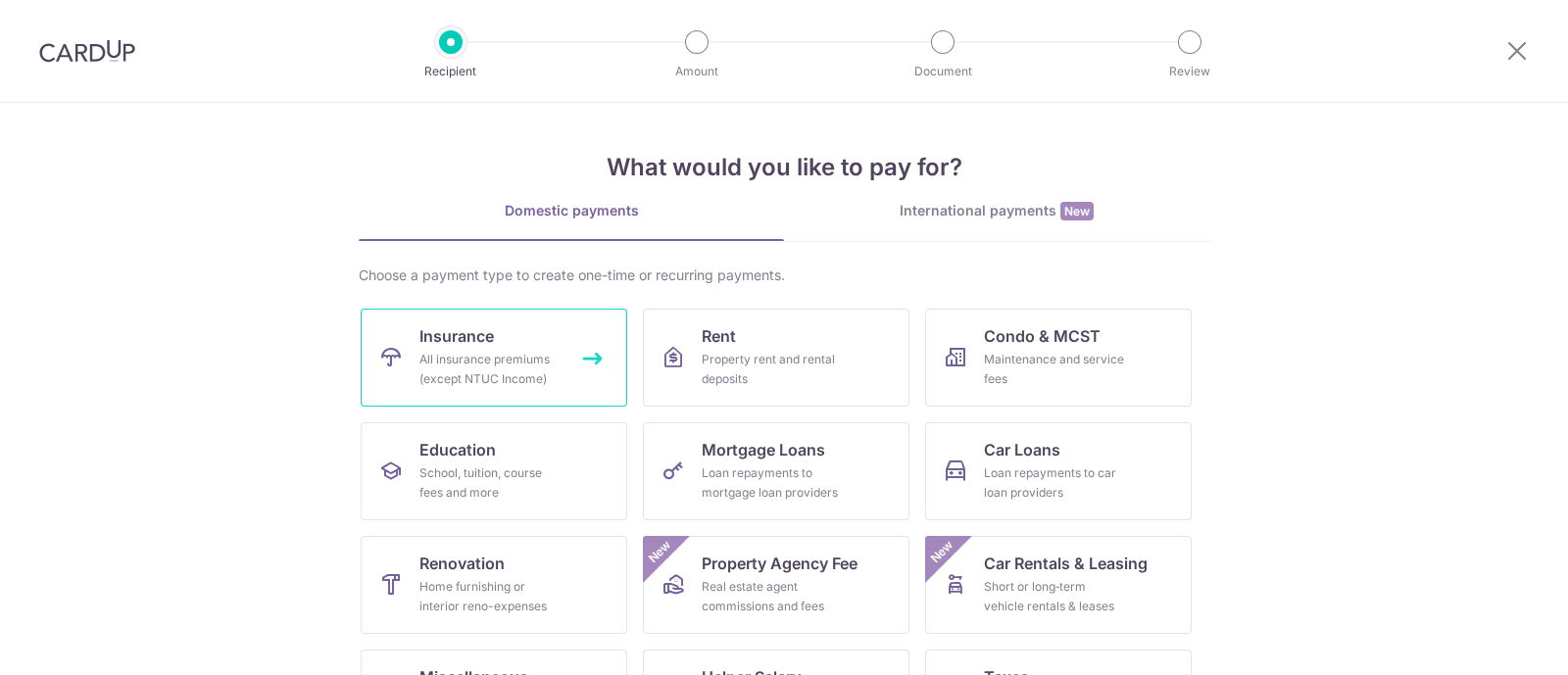 click on "All insurance premiums (except NTUC Income)" at bounding box center (490, 369) 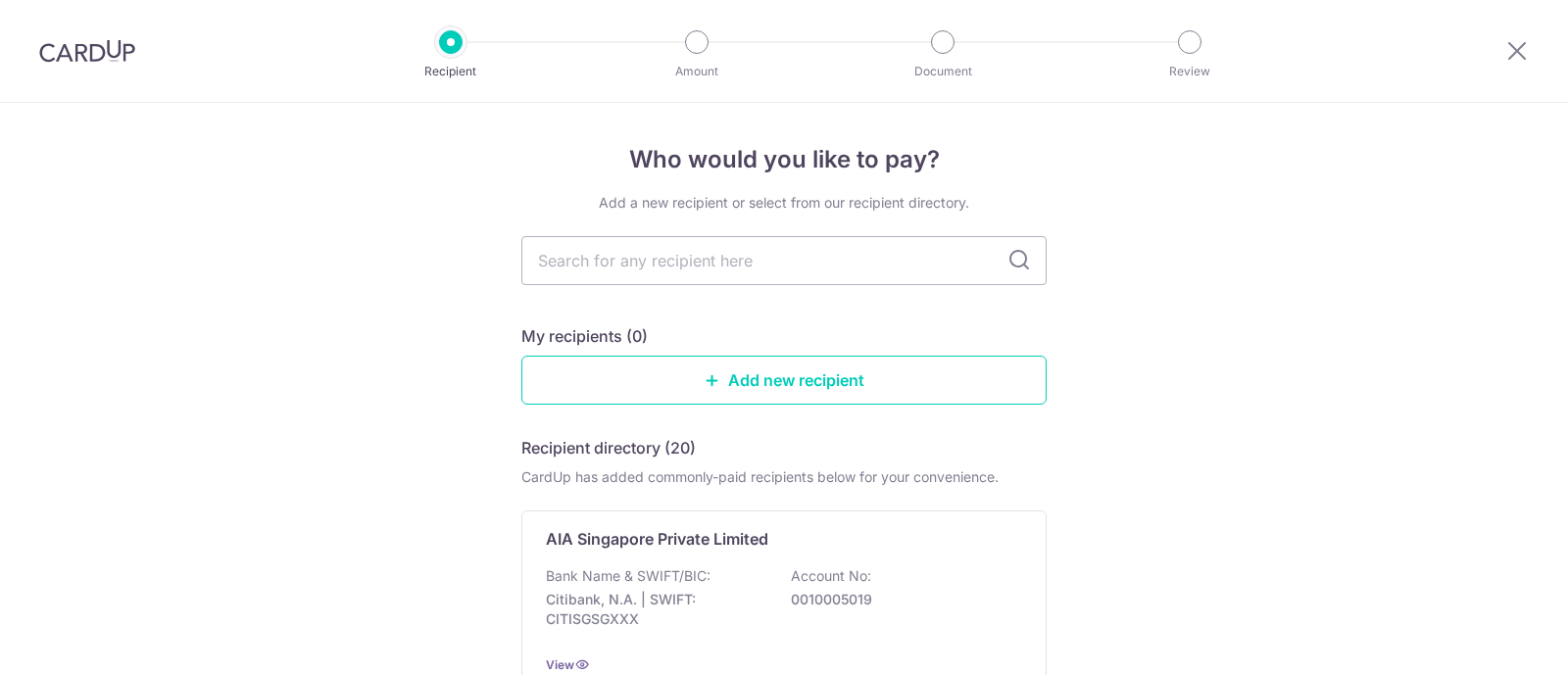 scroll, scrollTop: 0, scrollLeft: 0, axis: both 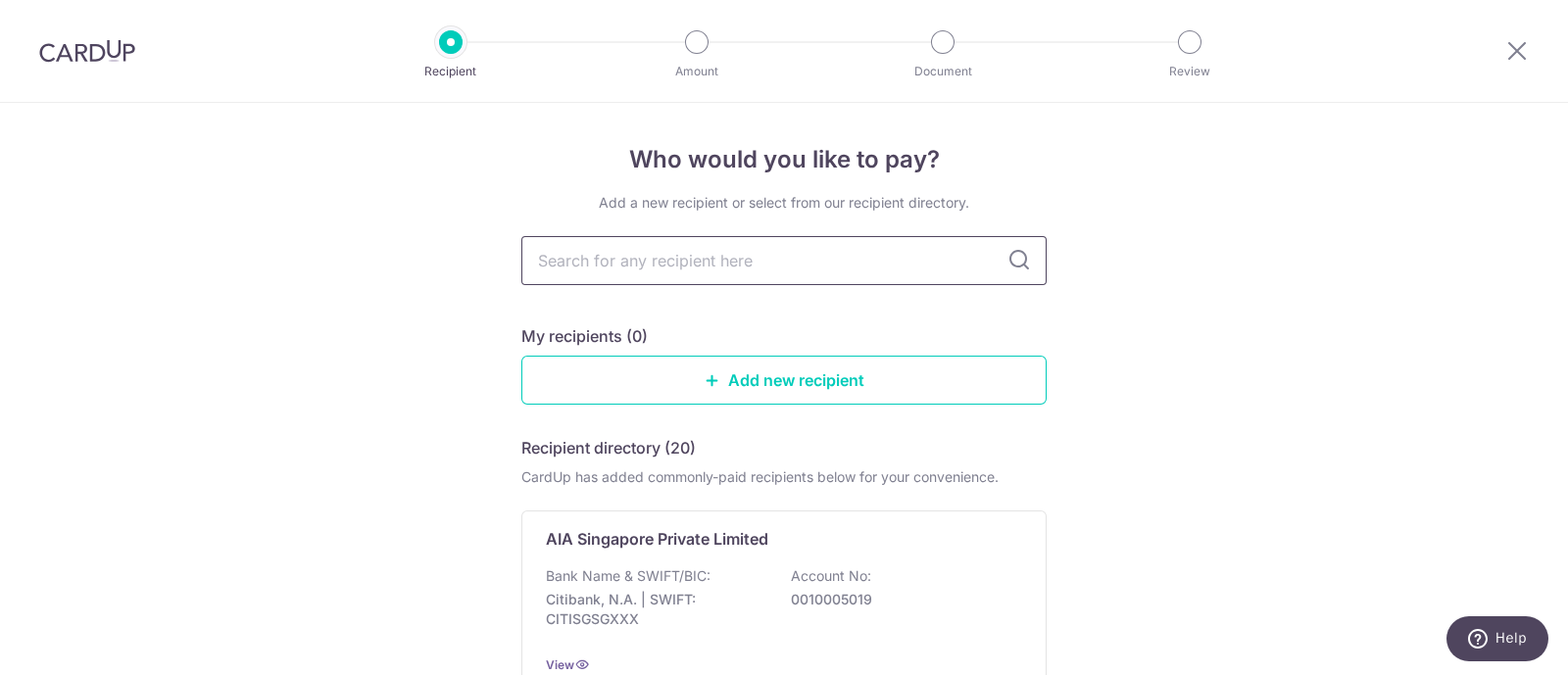click at bounding box center [784, 261] 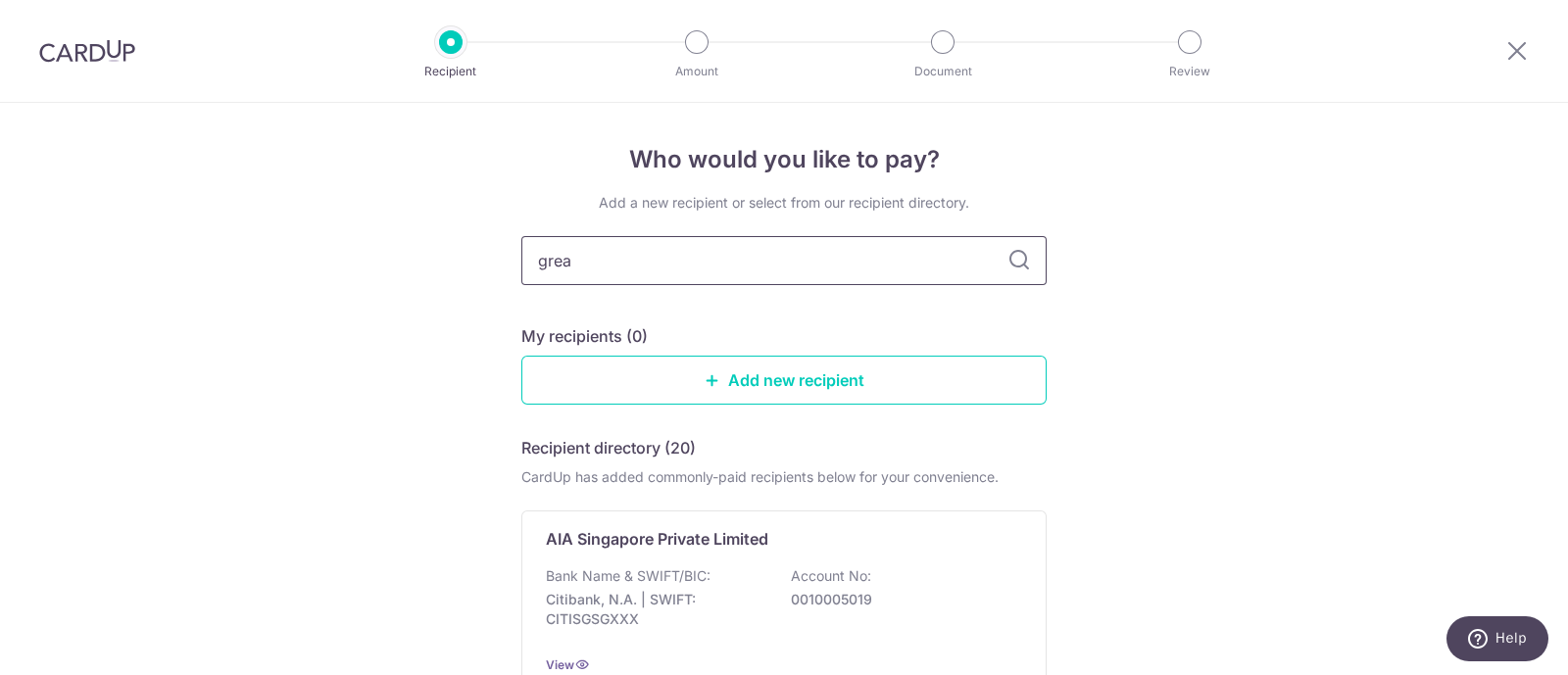 type on "great" 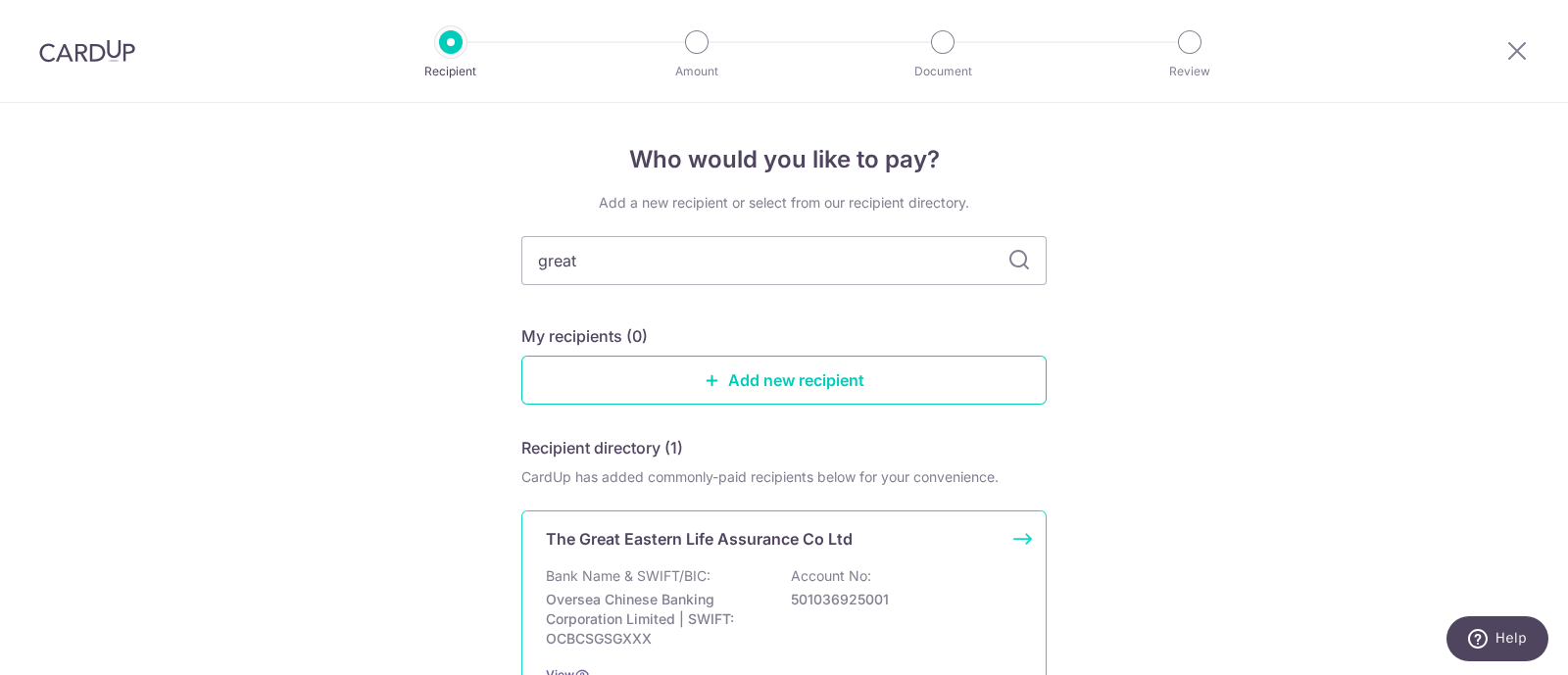 click on "The Great Eastern Life Assurance Co Ltd" at bounding box center (699, 539) 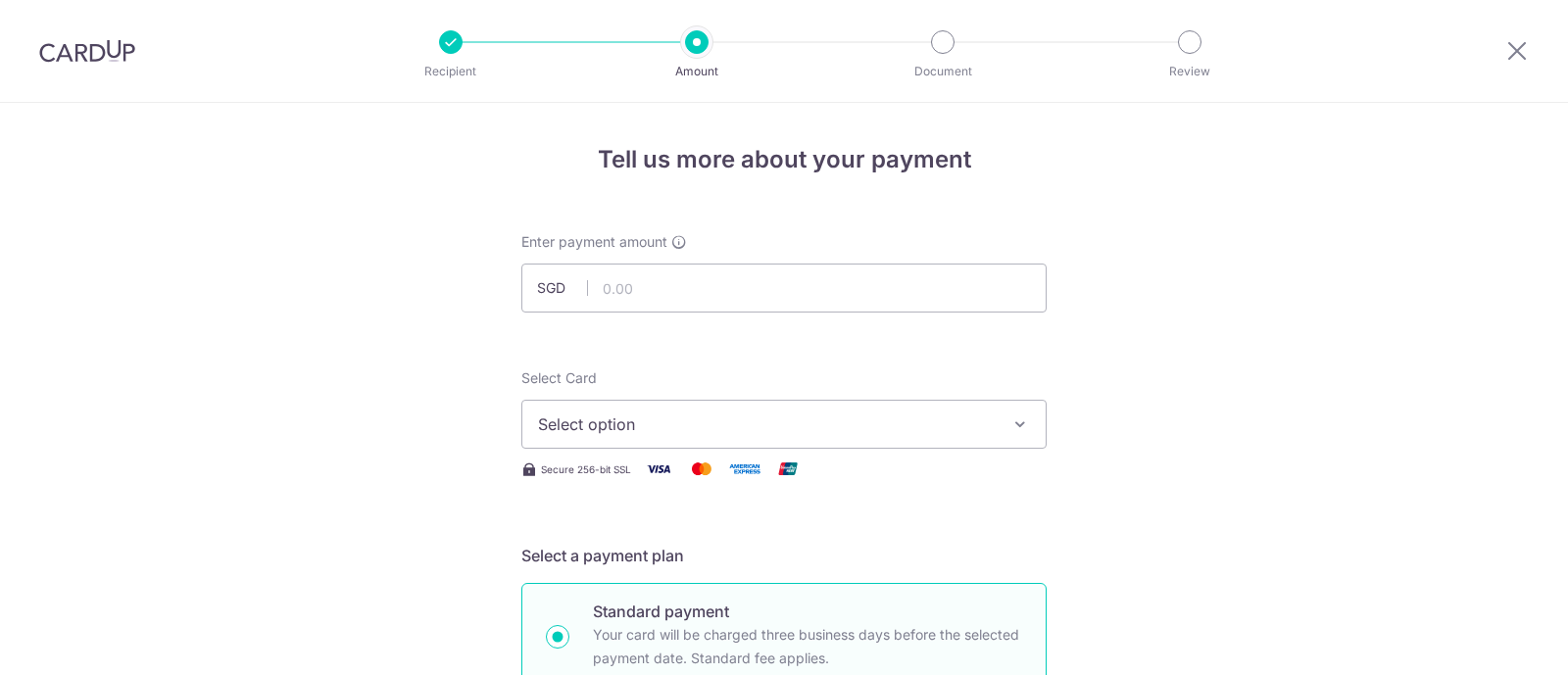 scroll, scrollTop: 0, scrollLeft: 0, axis: both 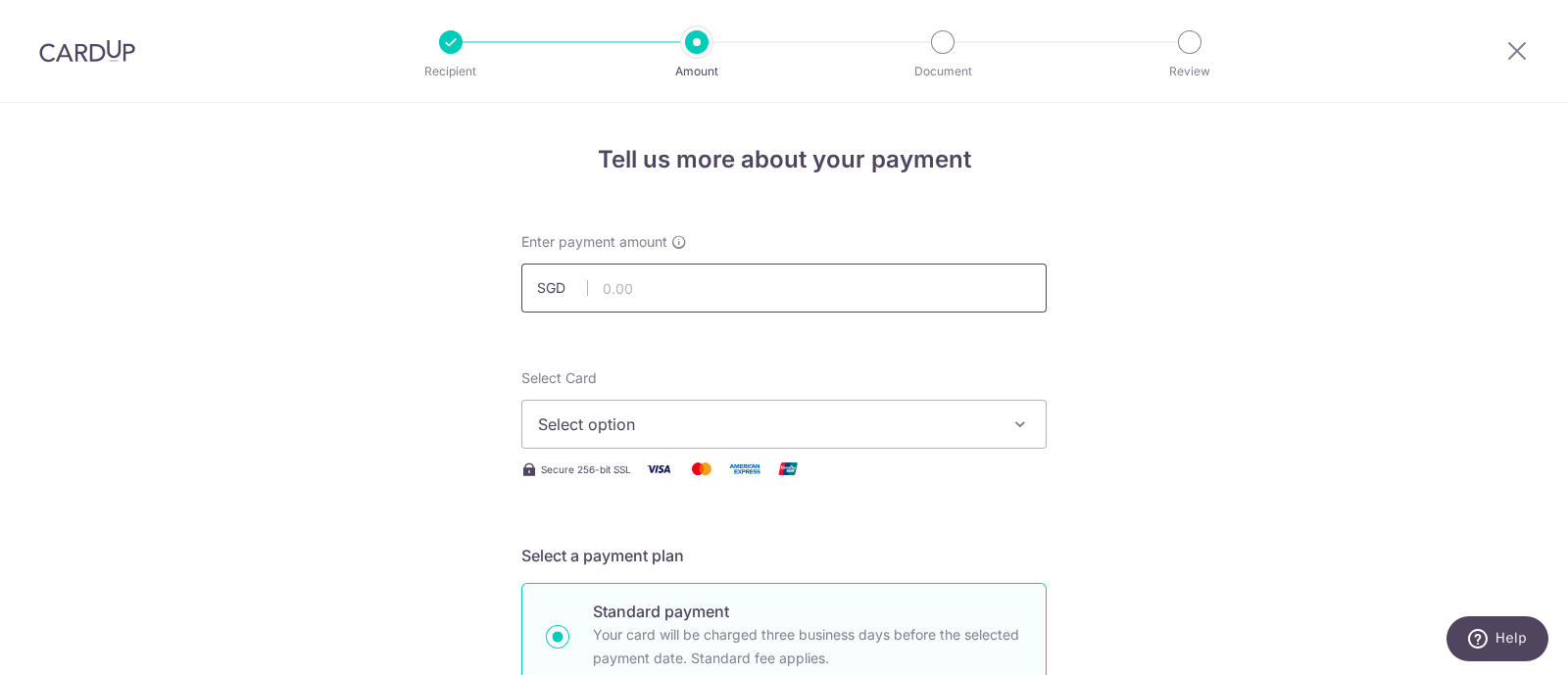 click at bounding box center [784, 288] 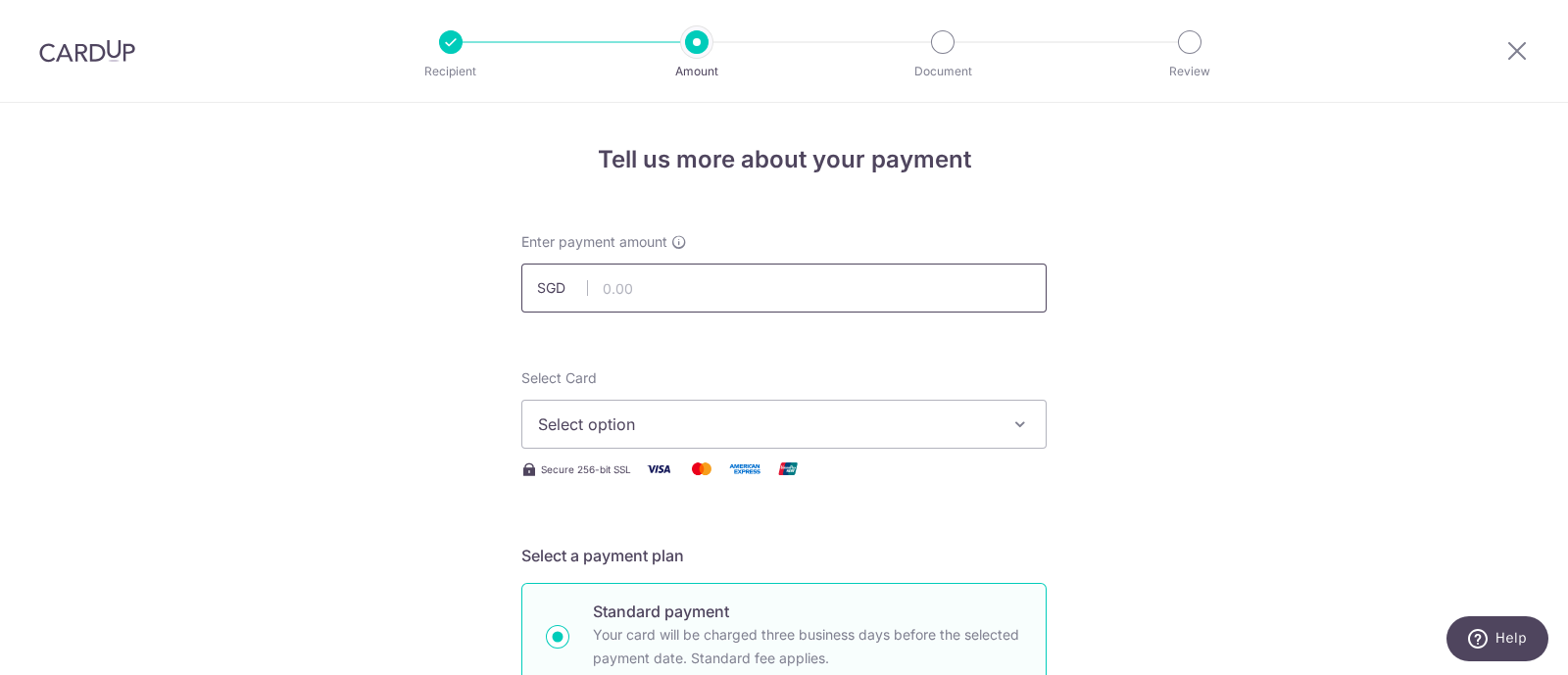 type on "750.00" 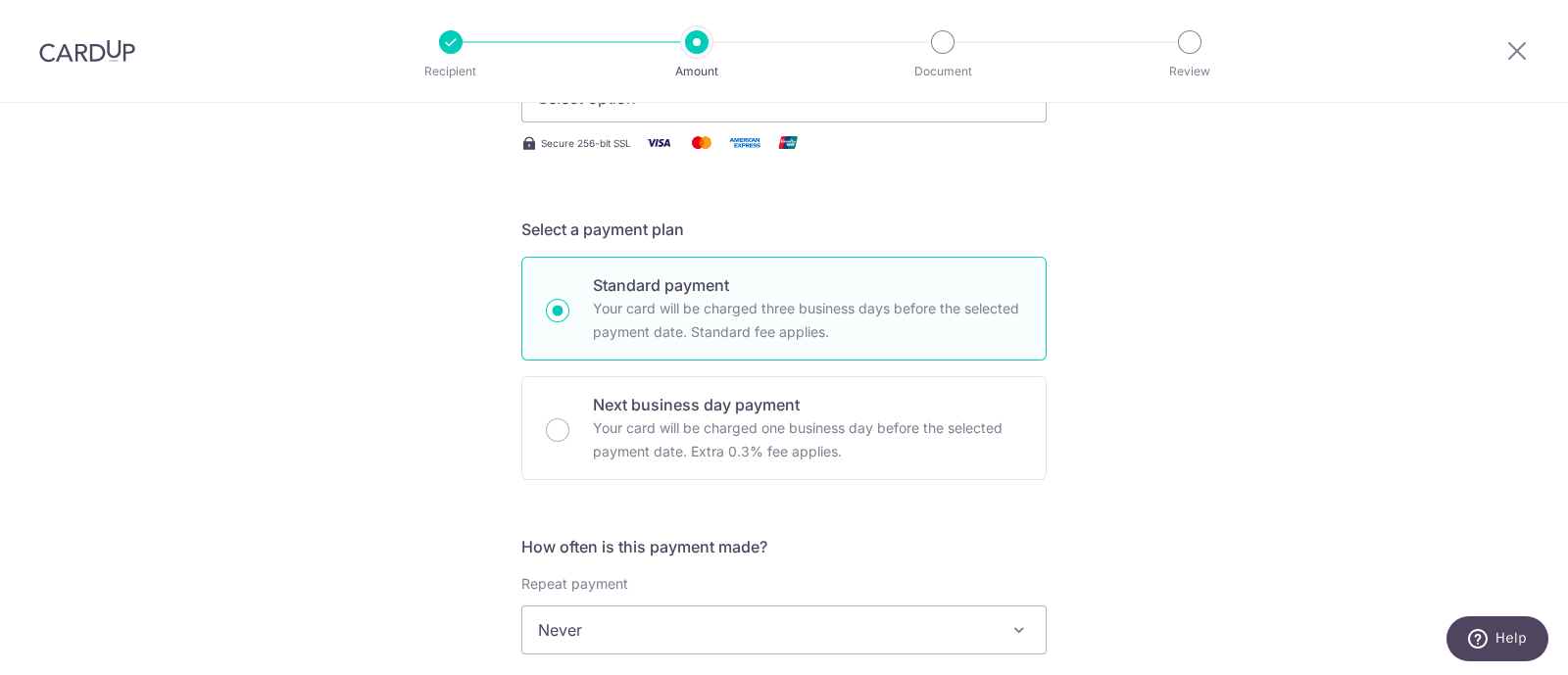 scroll, scrollTop: 0, scrollLeft: 0, axis: both 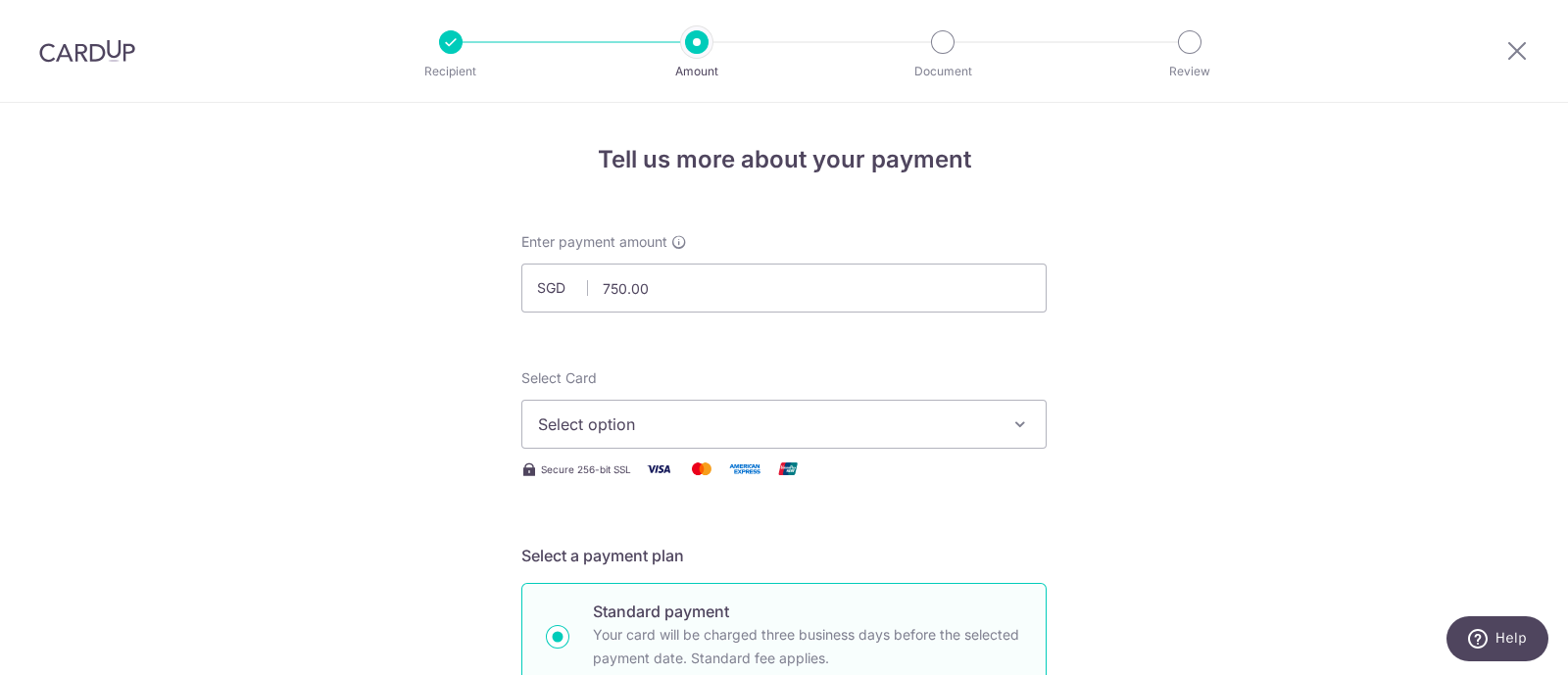 click at bounding box center [1020, 424] 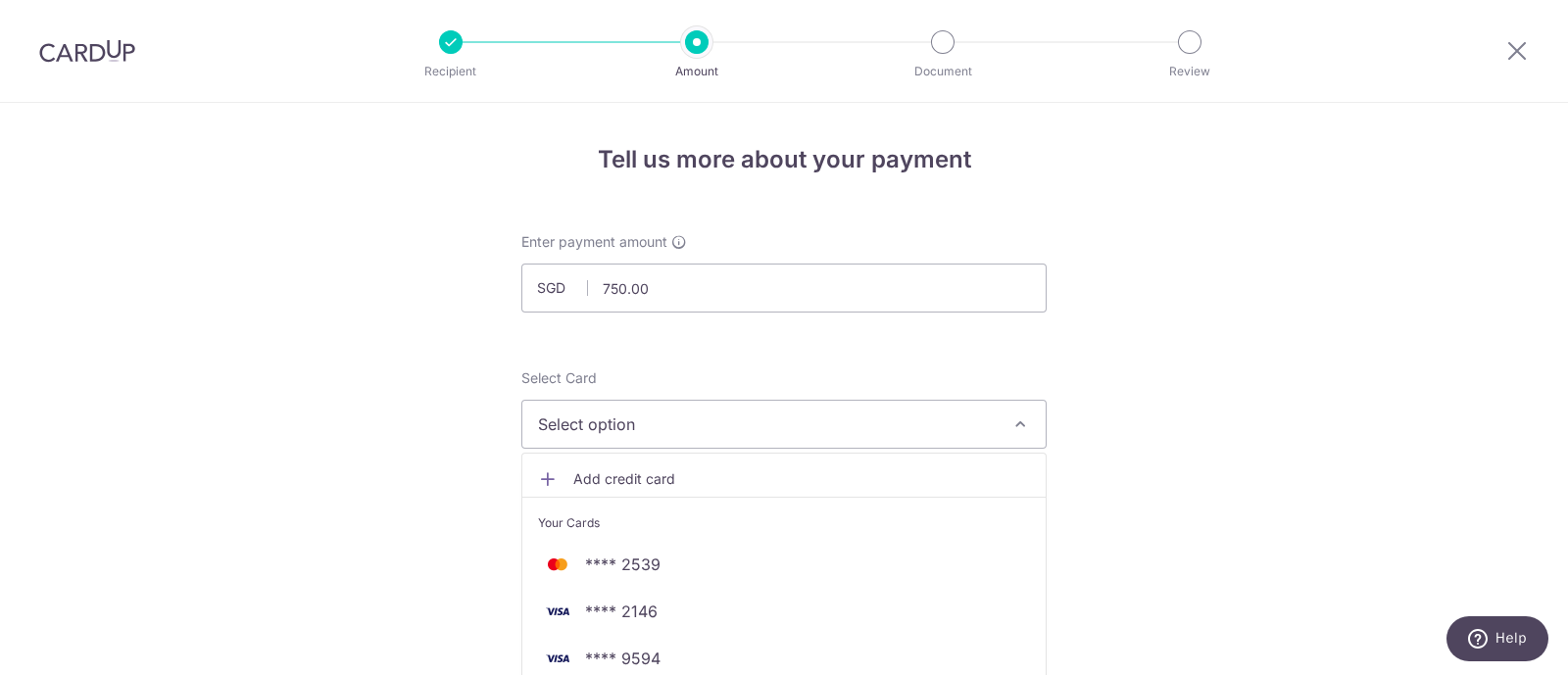 scroll, scrollTop: 326, scrollLeft: 0, axis: vertical 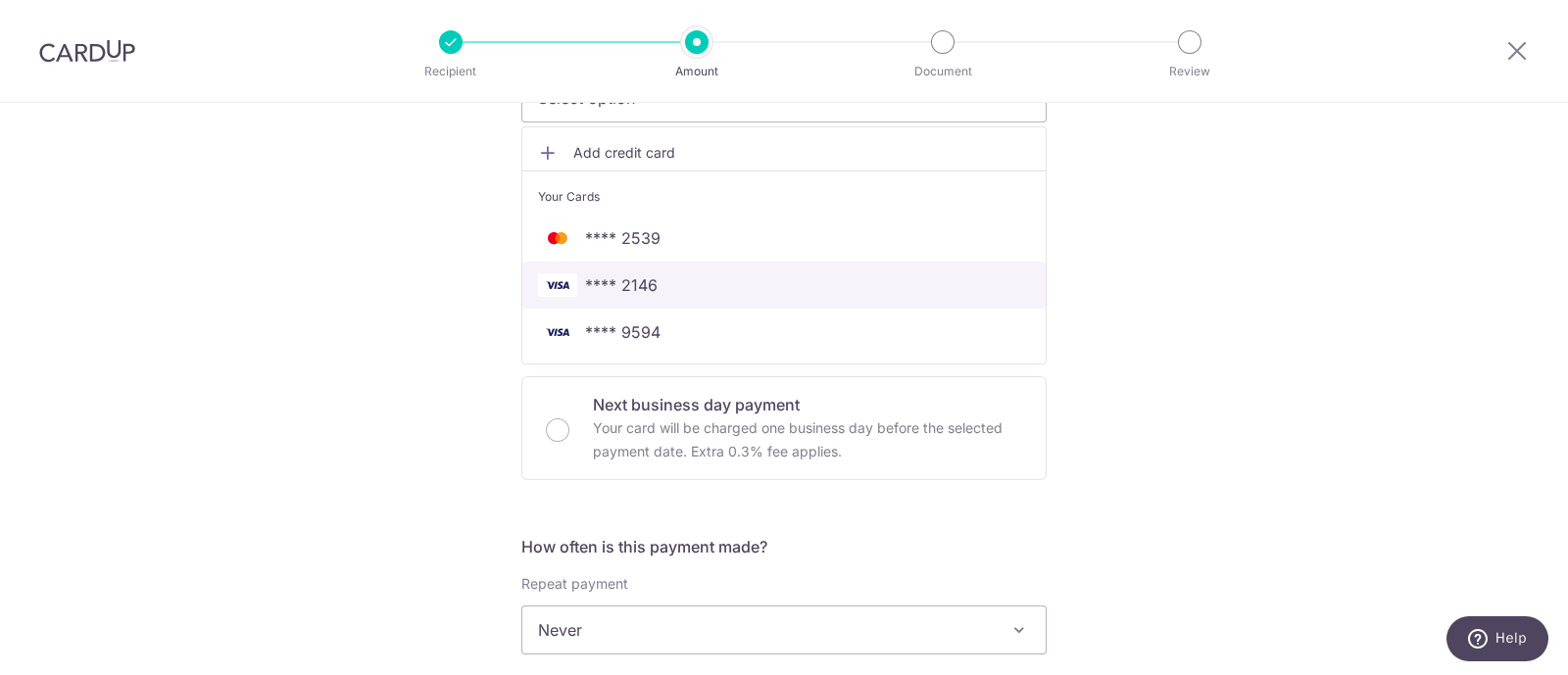 click on "**** 2146" at bounding box center [784, 285] 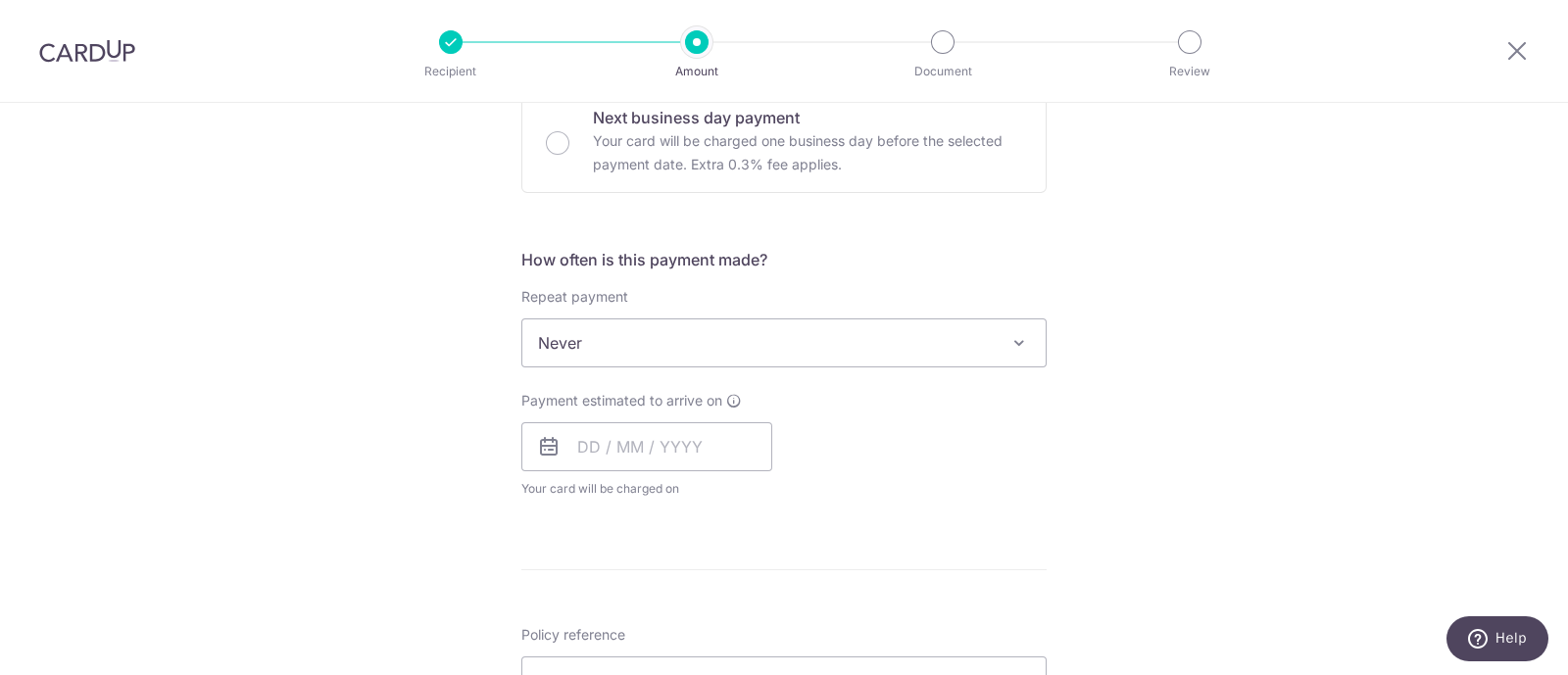 scroll, scrollTop: 643, scrollLeft: 0, axis: vertical 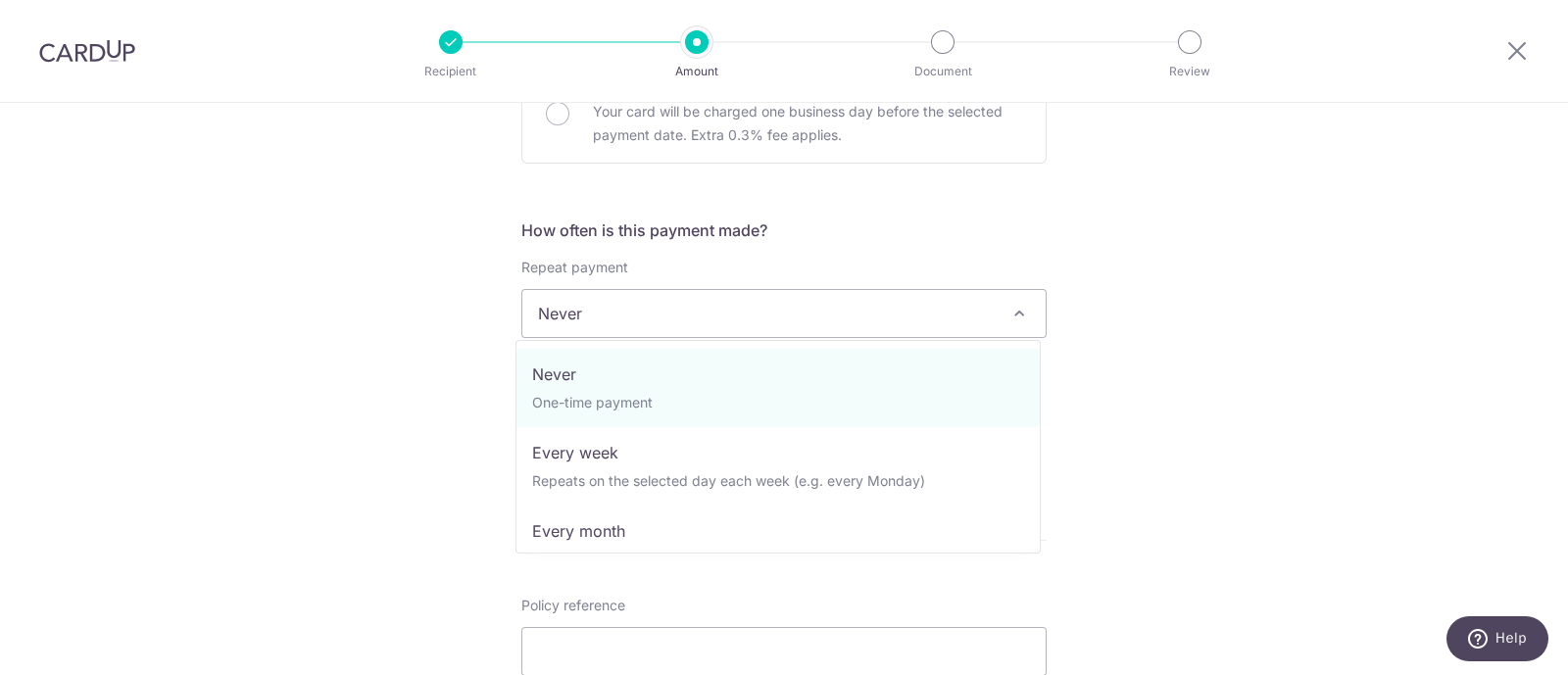 click at bounding box center [1019, 313] 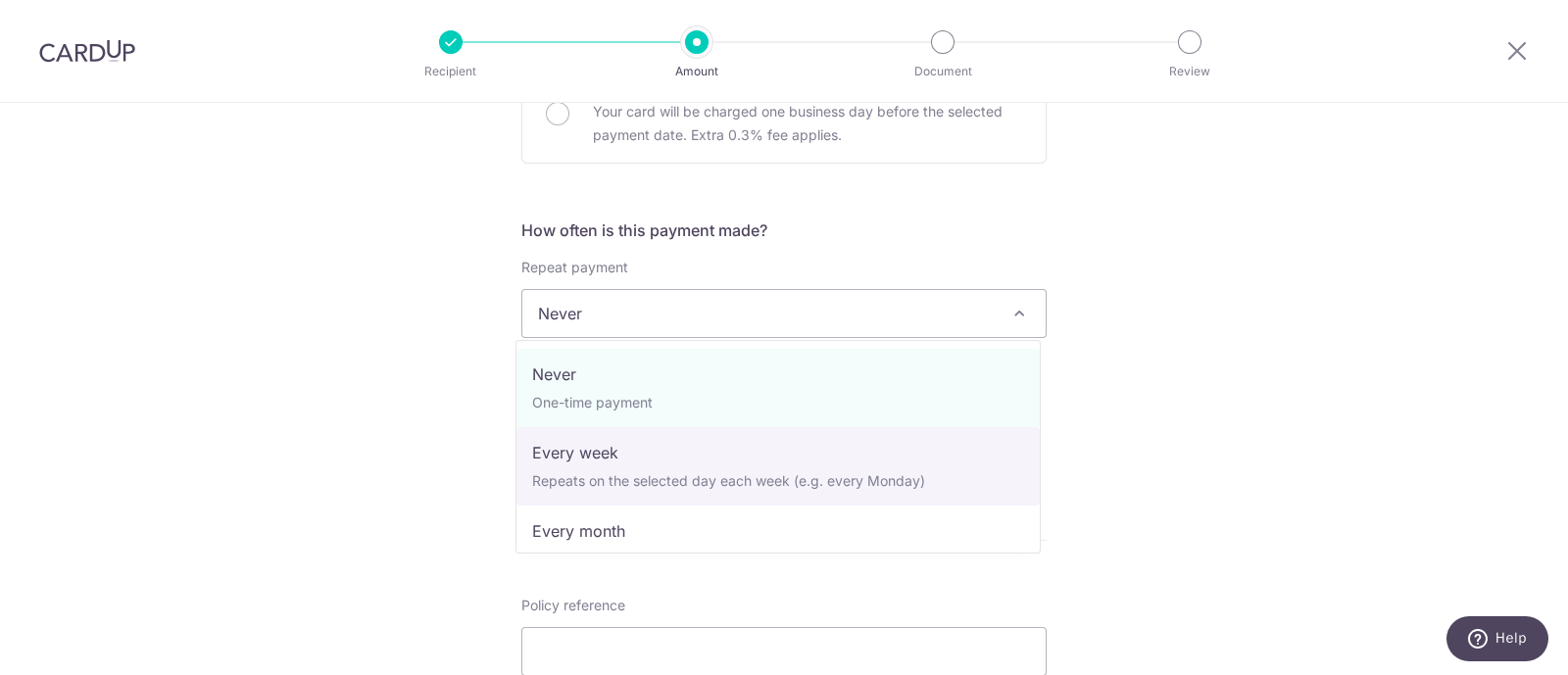 select on "2" 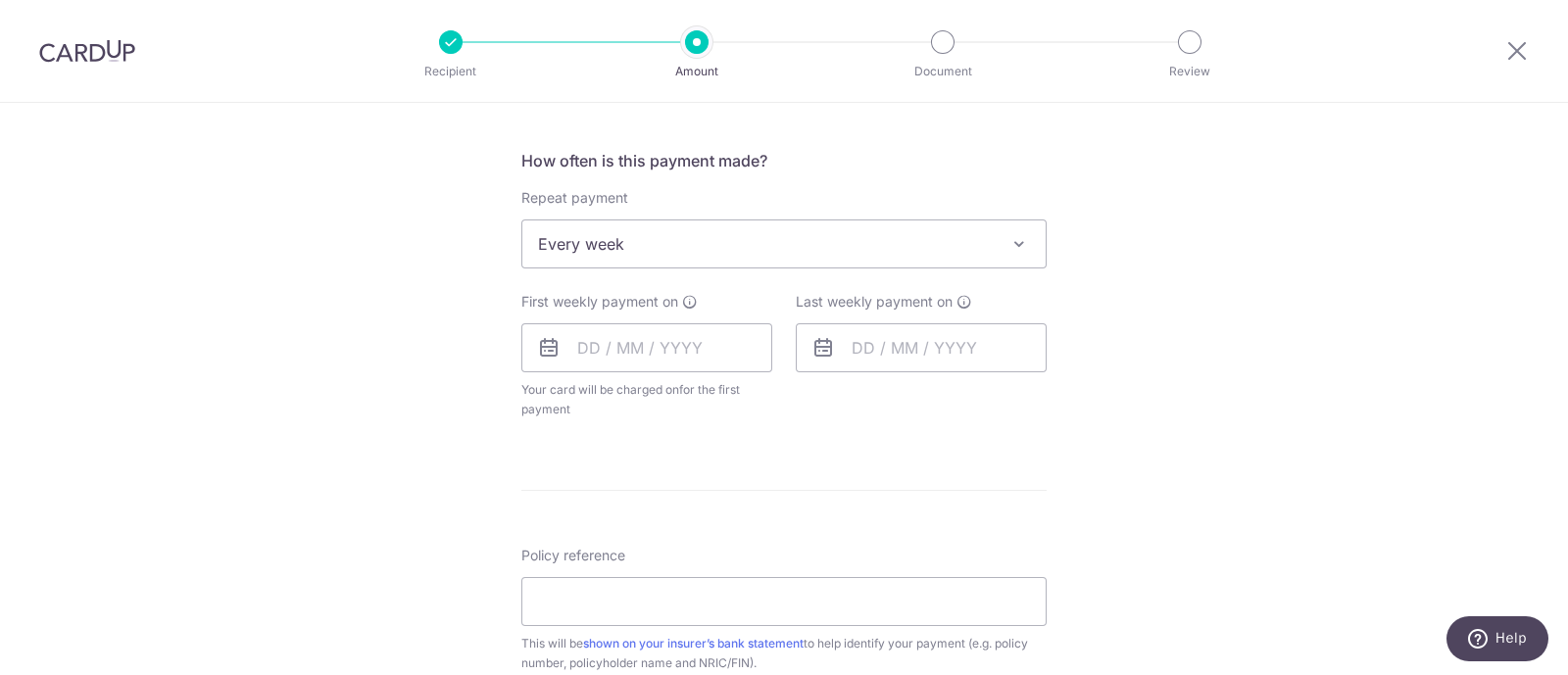 scroll, scrollTop: 714, scrollLeft: 0, axis: vertical 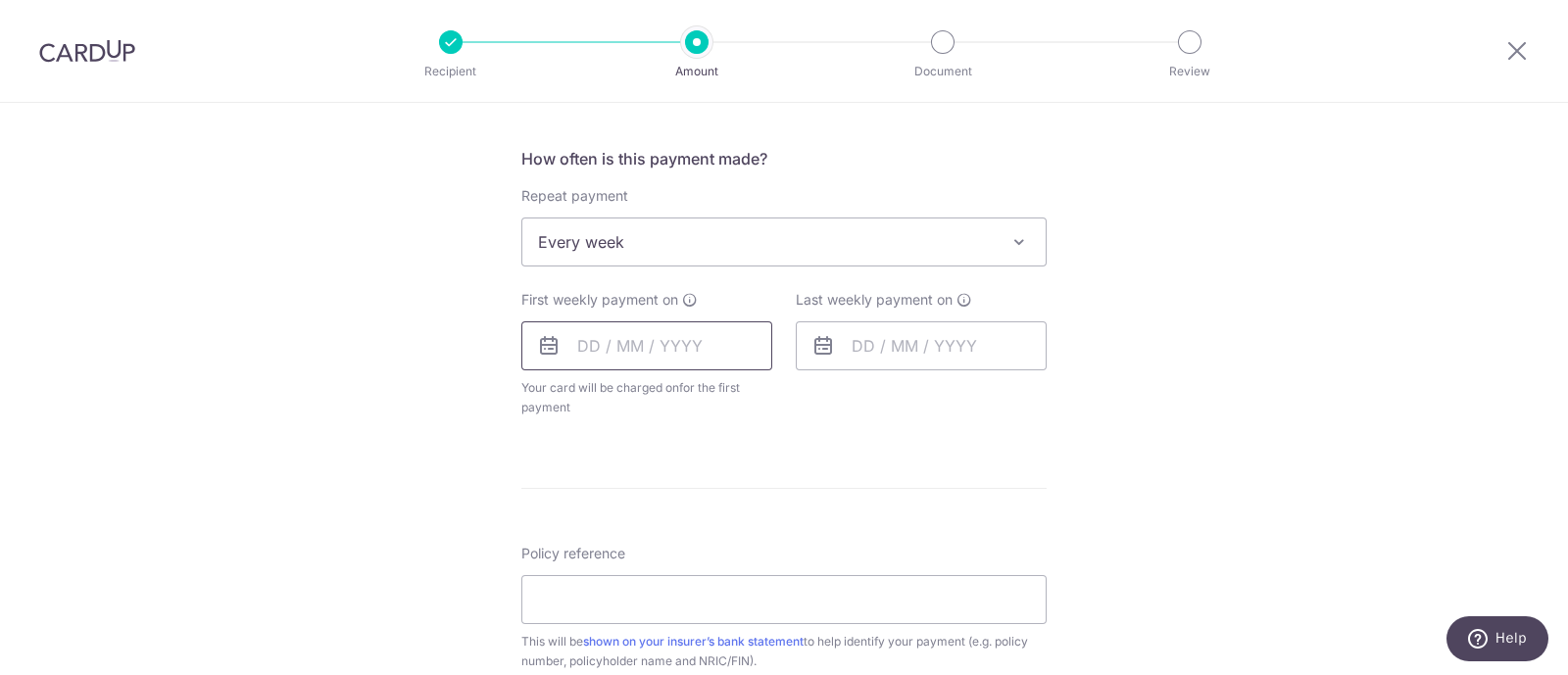 click at bounding box center (647, 346) 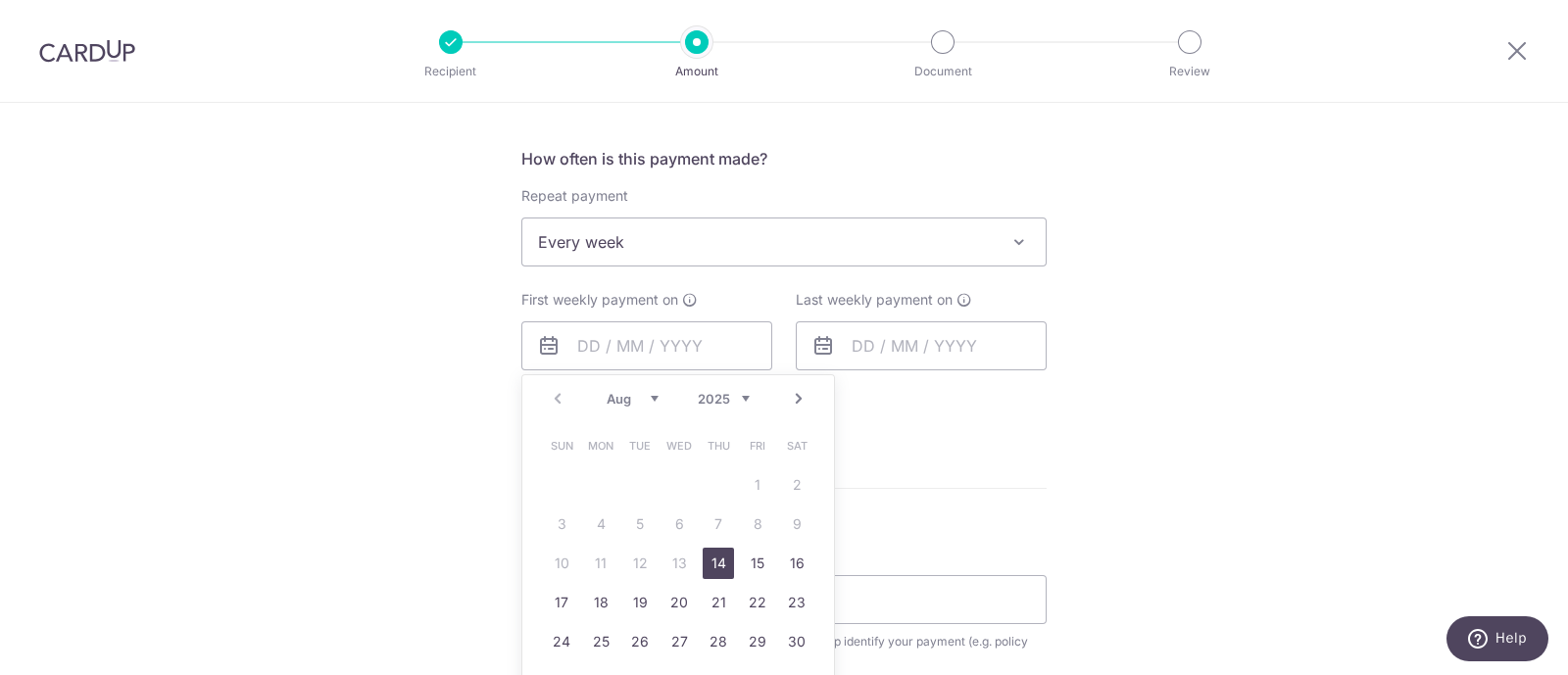 click on "14" at bounding box center [718, 563] 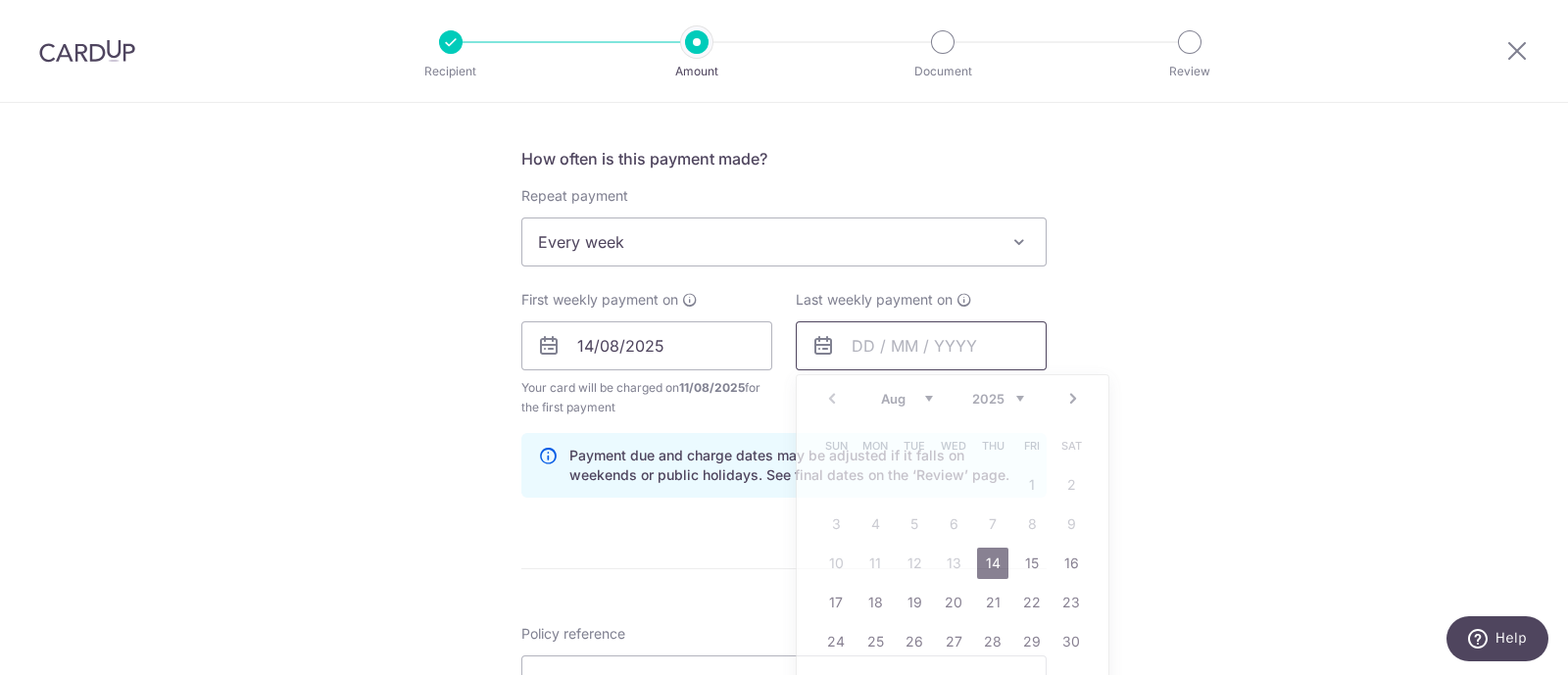 click at bounding box center [921, 346] 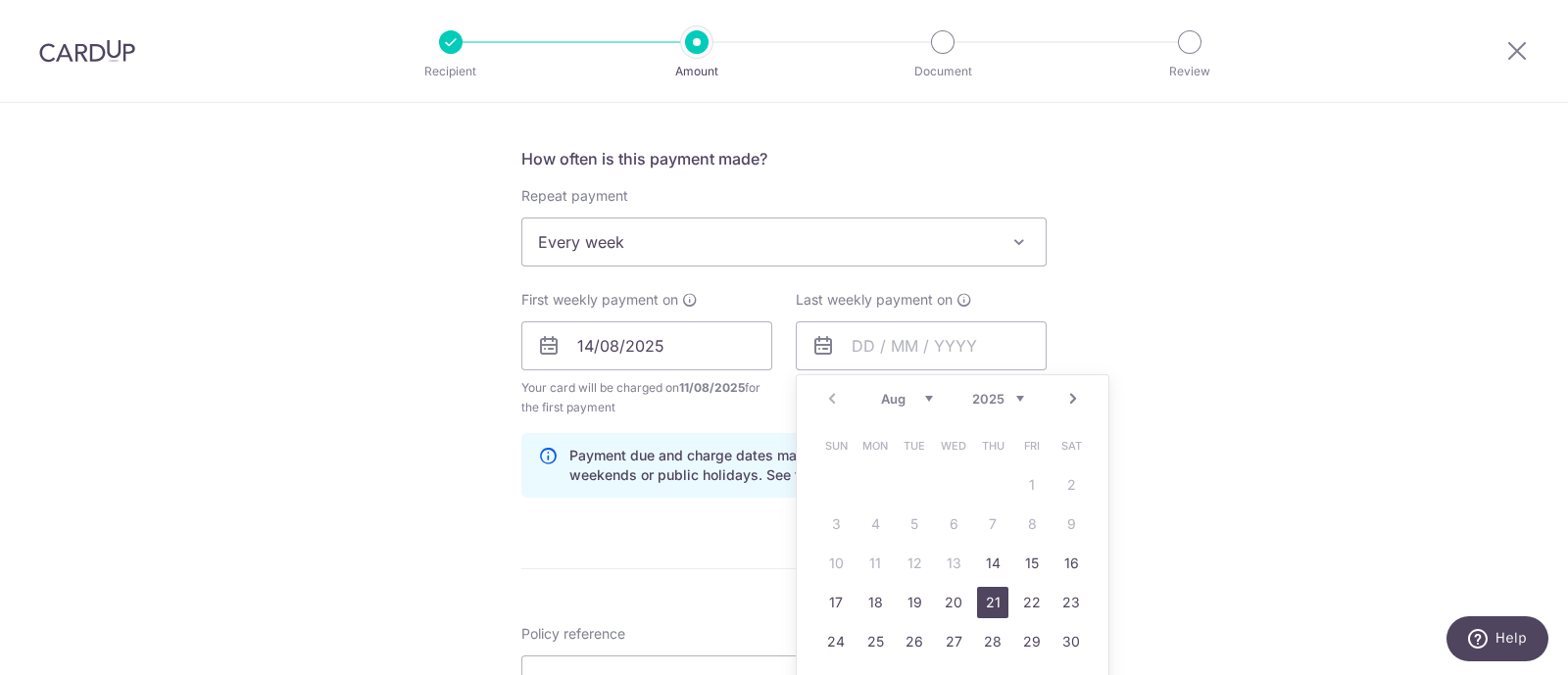click on "21" at bounding box center (993, 603) 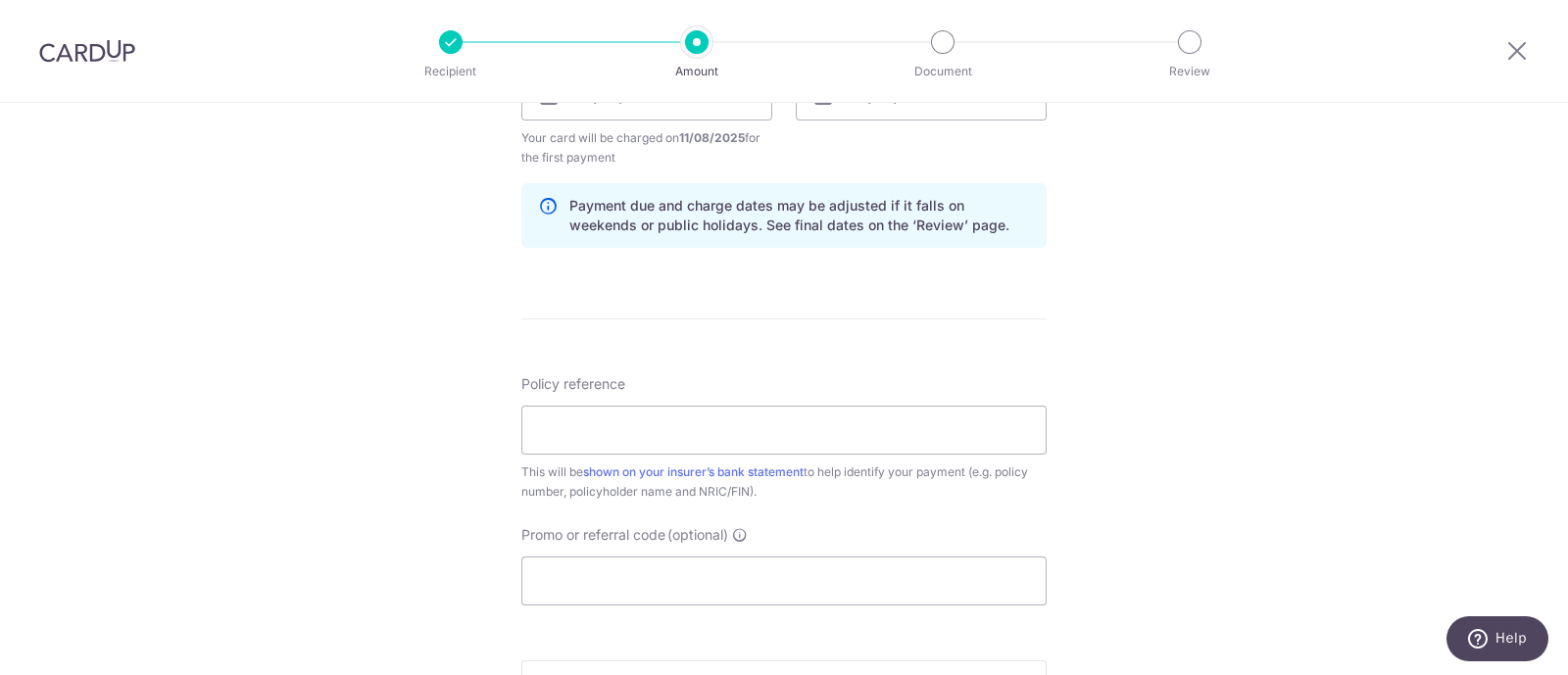 scroll, scrollTop: 984, scrollLeft: 0, axis: vertical 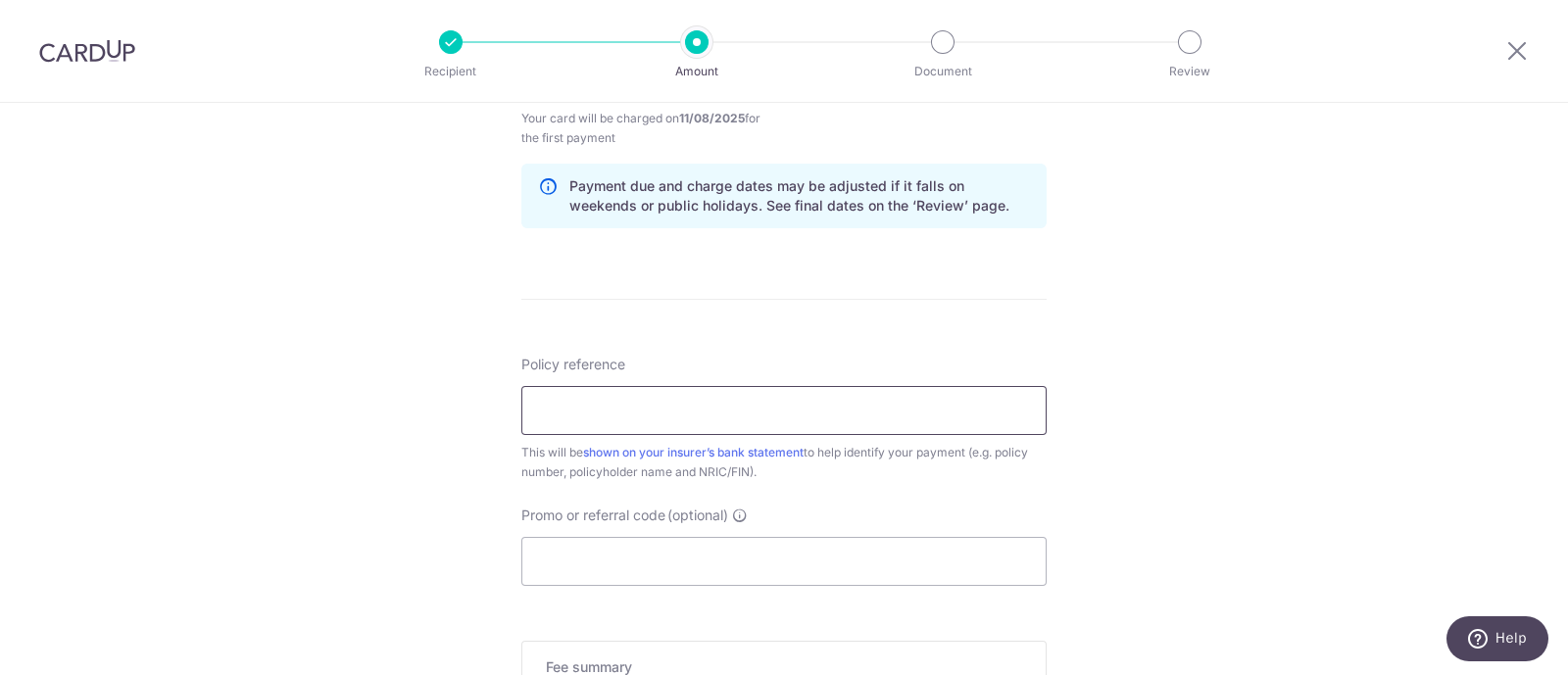 click on "Policy reference" at bounding box center (784, 410) 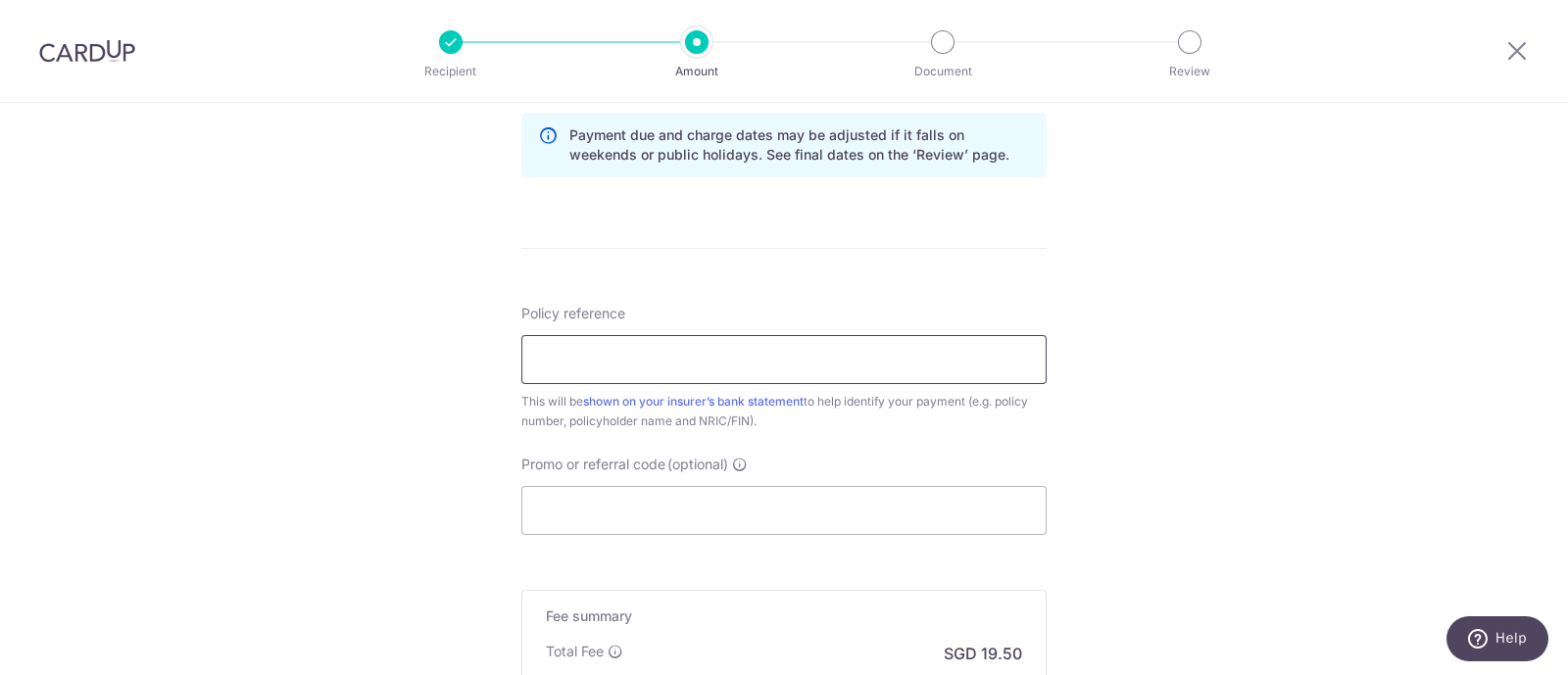 scroll, scrollTop: 1038, scrollLeft: 0, axis: vertical 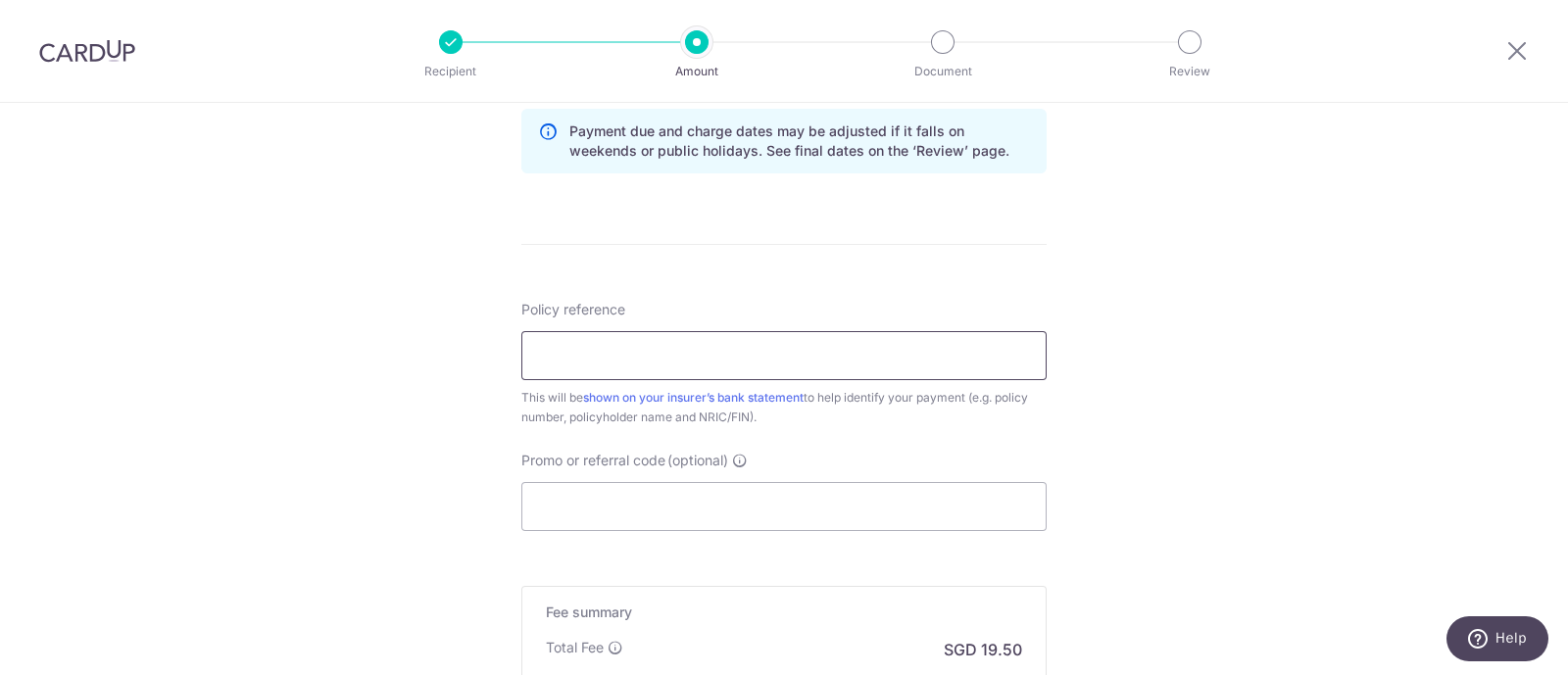 type on "[PHONE]" 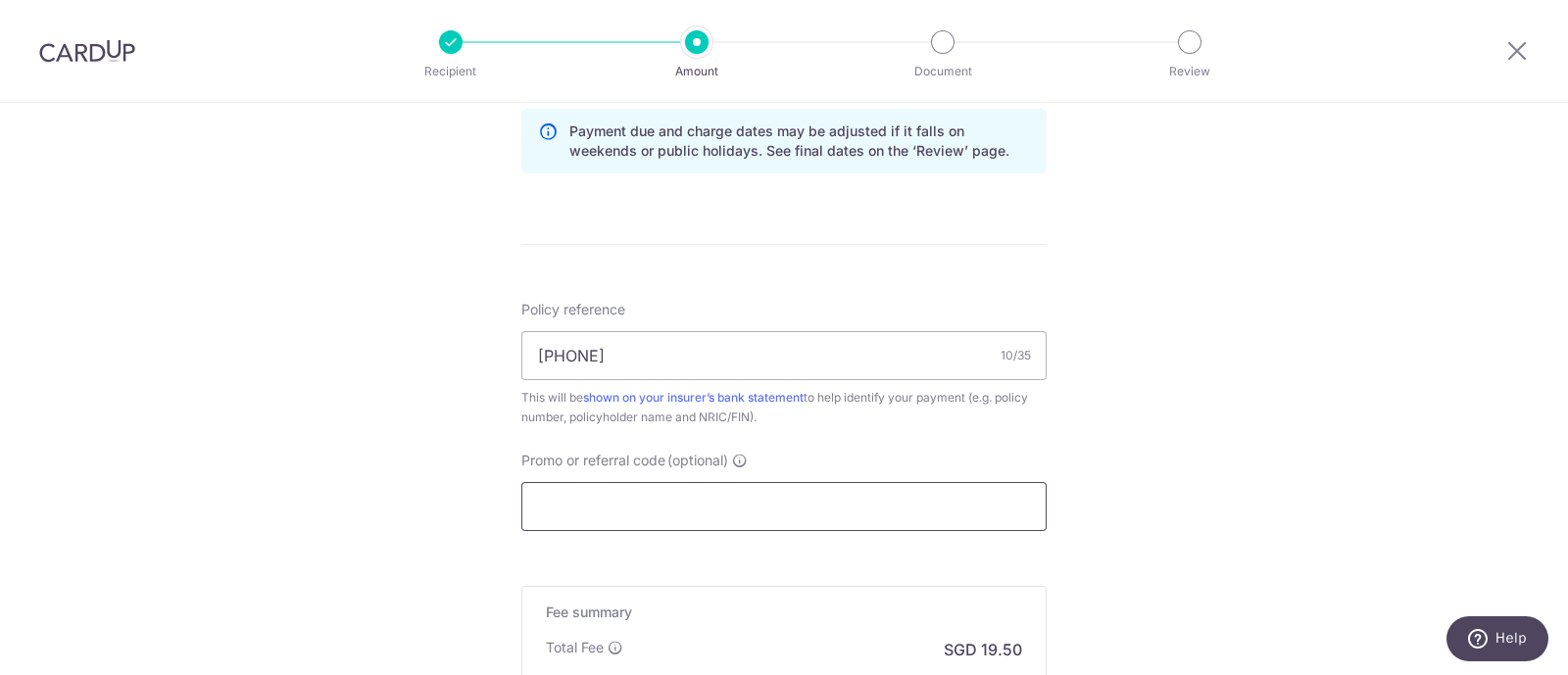click on "Promo or referral code
(optional)" at bounding box center (784, 506) 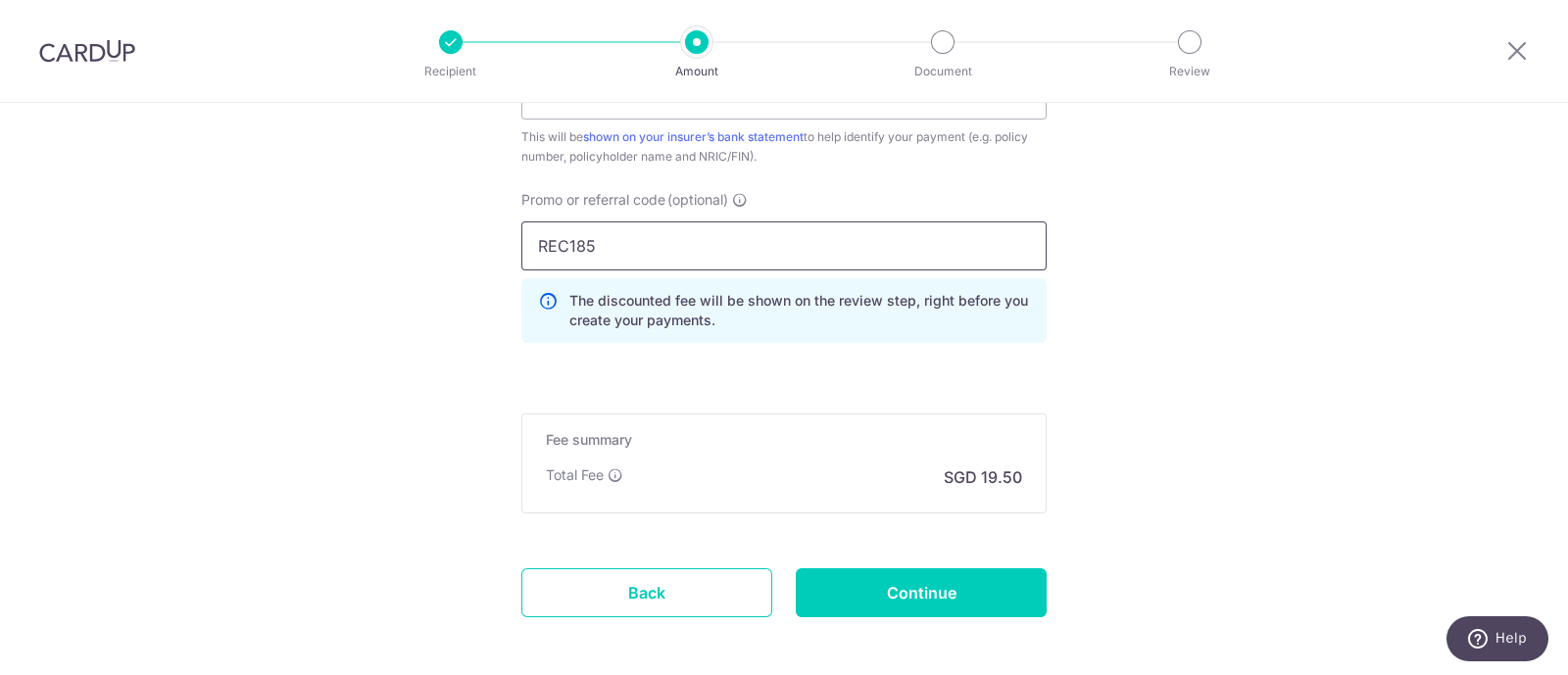 scroll, scrollTop: 1308, scrollLeft: 0, axis: vertical 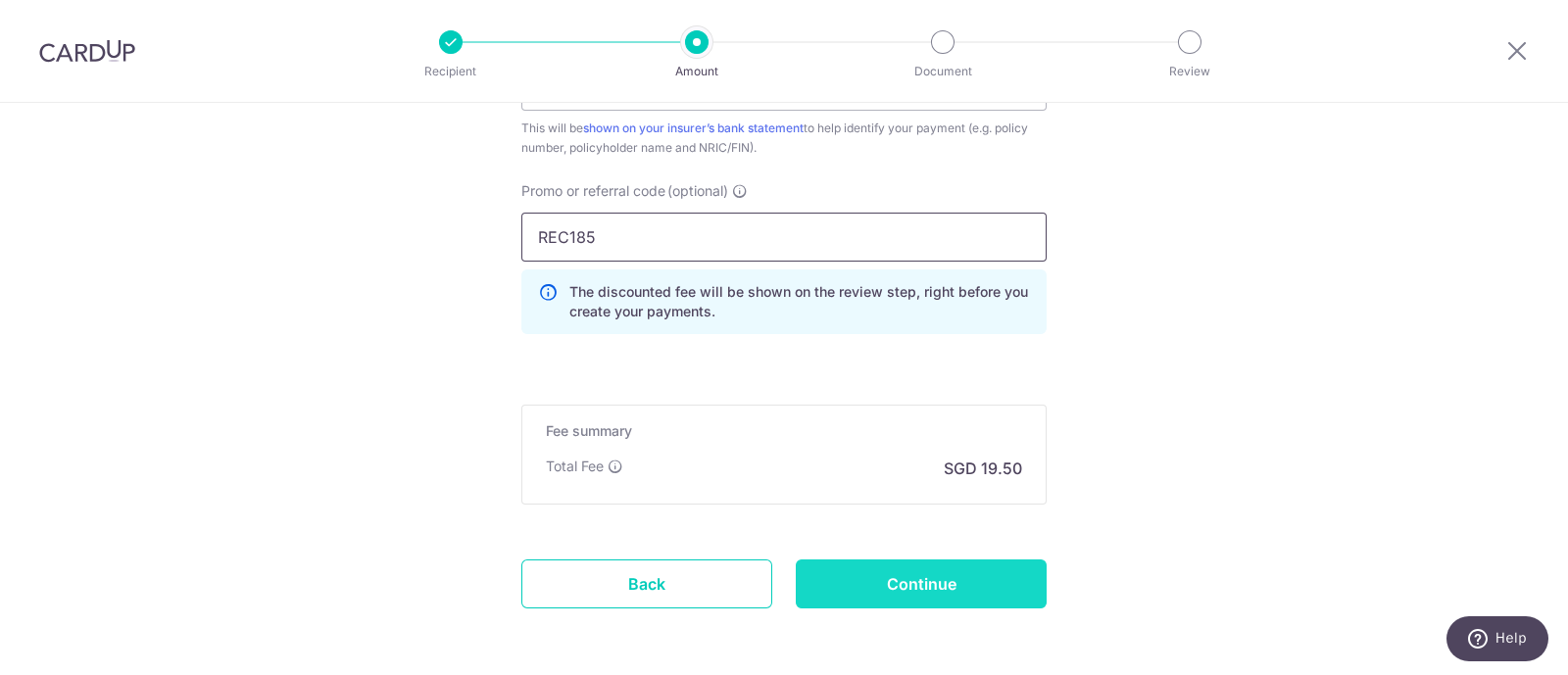 type on "REC185" 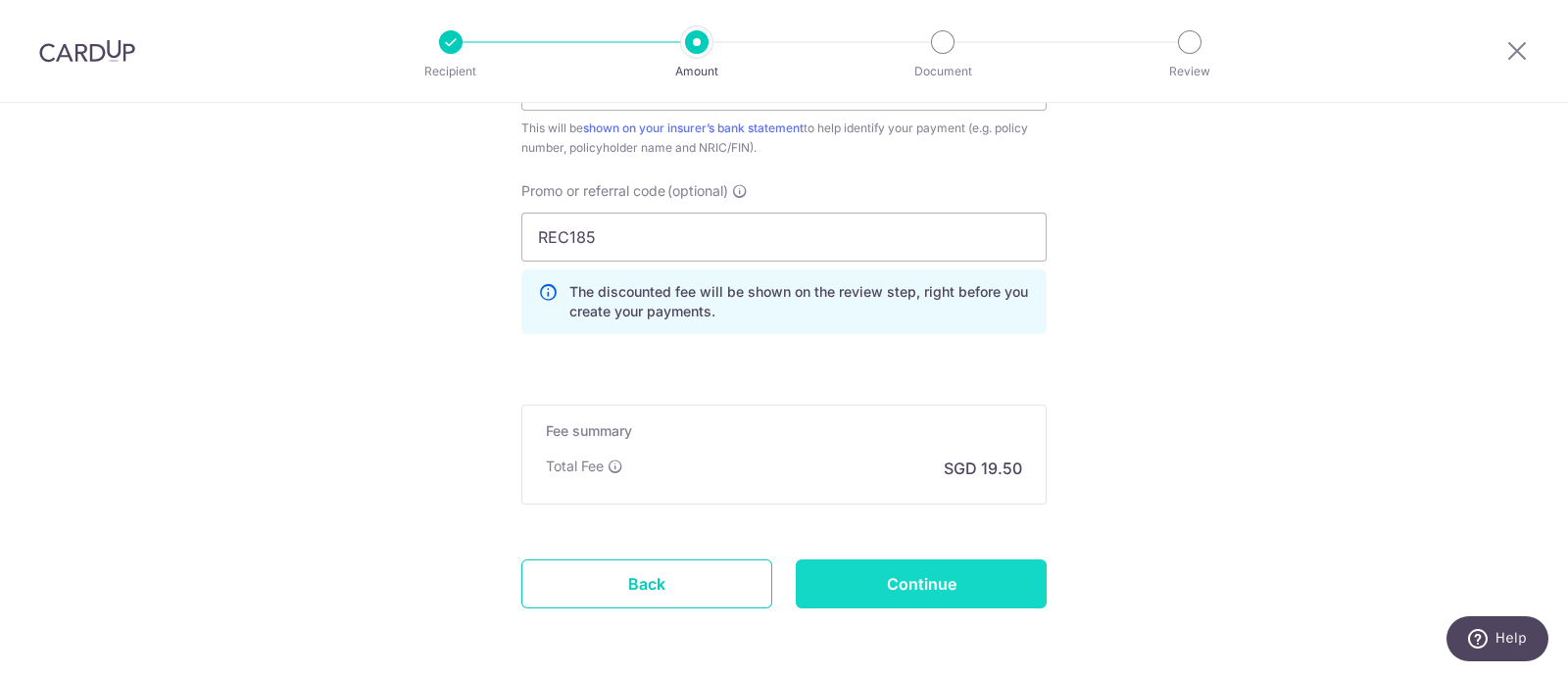 click on "Continue" at bounding box center [921, 584] 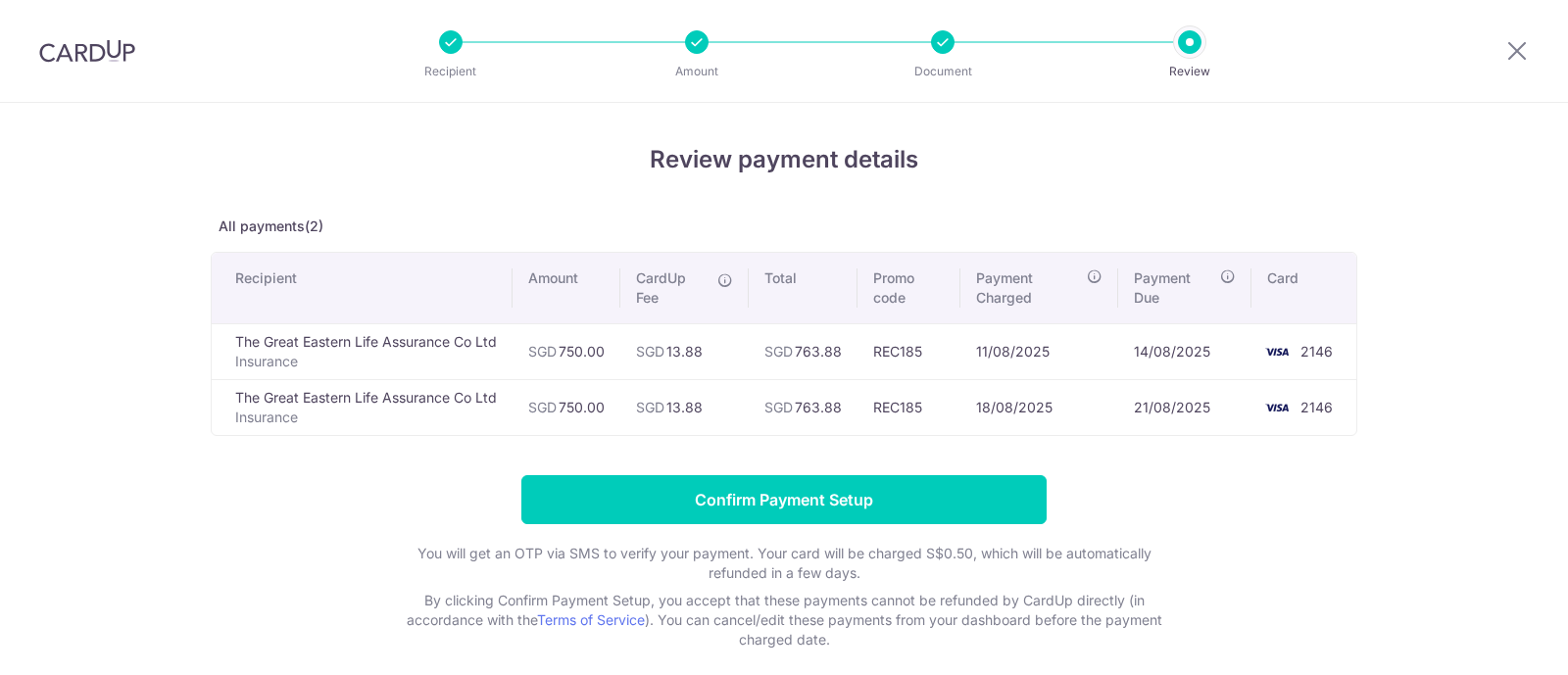 scroll, scrollTop: 0, scrollLeft: 0, axis: both 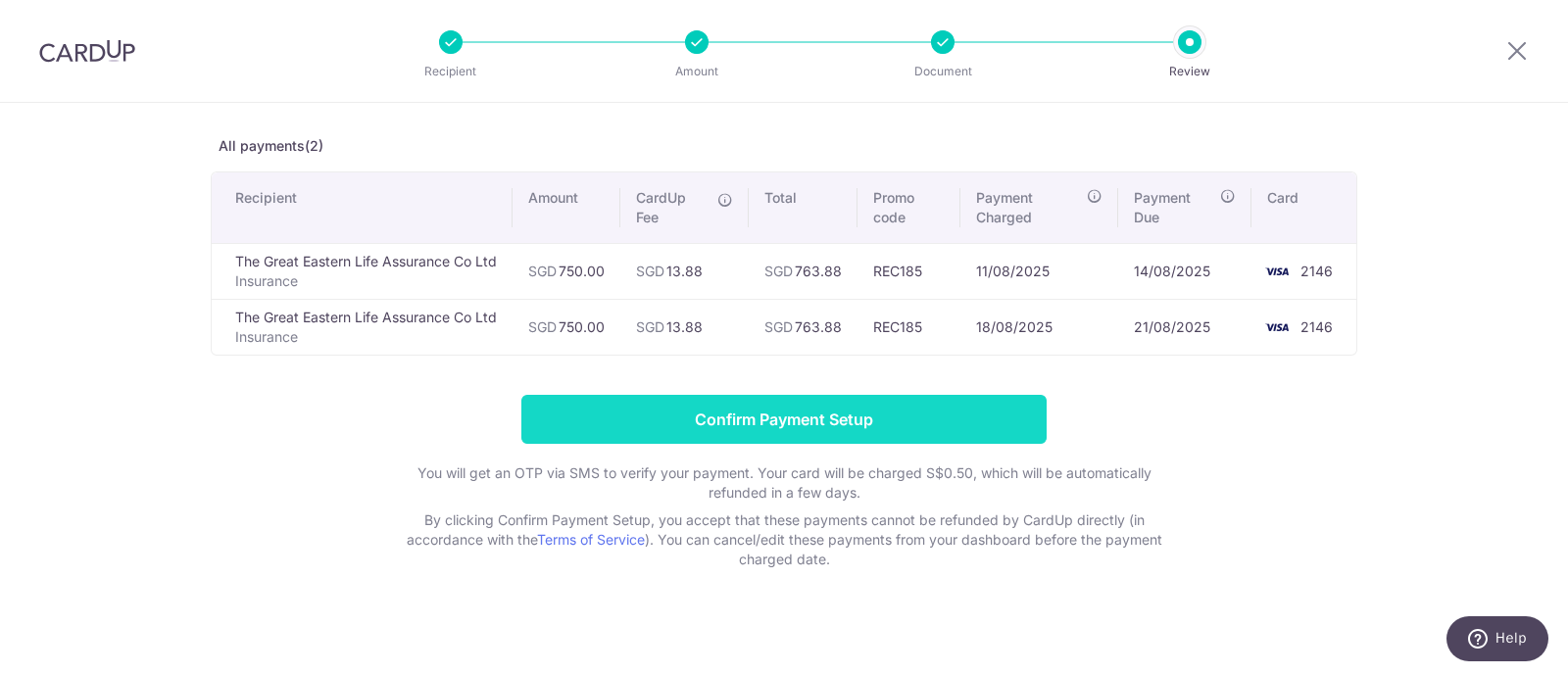 click on "Confirm Payment Setup" at bounding box center [784, 419] 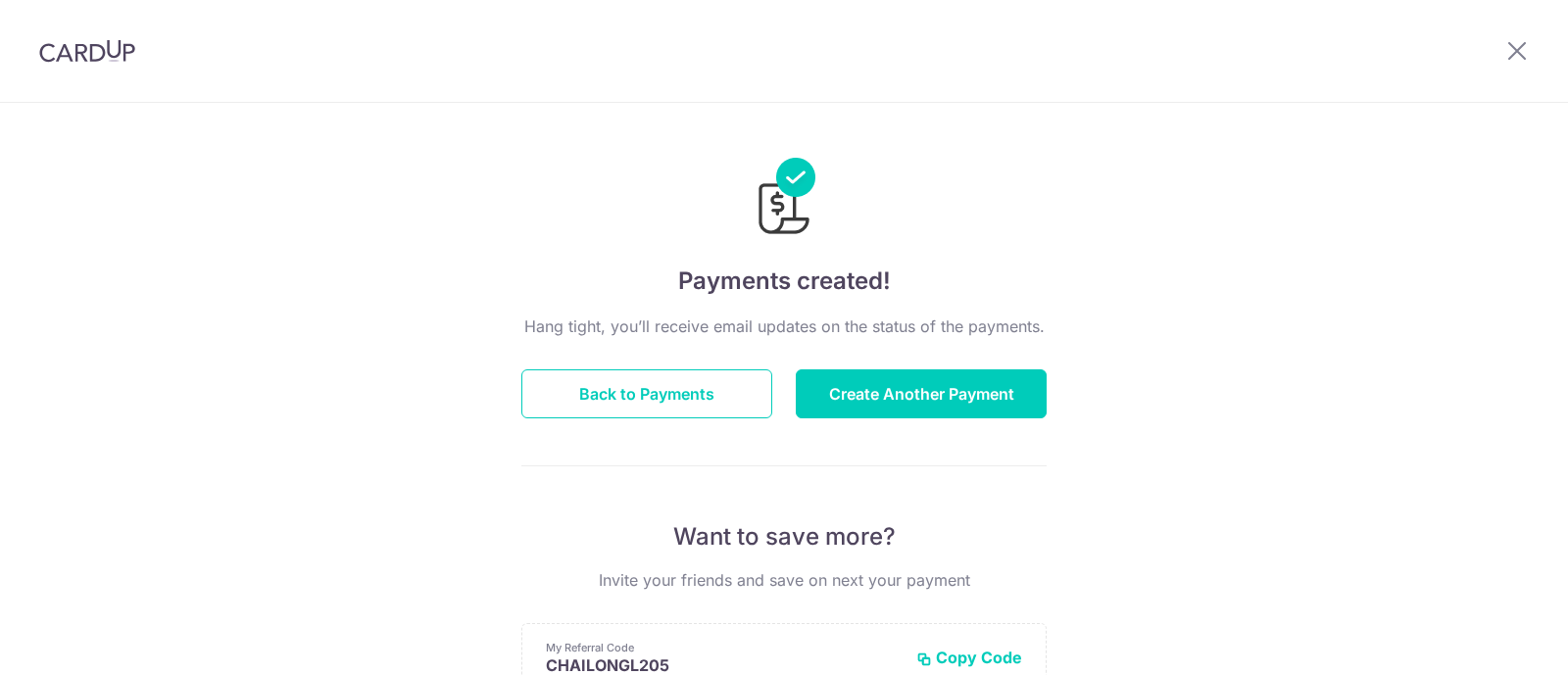 scroll, scrollTop: 0, scrollLeft: 0, axis: both 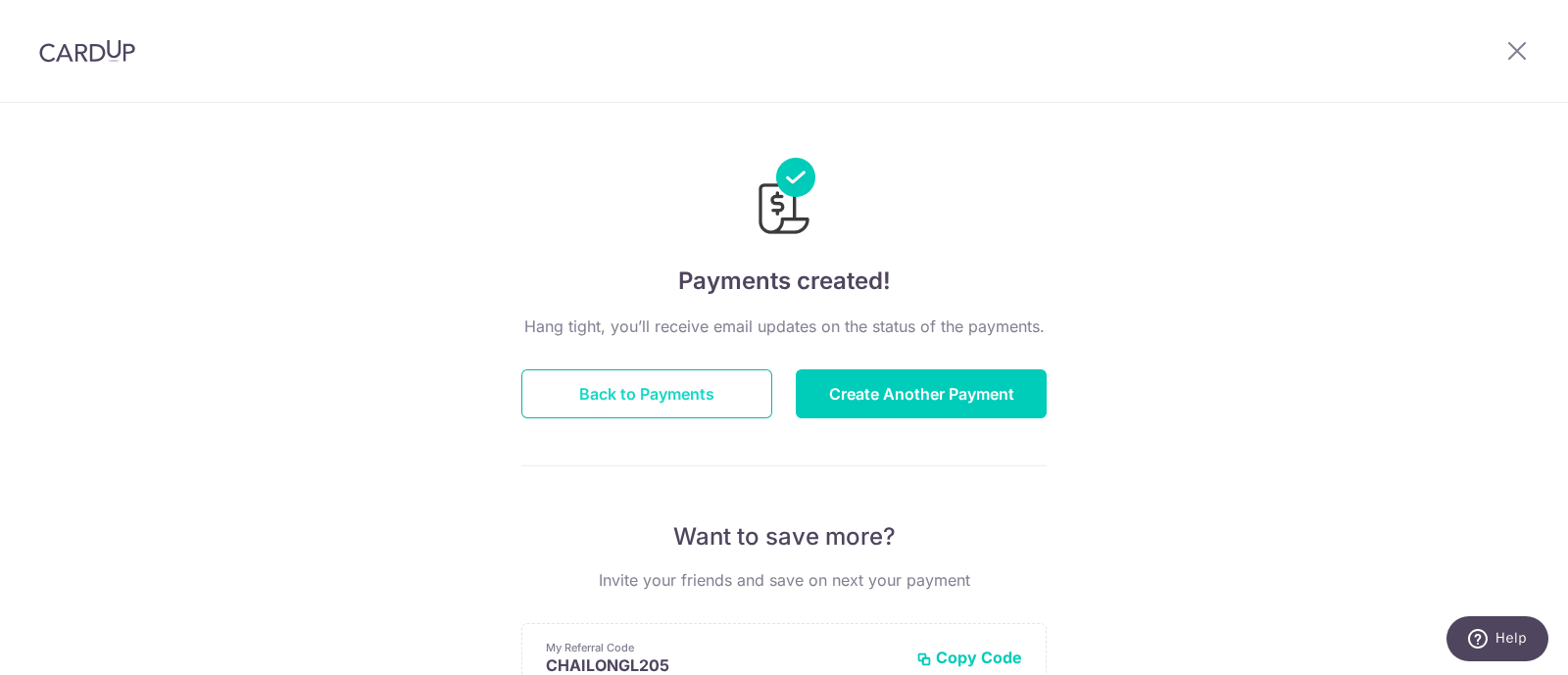 click on "Back to Payments" at bounding box center [647, 394] 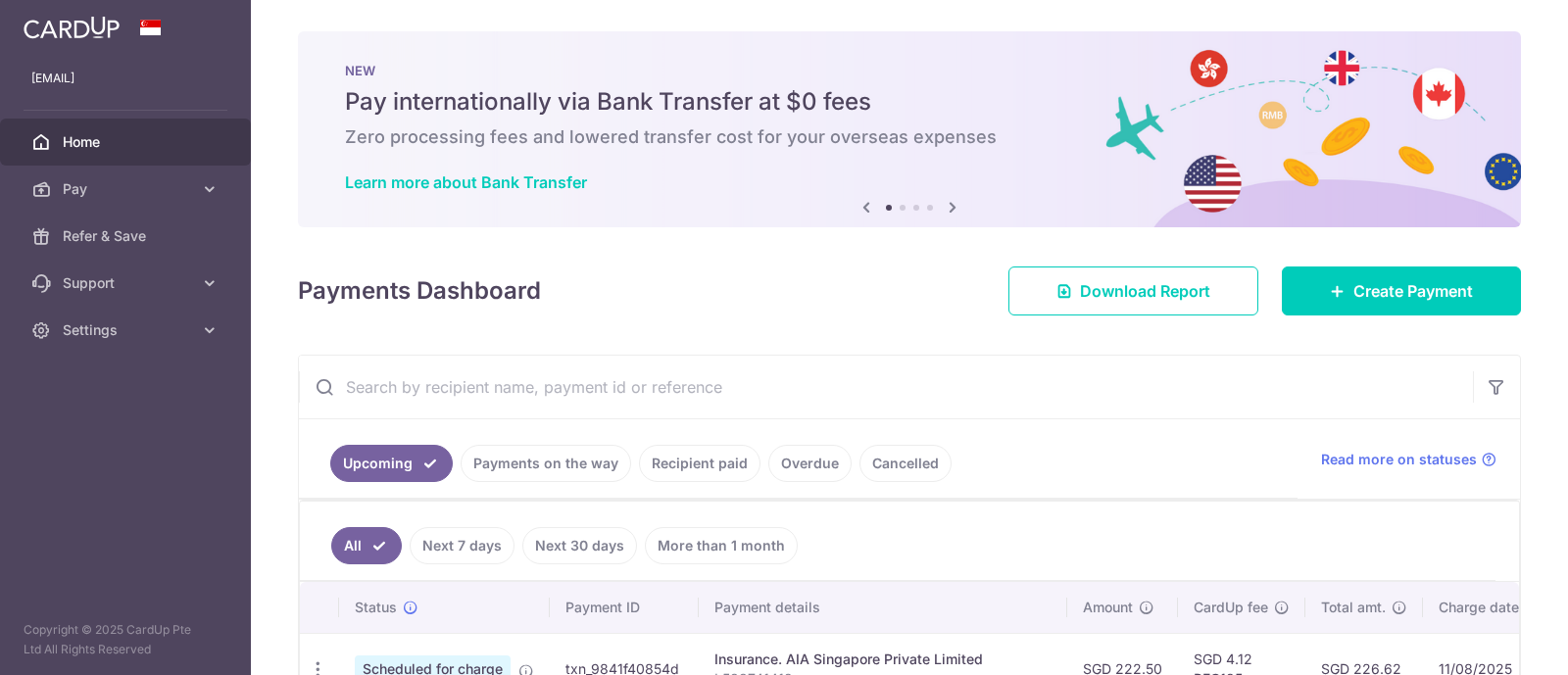 scroll, scrollTop: 0, scrollLeft: 0, axis: both 